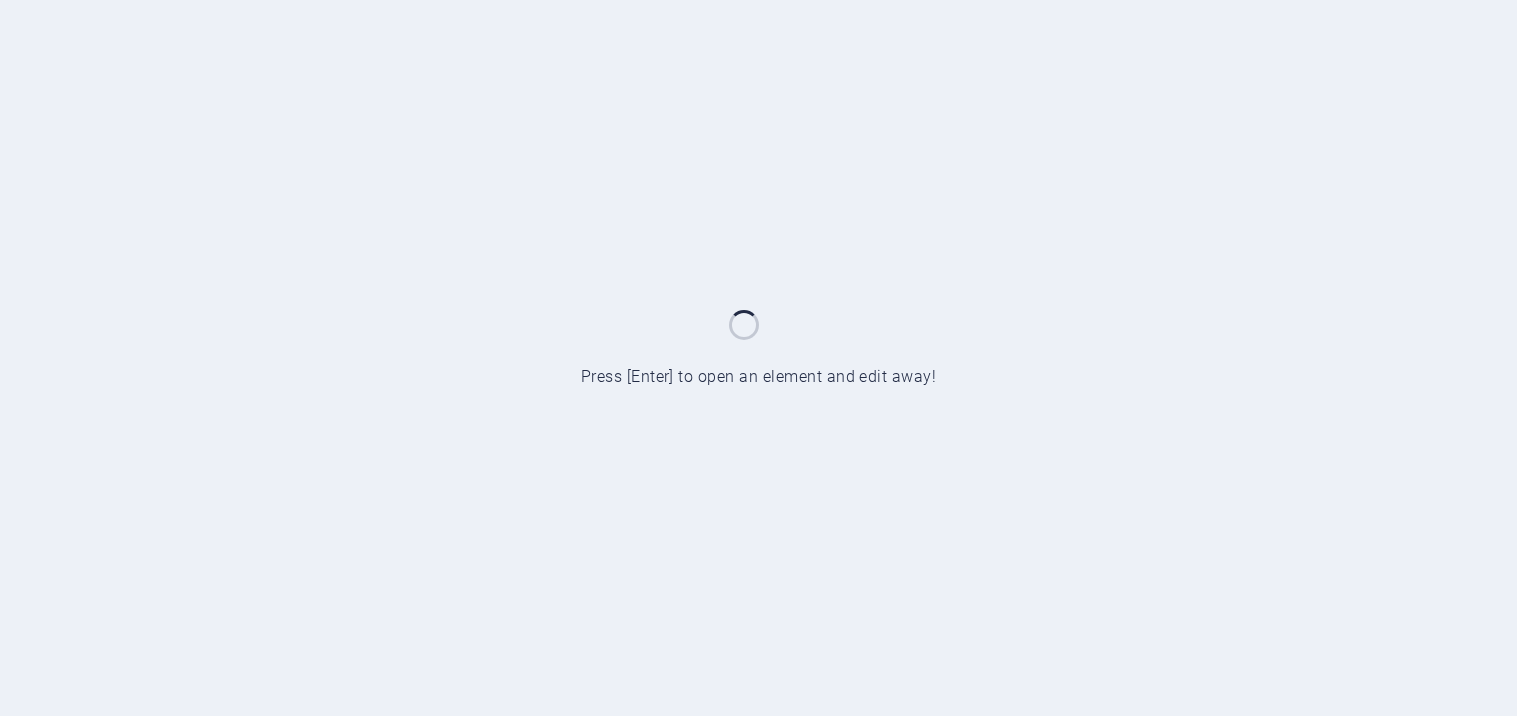 scroll, scrollTop: 0, scrollLeft: 0, axis: both 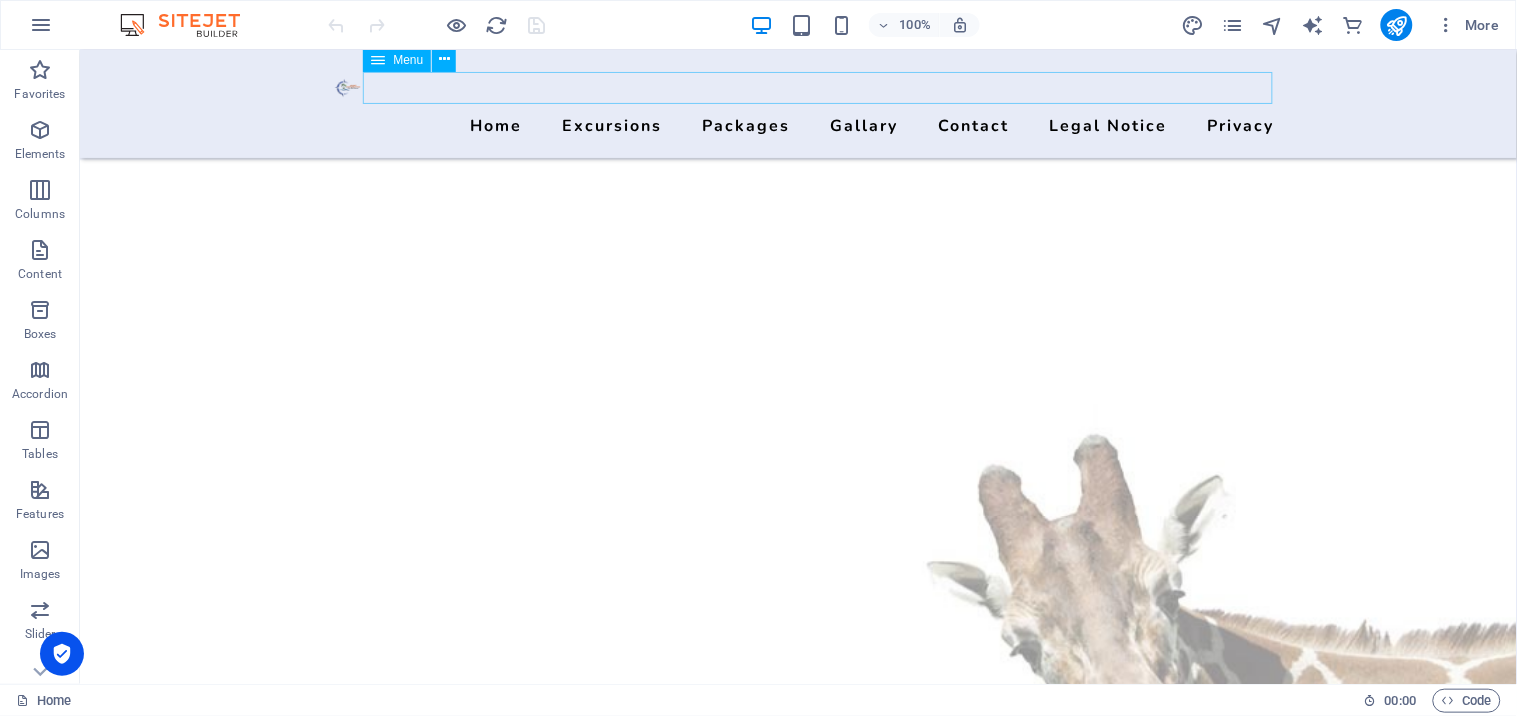 click on "Home Excursions Packages Inbound TSAVO [GEOGRAPHIC_DATA] BOMAS OF [GEOGRAPHIC_DATA] [GEOGRAPHIC_DATA] [GEOGRAPHIC_DATA] [PERSON_NAME][GEOGRAPHIC_DATA] [GEOGRAPHIC_DATA] WATAMU MAASAI MARA Outbound CYCLING TOUR [GEOGRAPHIC_DATA] [GEOGRAPHIC_DATA] [GEOGRAPHIC_DATA] [GEOGRAPHIC_DATA]  Gallary Contact Legal Notice Privacy" at bounding box center (798, 125) 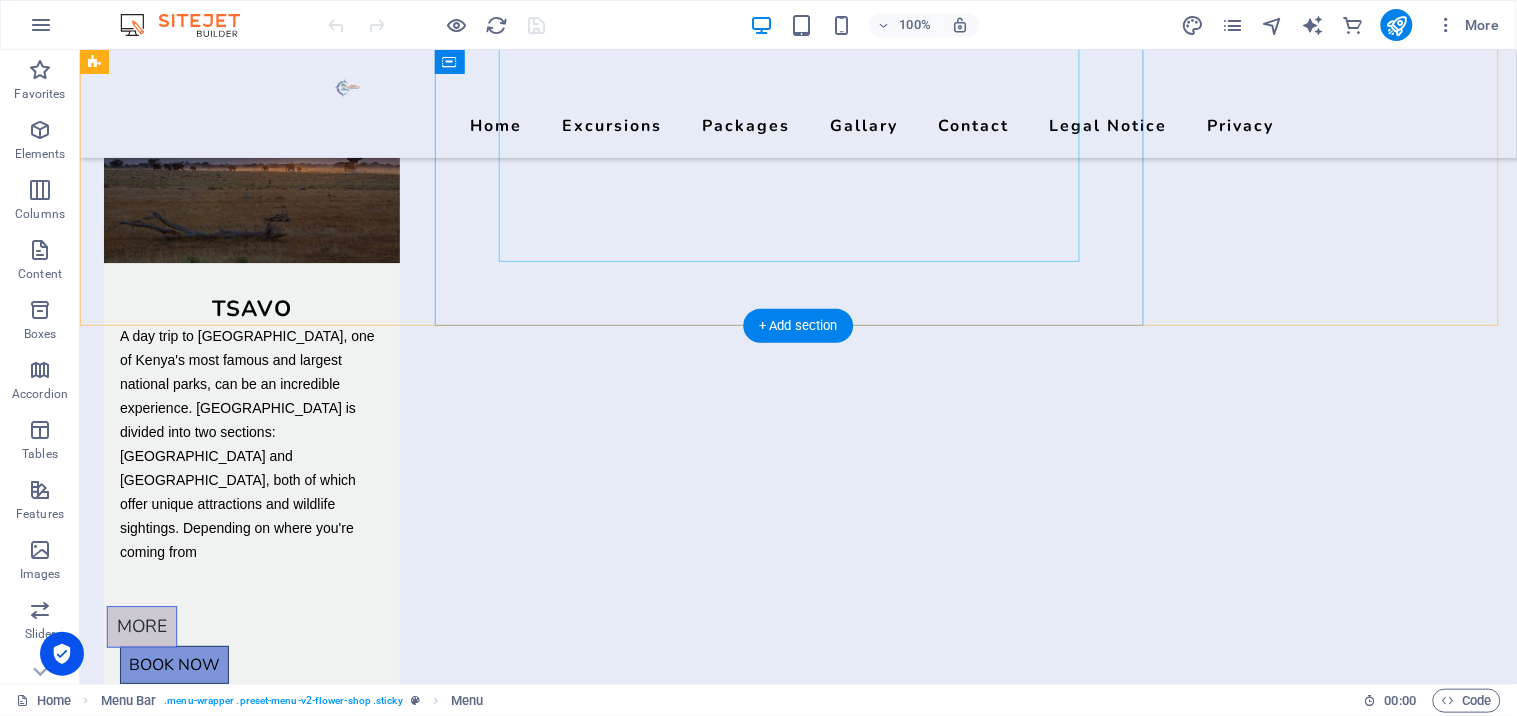scroll, scrollTop: 4000, scrollLeft: 0, axis: vertical 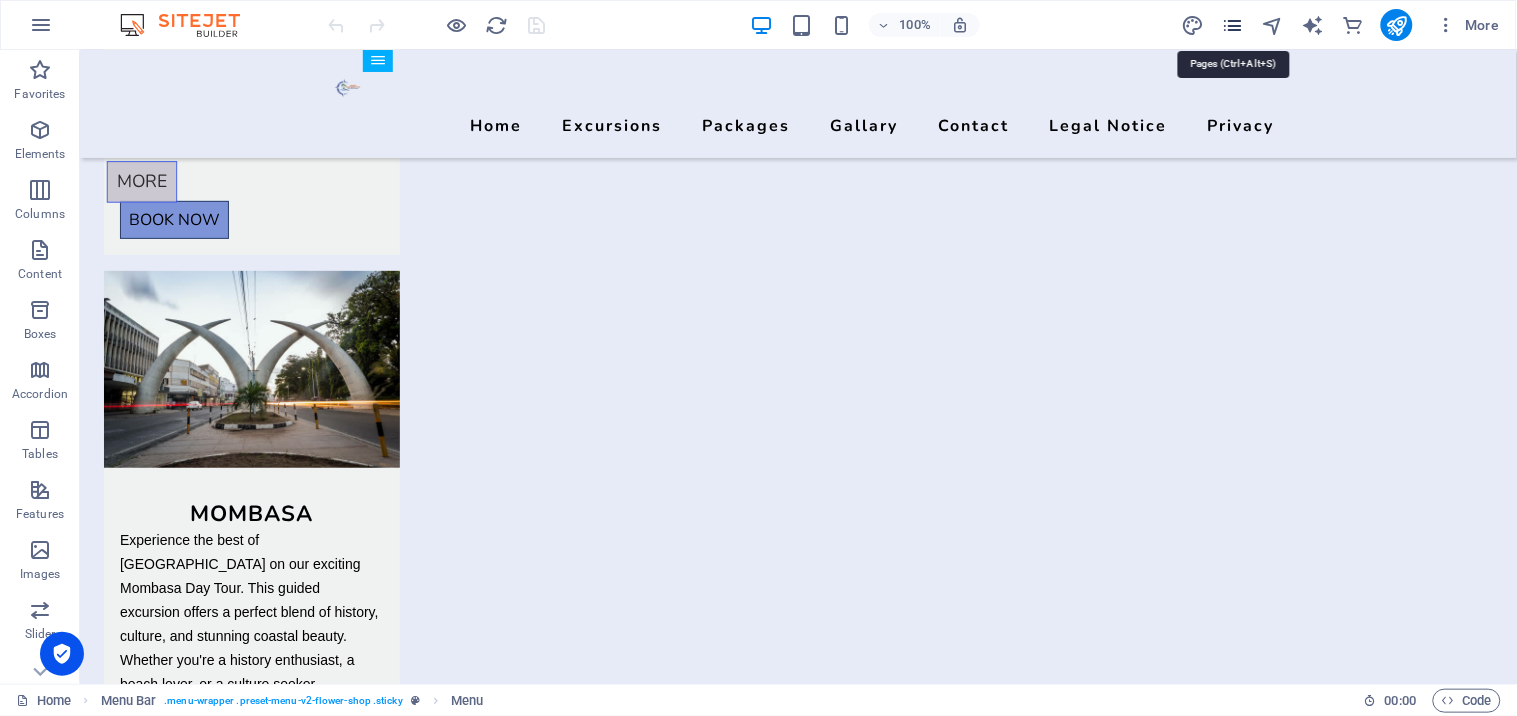 click at bounding box center (1232, 25) 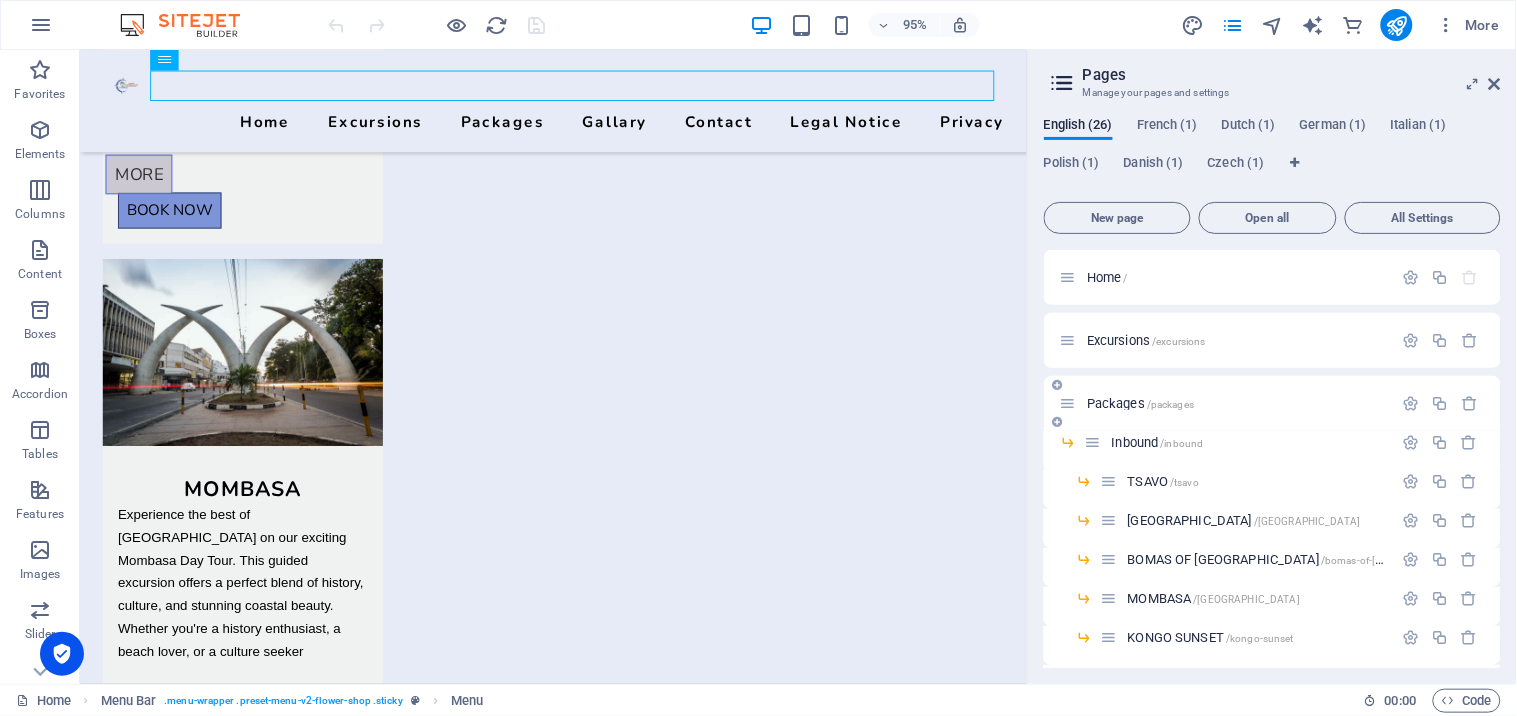 click on "Packages /packages" at bounding box center (1140, 403) 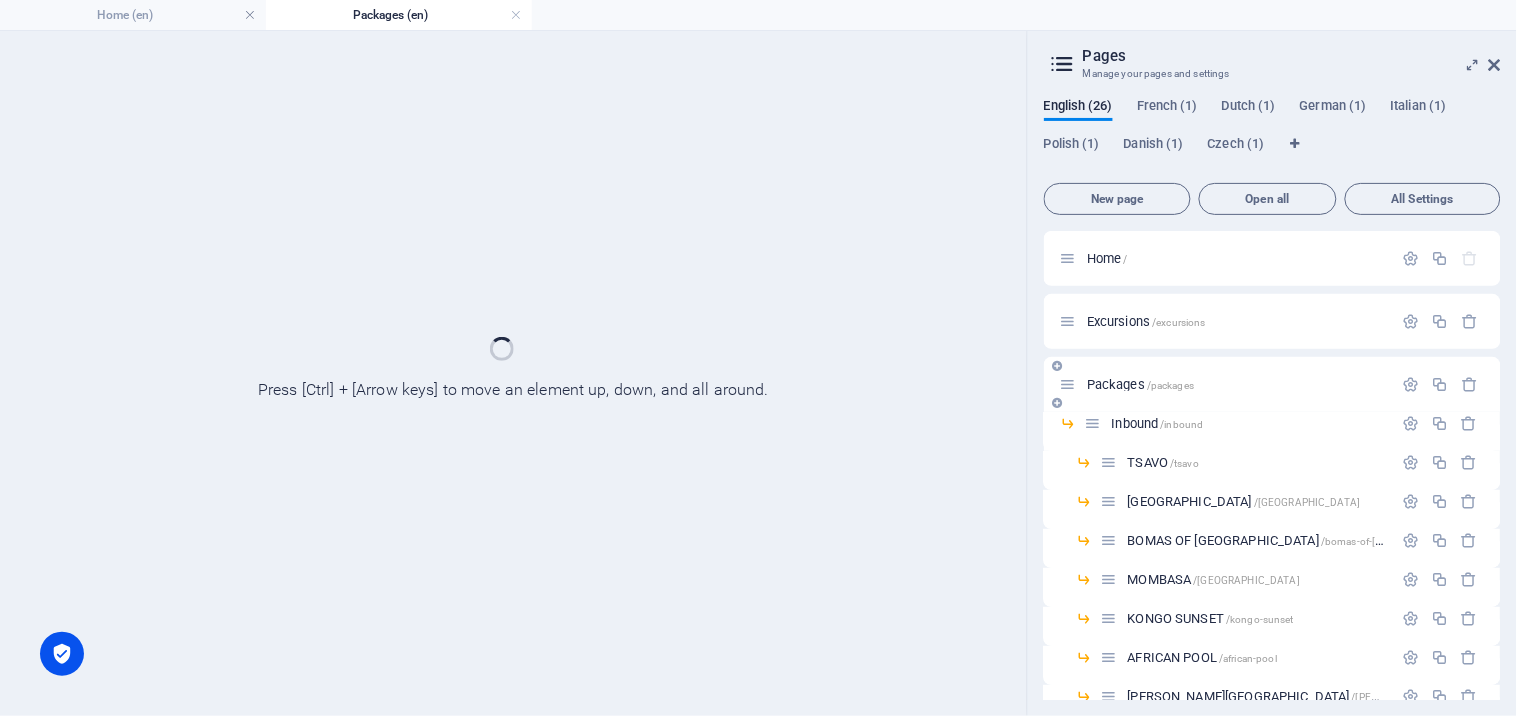 scroll, scrollTop: 0, scrollLeft: 0, axis: both 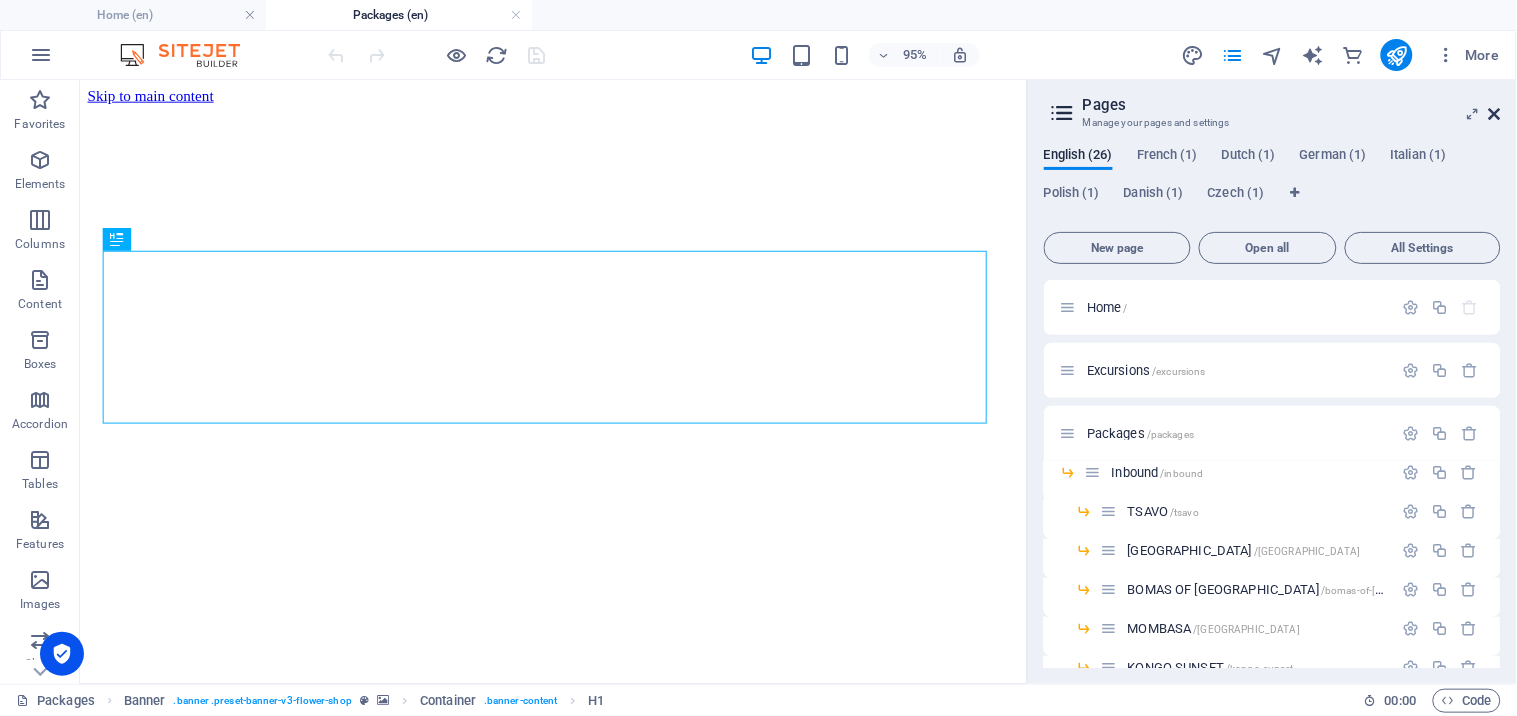 click at bounding box center [1495, 114] 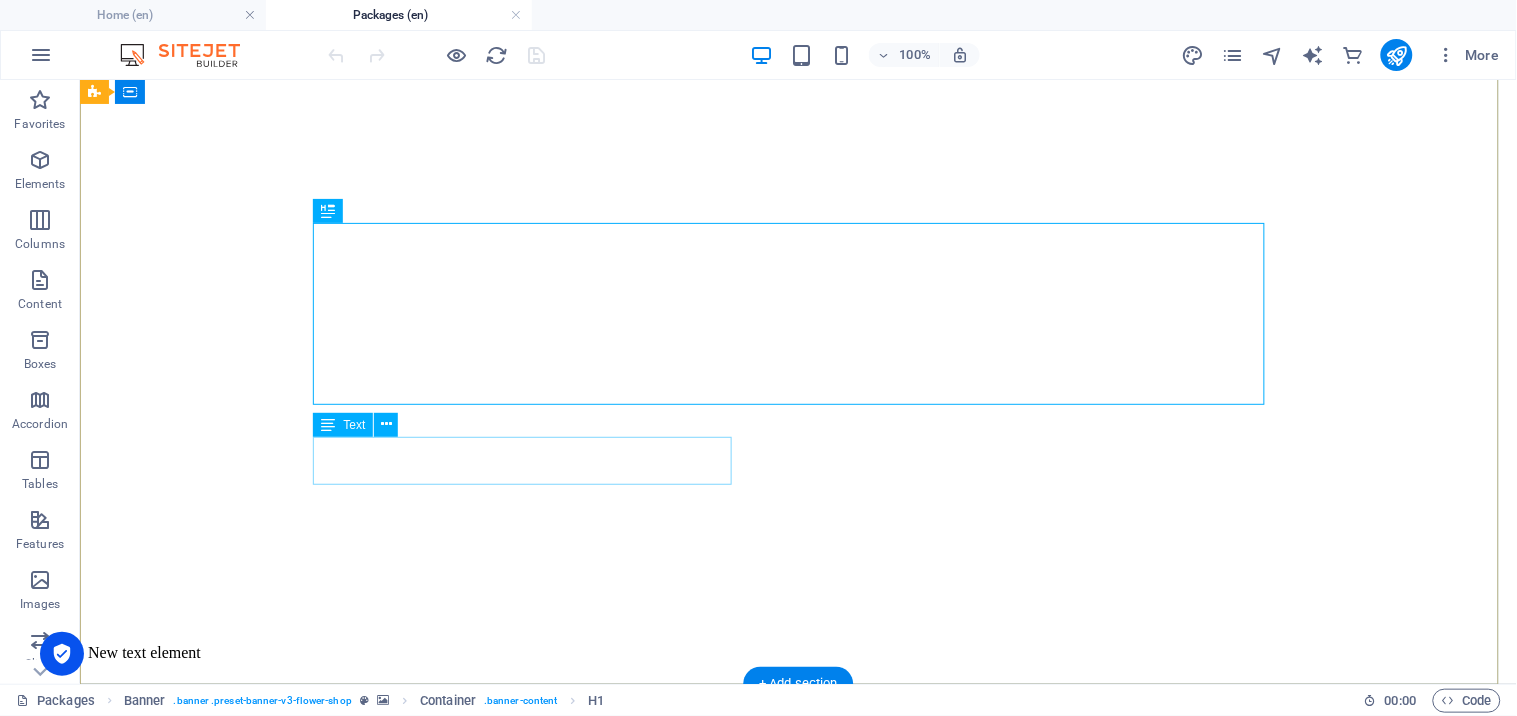 scroll, scrollTop: 147, scrollLeft: 0, axis: vertical 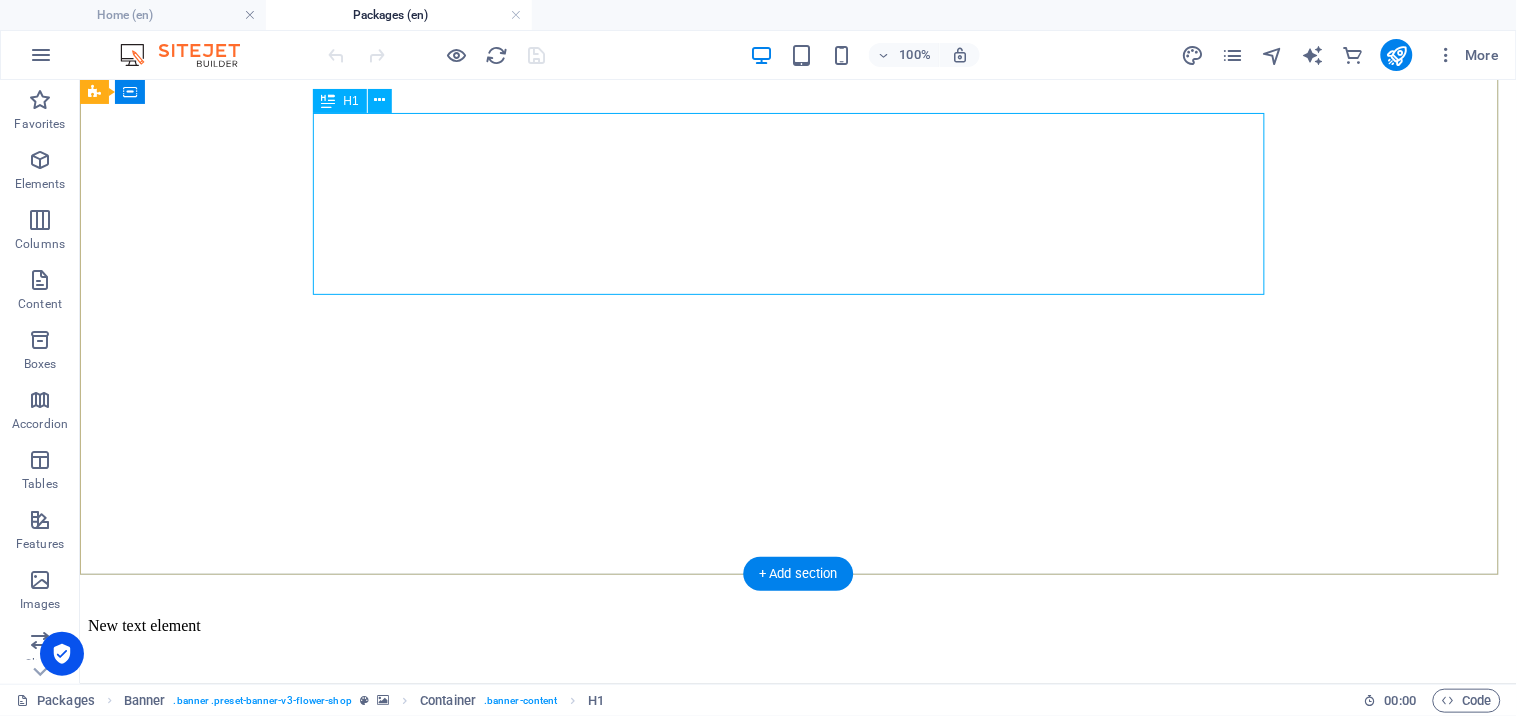 click on "Destinations" at bounding box center [797, 824] 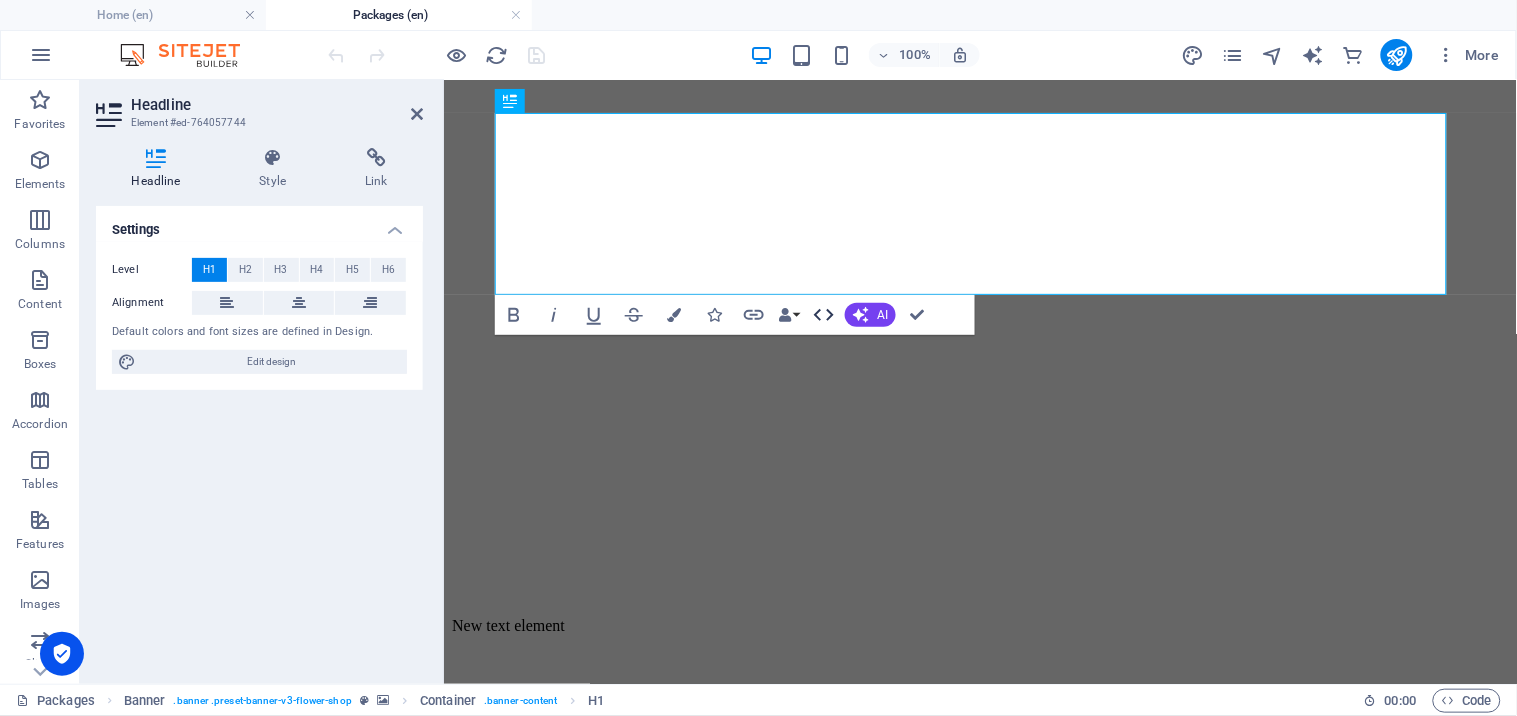 click 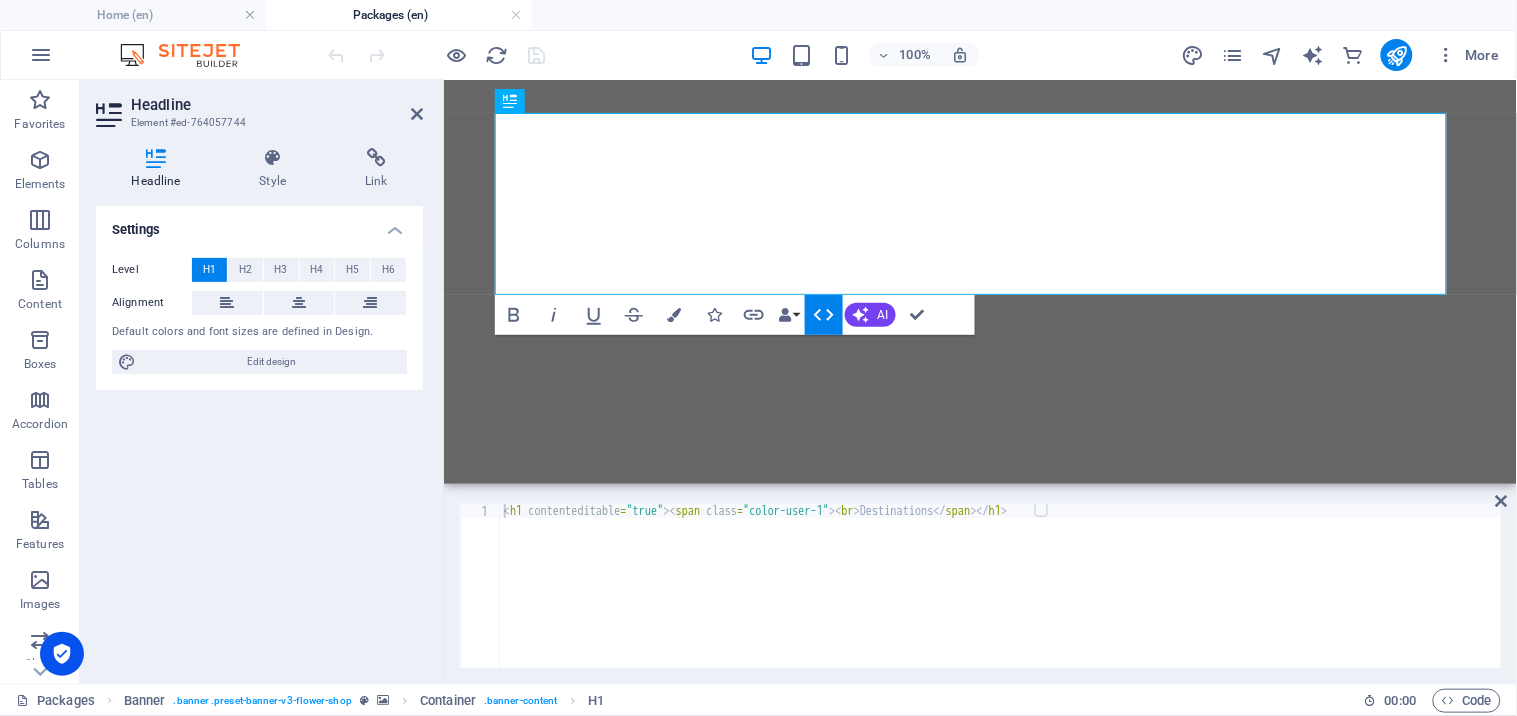 click 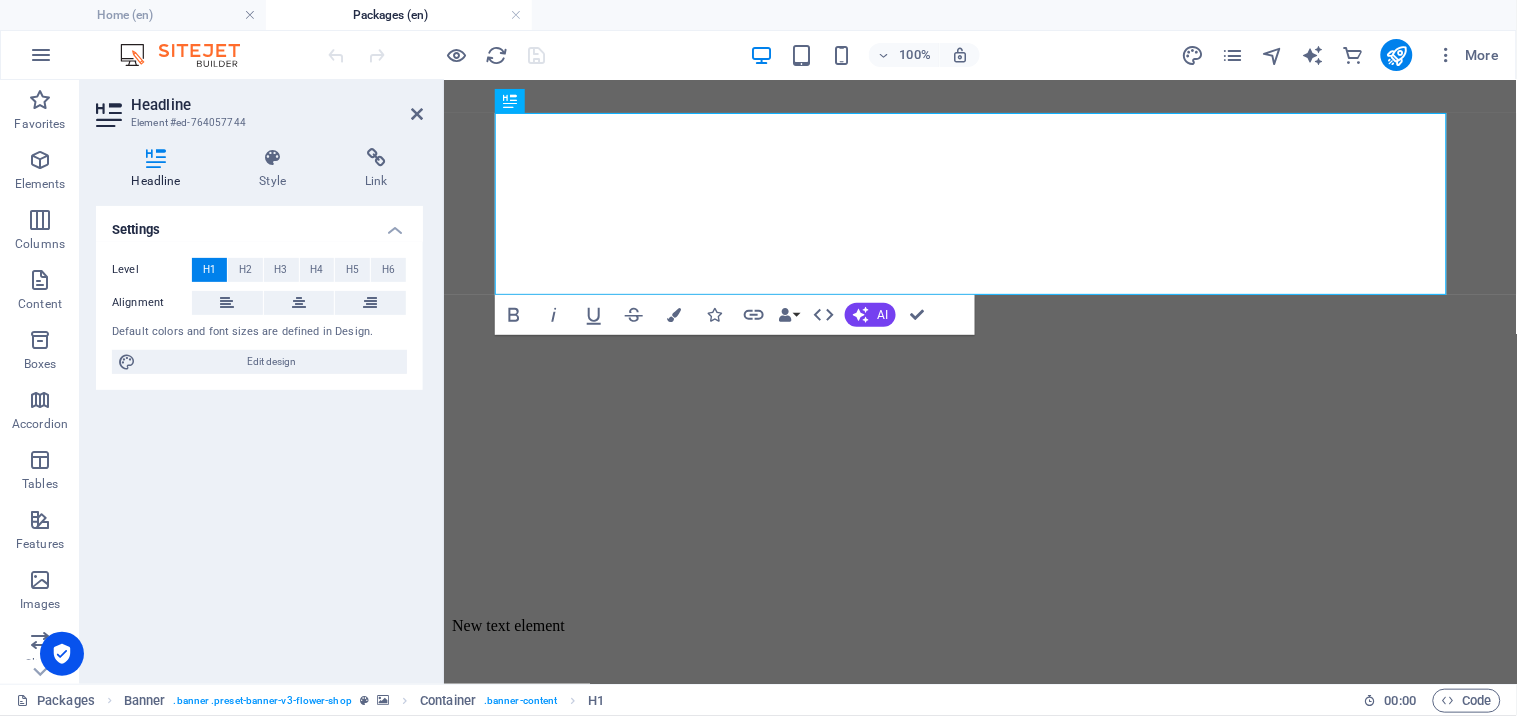 click on "Level H1 H2 H3 H4 H5 H6 Alignment Default colors and font sizes are defined in Design. Edit design" at bounding box center [259, 316] 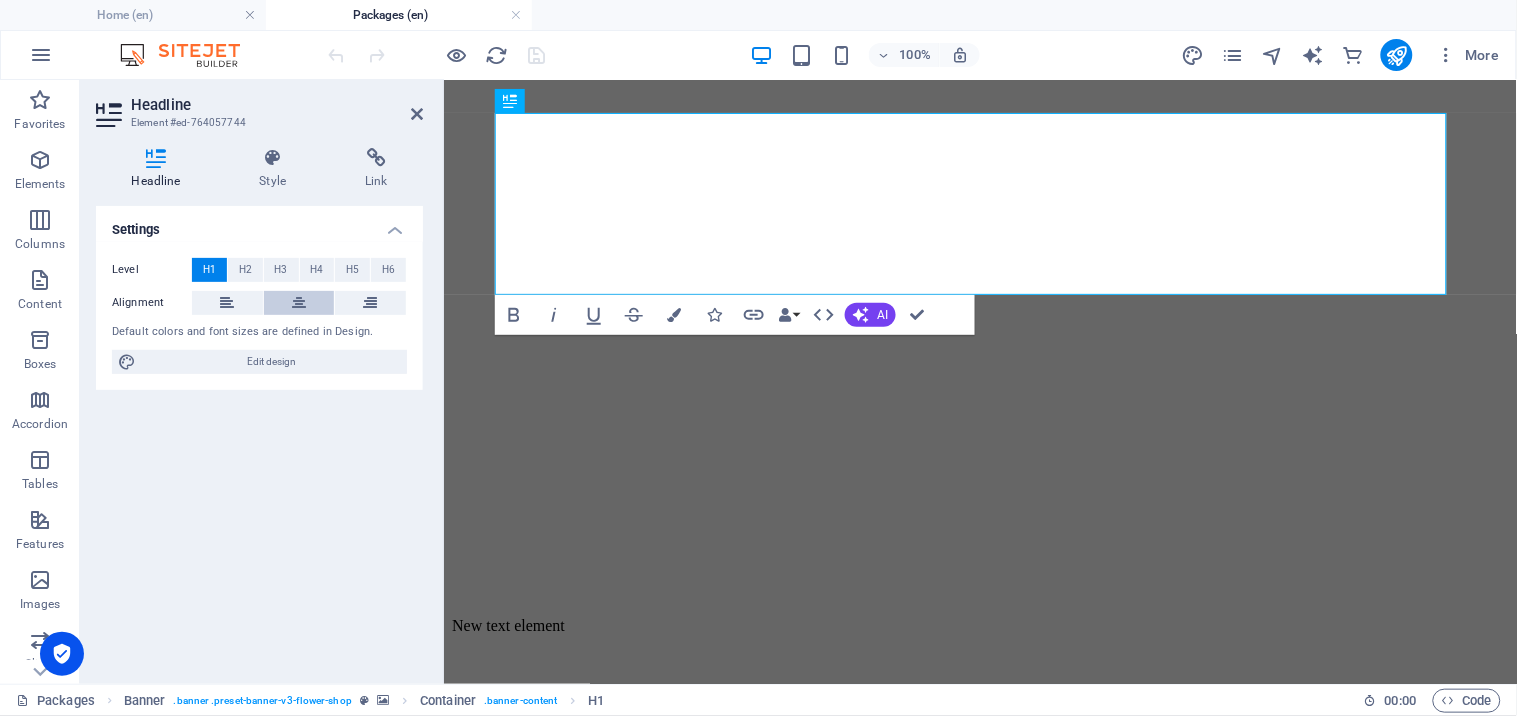 click at bounding box center [299, 303] 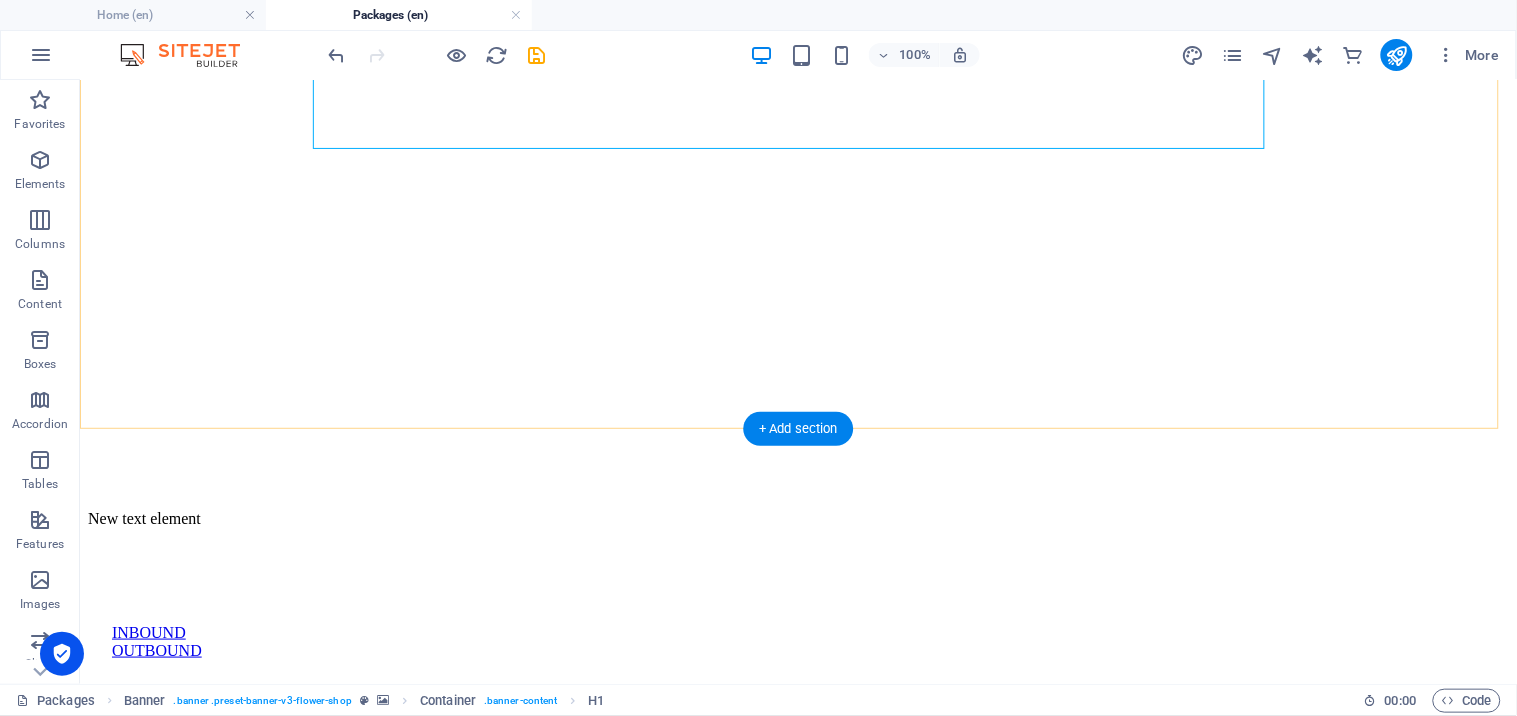 scroll, scrollTop: 296, scrollLeft: 0, axis: vertical 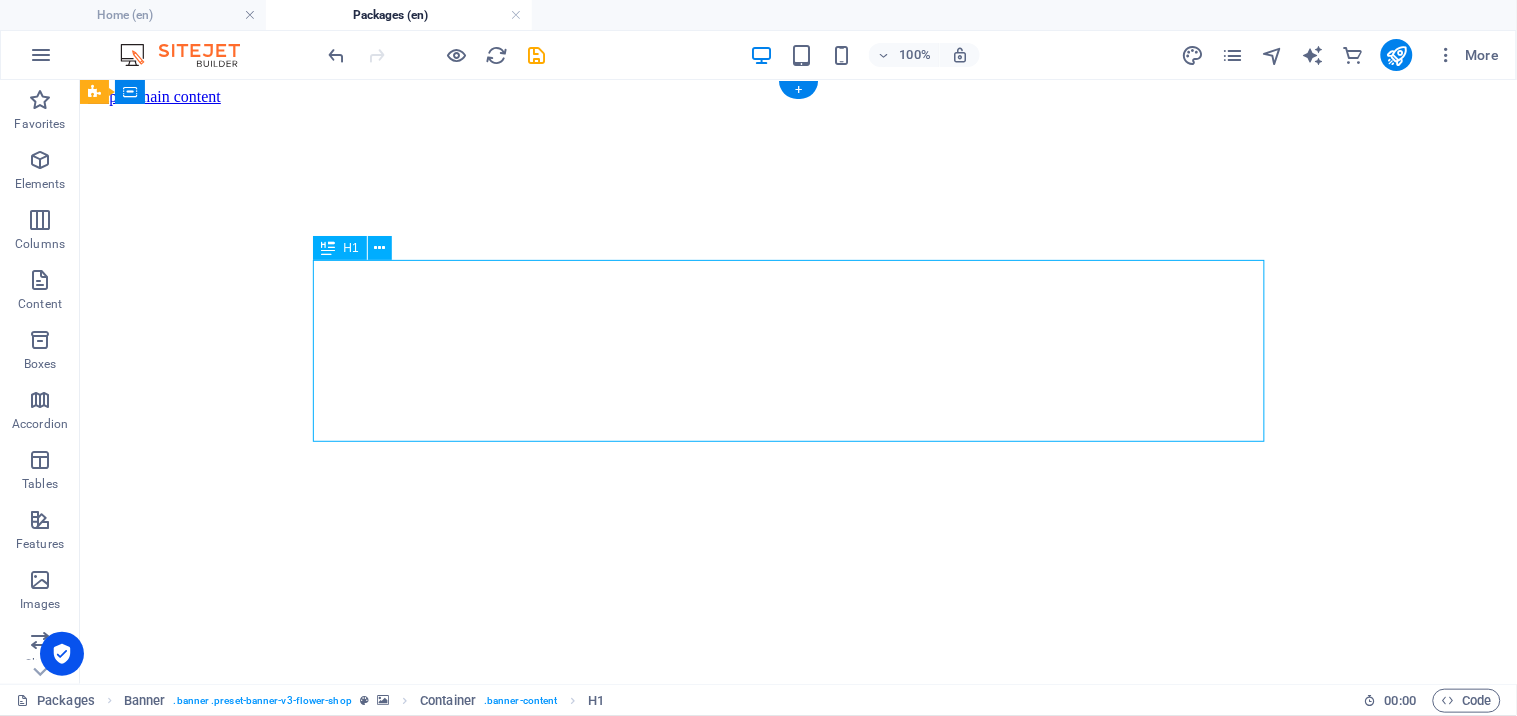 drag, startPoint x: 734, startPoint y: 375, endPoint x: 739, endPoint y: 342, distance: 33.37664 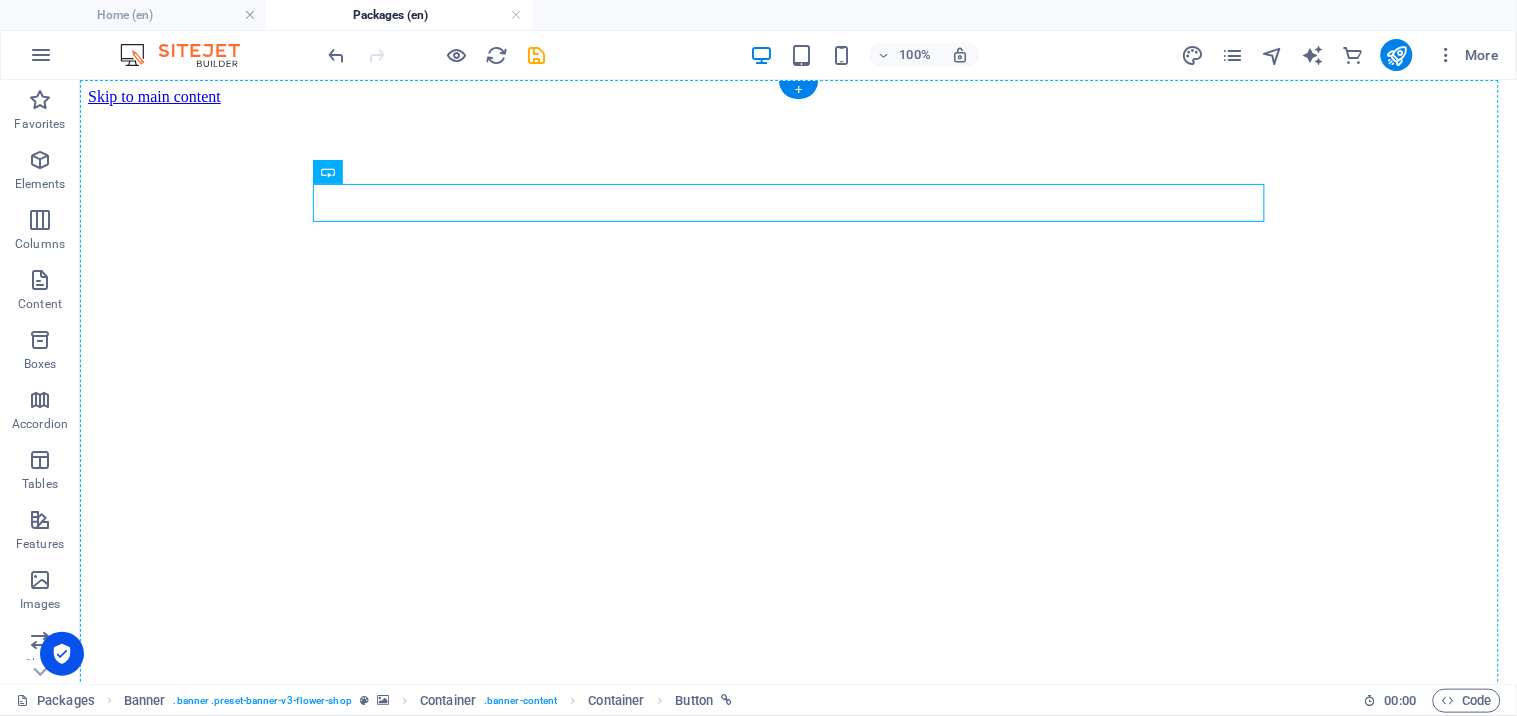 drag, startPoint x: 376, startPoint y: 195, endPoint x: 261, endPoint y: 580, distance: 401.8084 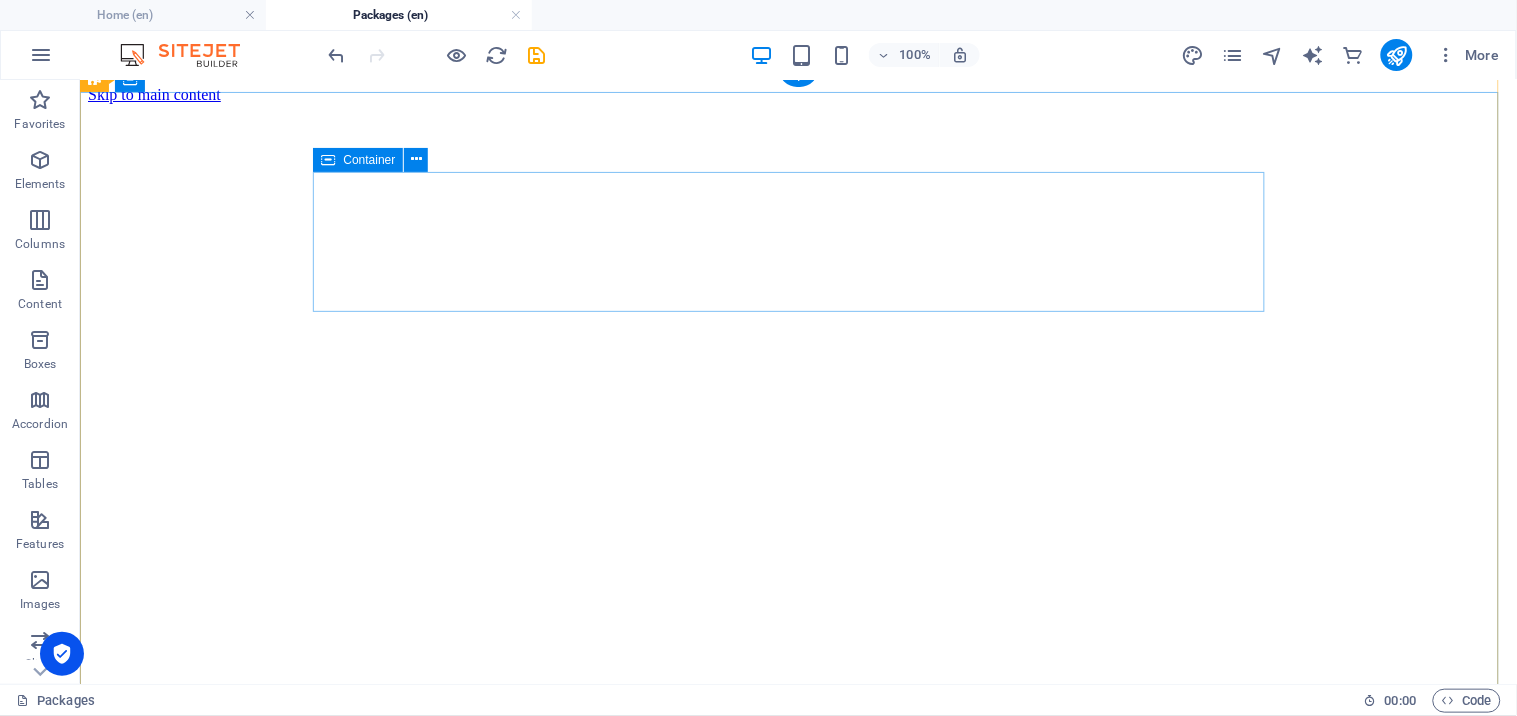 scroll, scrollTop: 0, scrollLeft: 0, axis: both 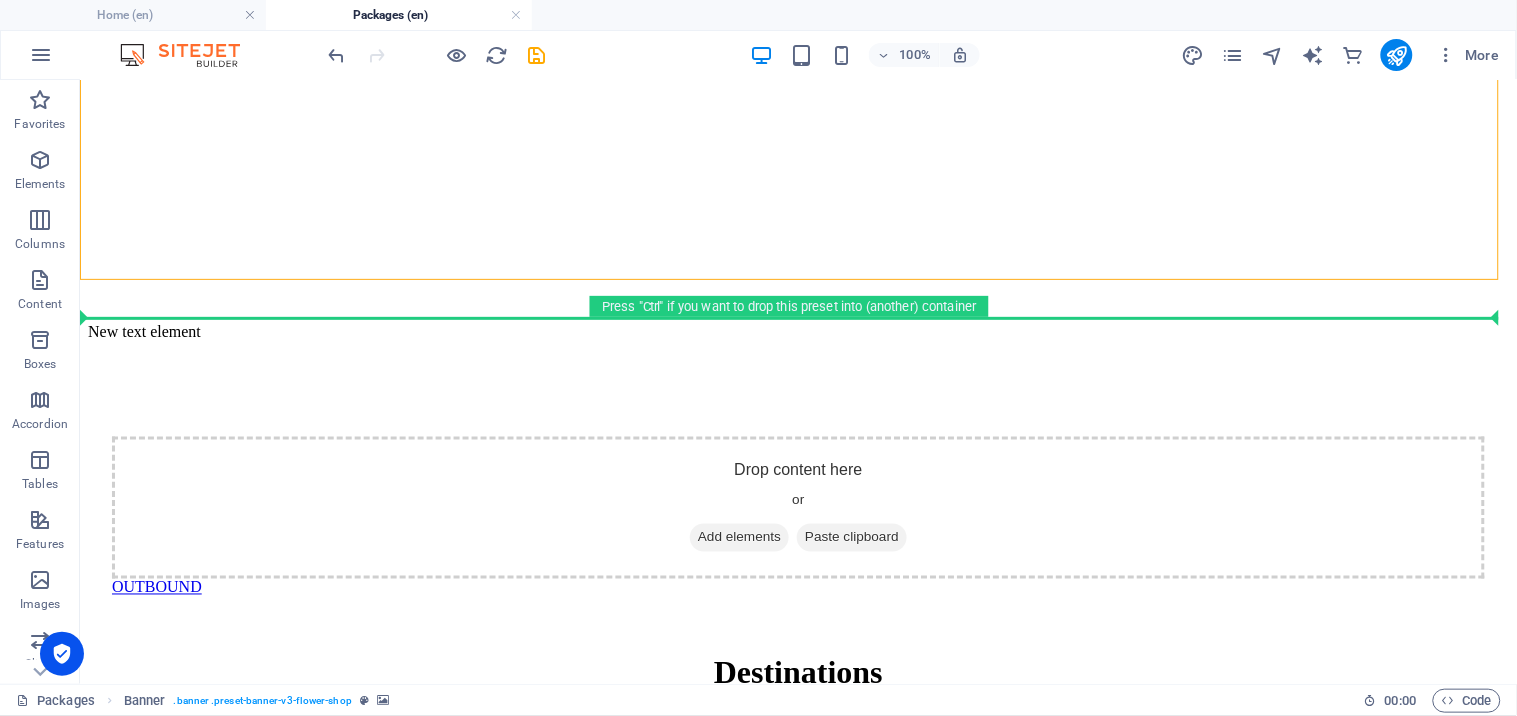 drag, startPoint x: 370, startPoint y: 344, endPoint x: 347, endPoint y: 299, distance: 50.537113 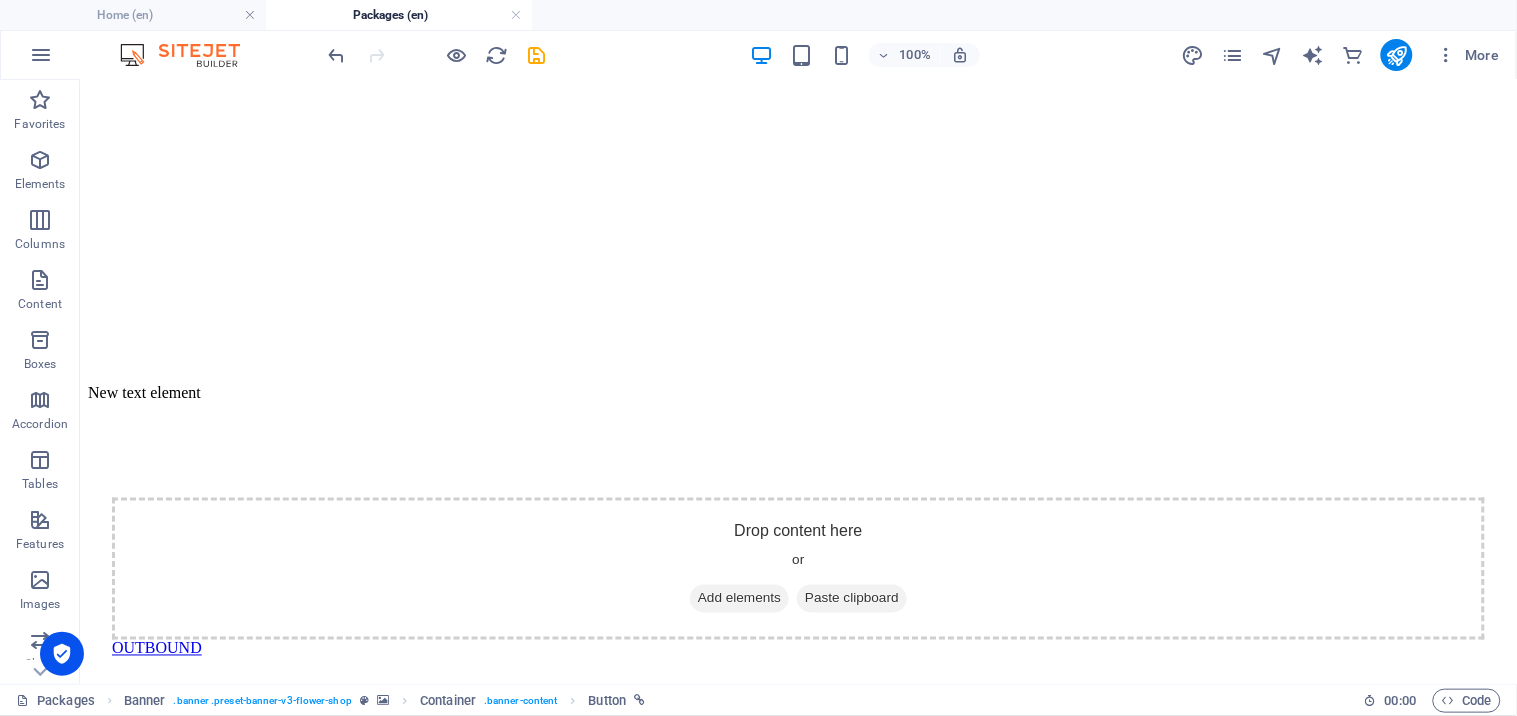 scroll, scrollTop: 502, scrollLeft: 0, axis: vertical 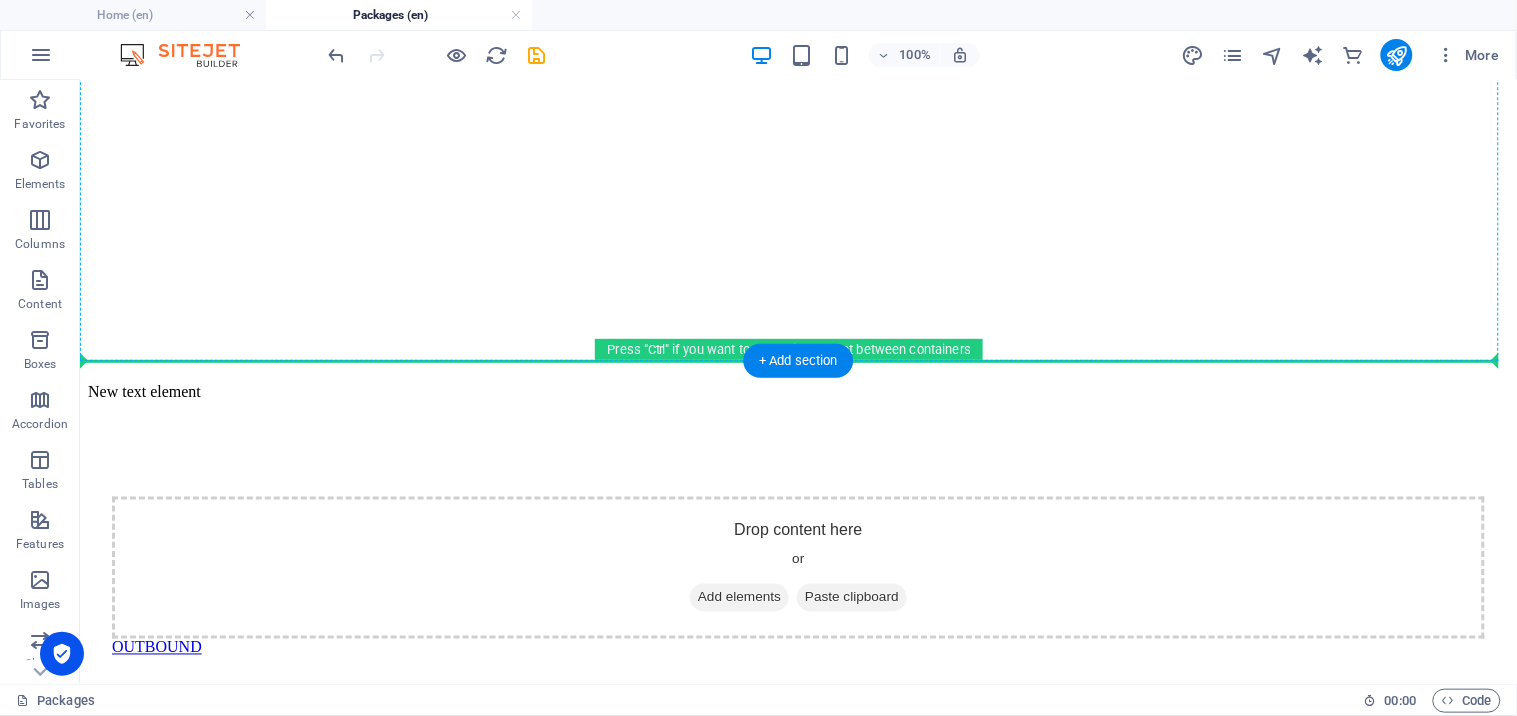 drag, startPoint x: 411, startPoint y: 374, endPoint x: 404, endPoint y: 322, distance: 52.46904 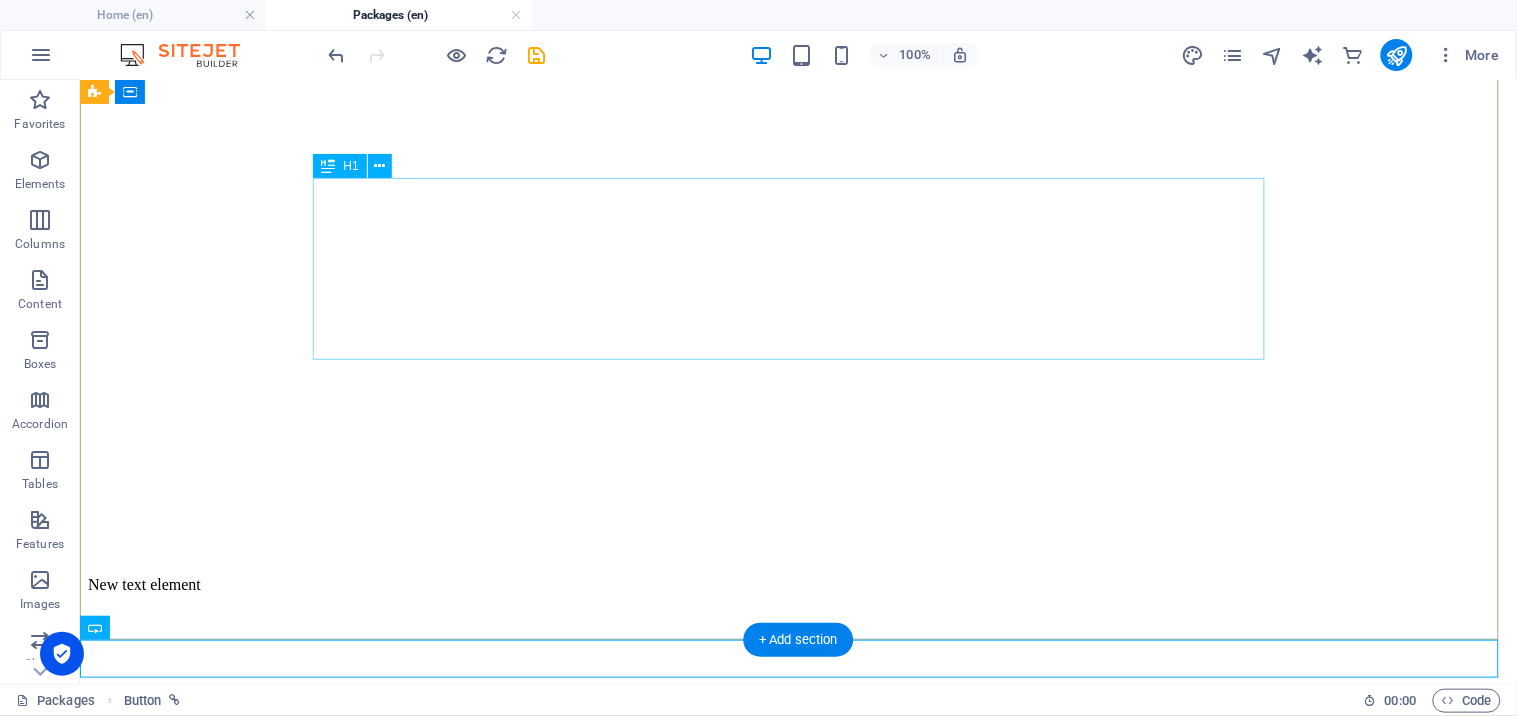 scroll, scrollTop: 0, scrollLeft: 0, axis: both 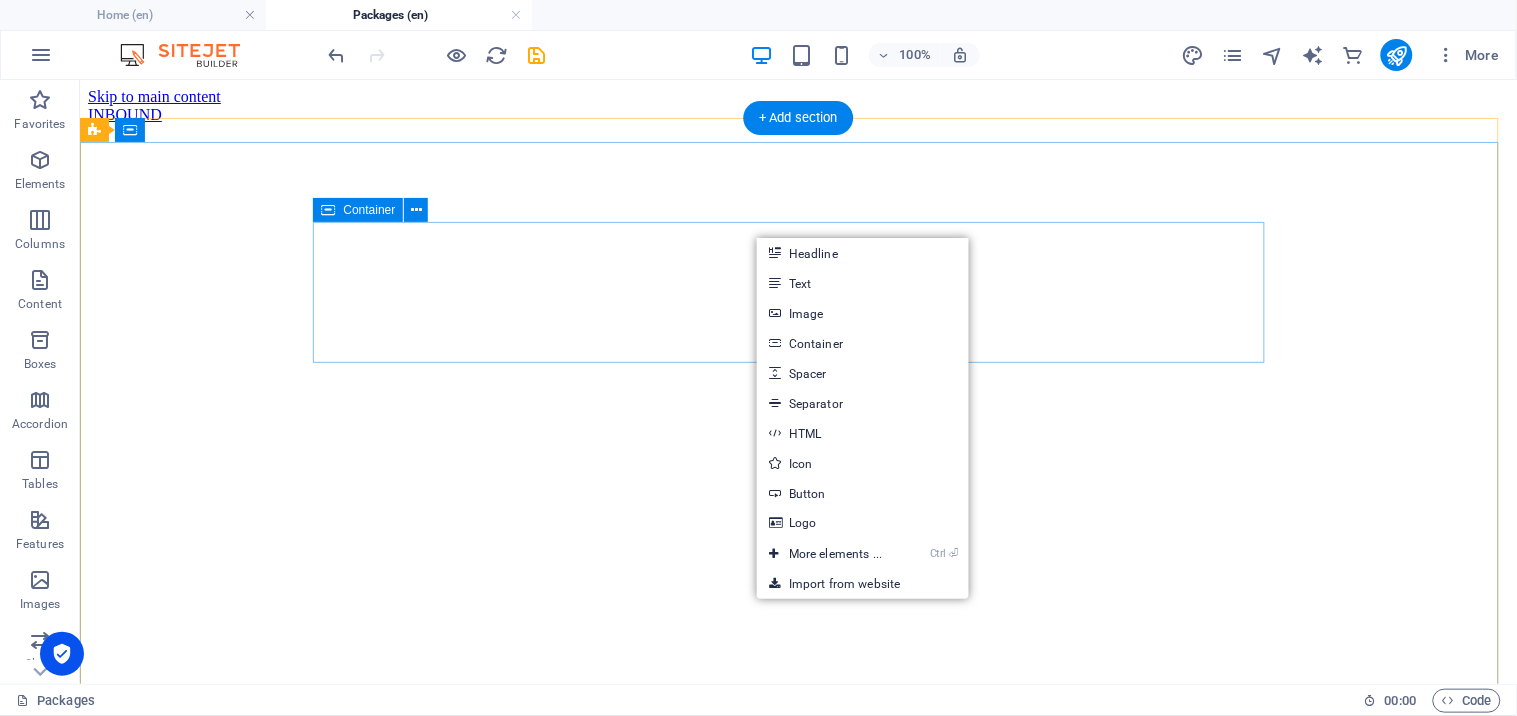 click on "Add elements" at bounding box center [738, 1060] 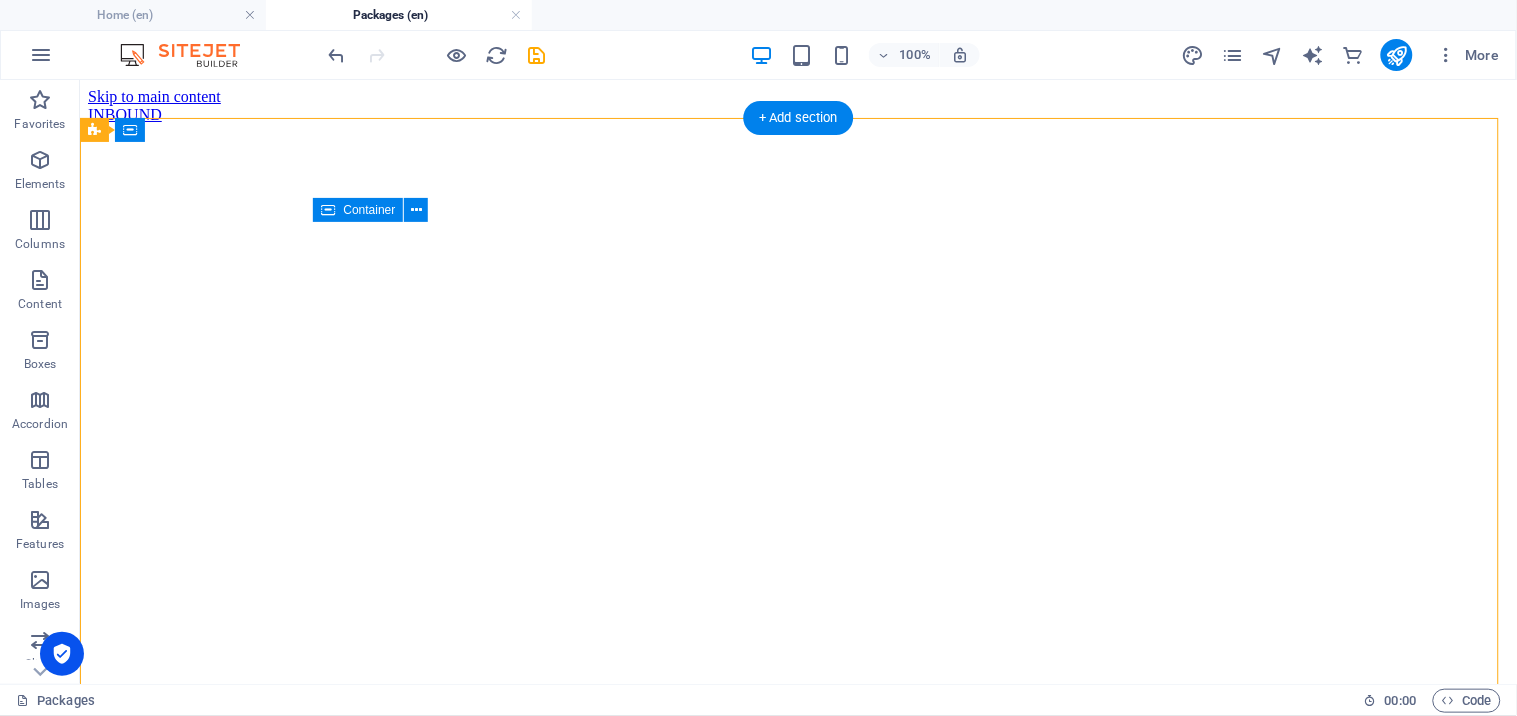 drag, startPoint x: 692, startPoint y: 311, endPoint x: 479, endPoint y: 311, distance: 213 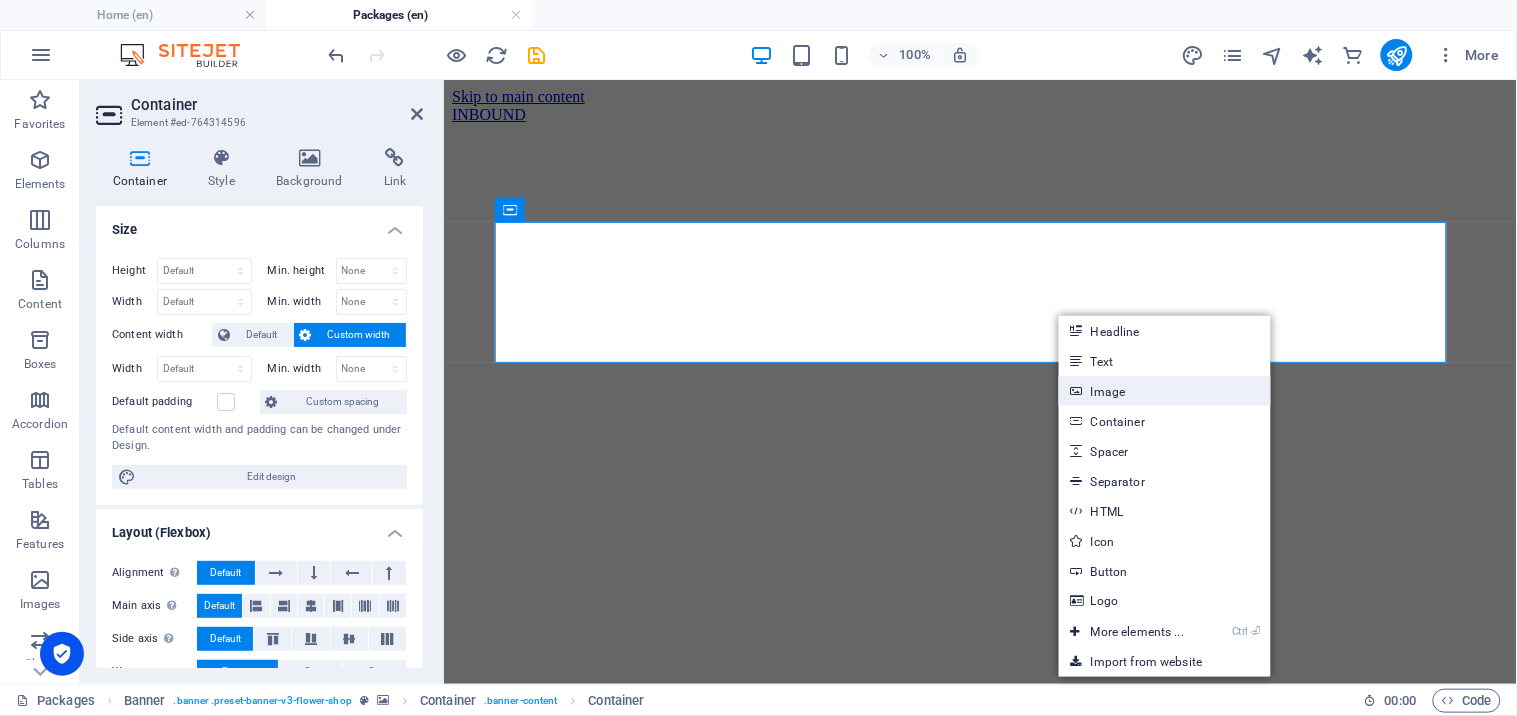 click on "Image" at bounding box center (1165, 391) 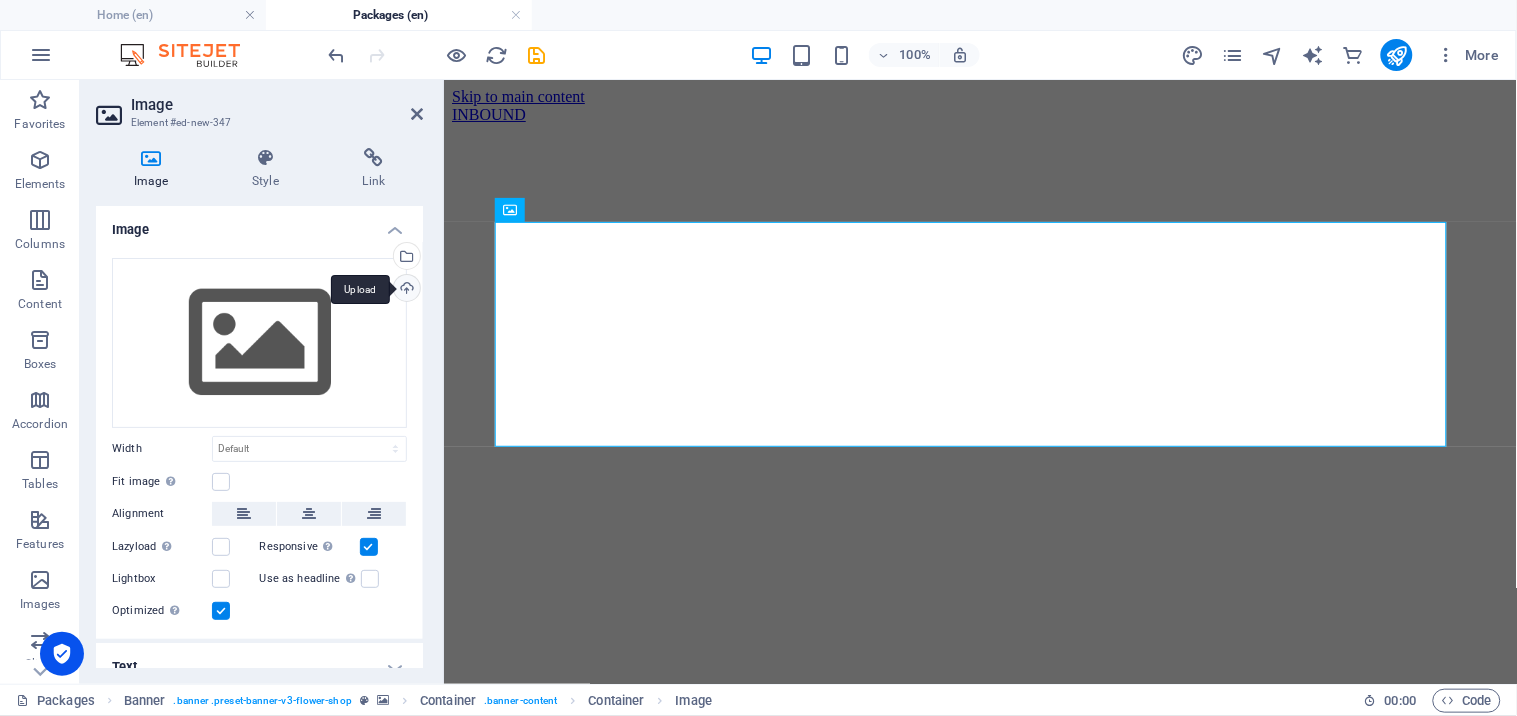 click on "Upload" at bounding box center (405, 290) 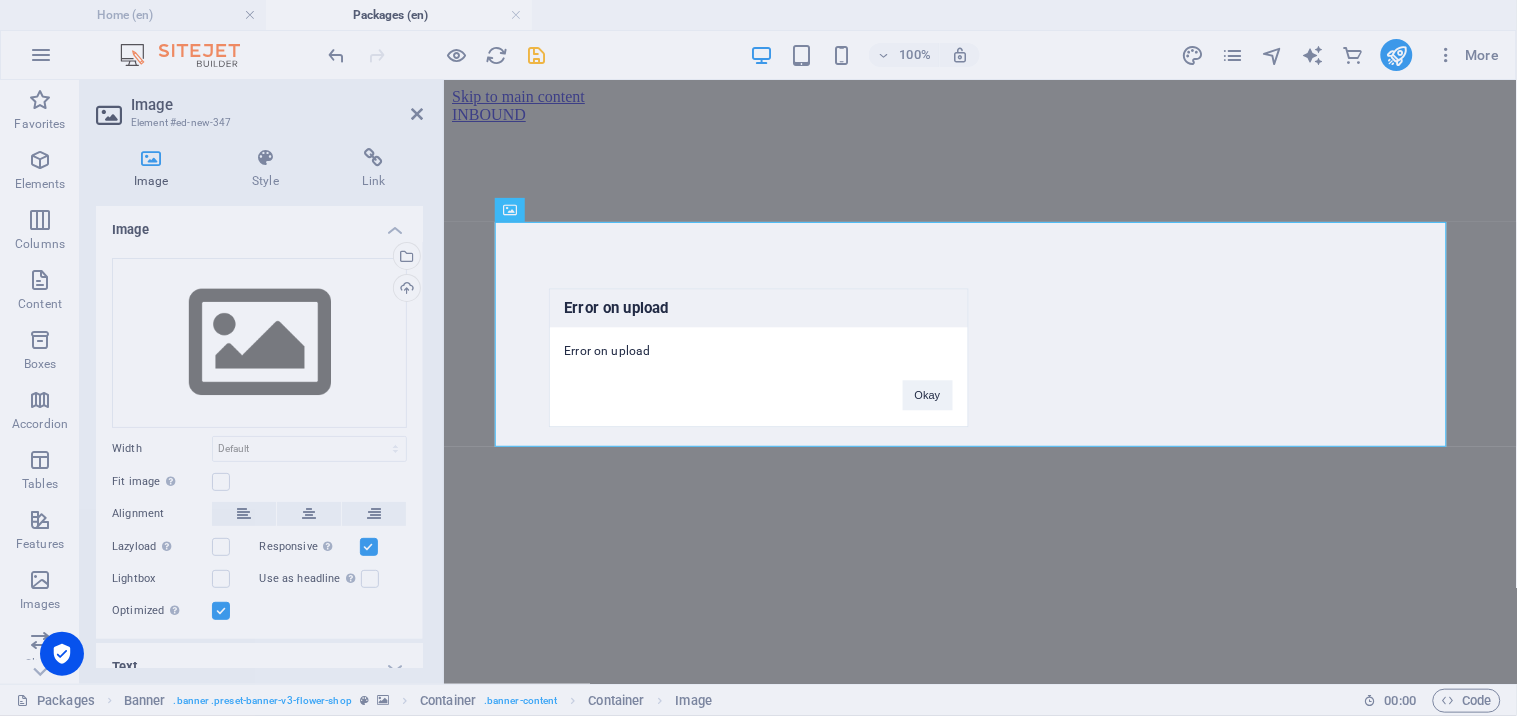 click on "Okay" at bounding box center (928, 396) 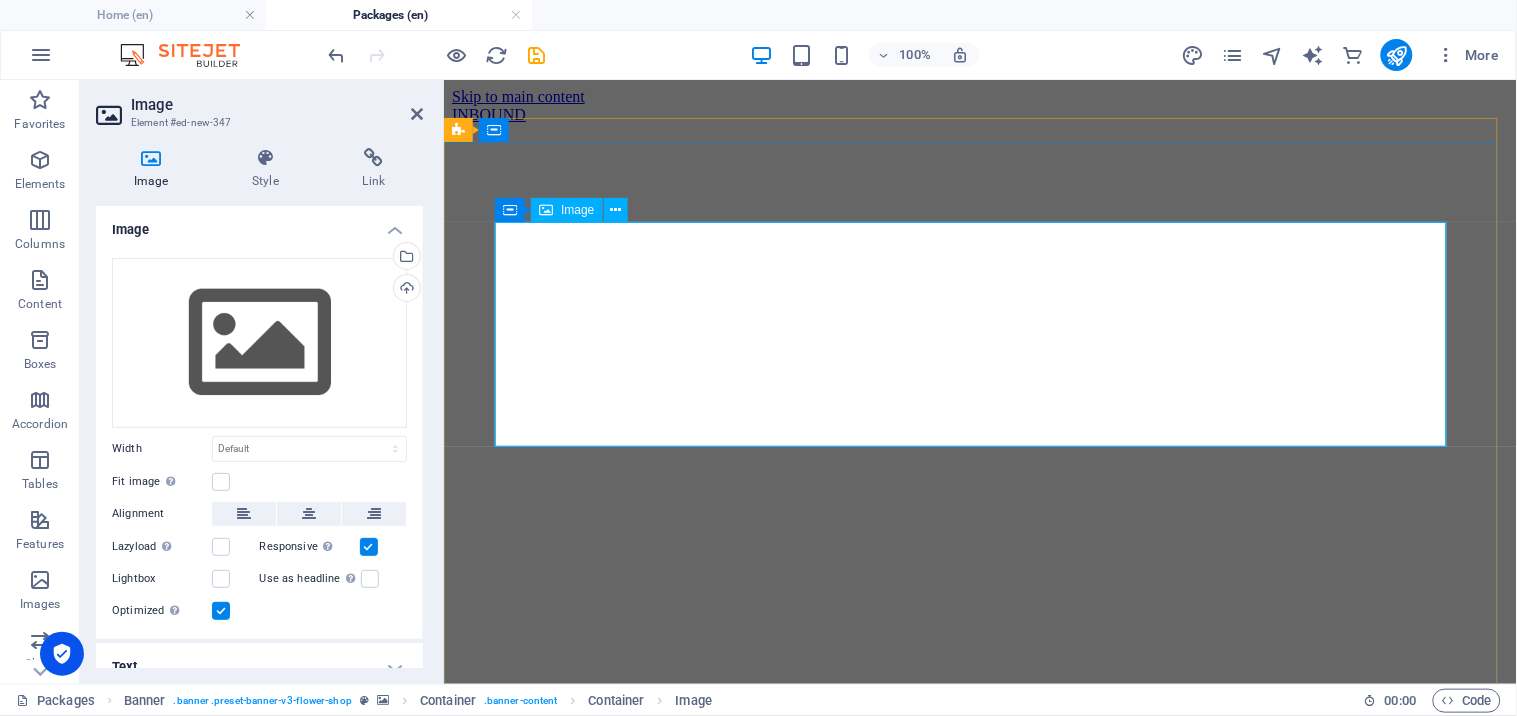 click at bounding box center (979, 957) 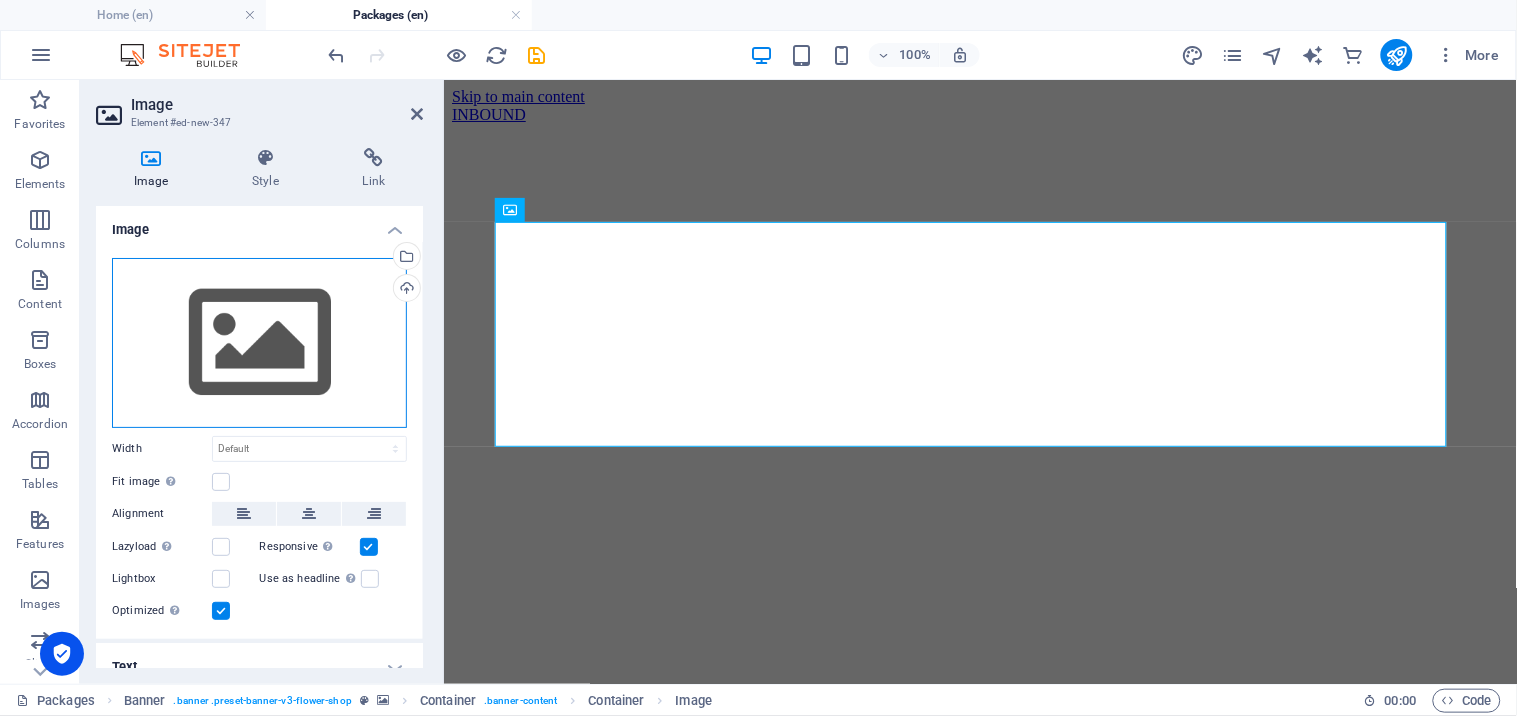 click on "Drag files here, click to choose files or select files from Files or our free stock photos & videos" at bounding box center [259, 343] 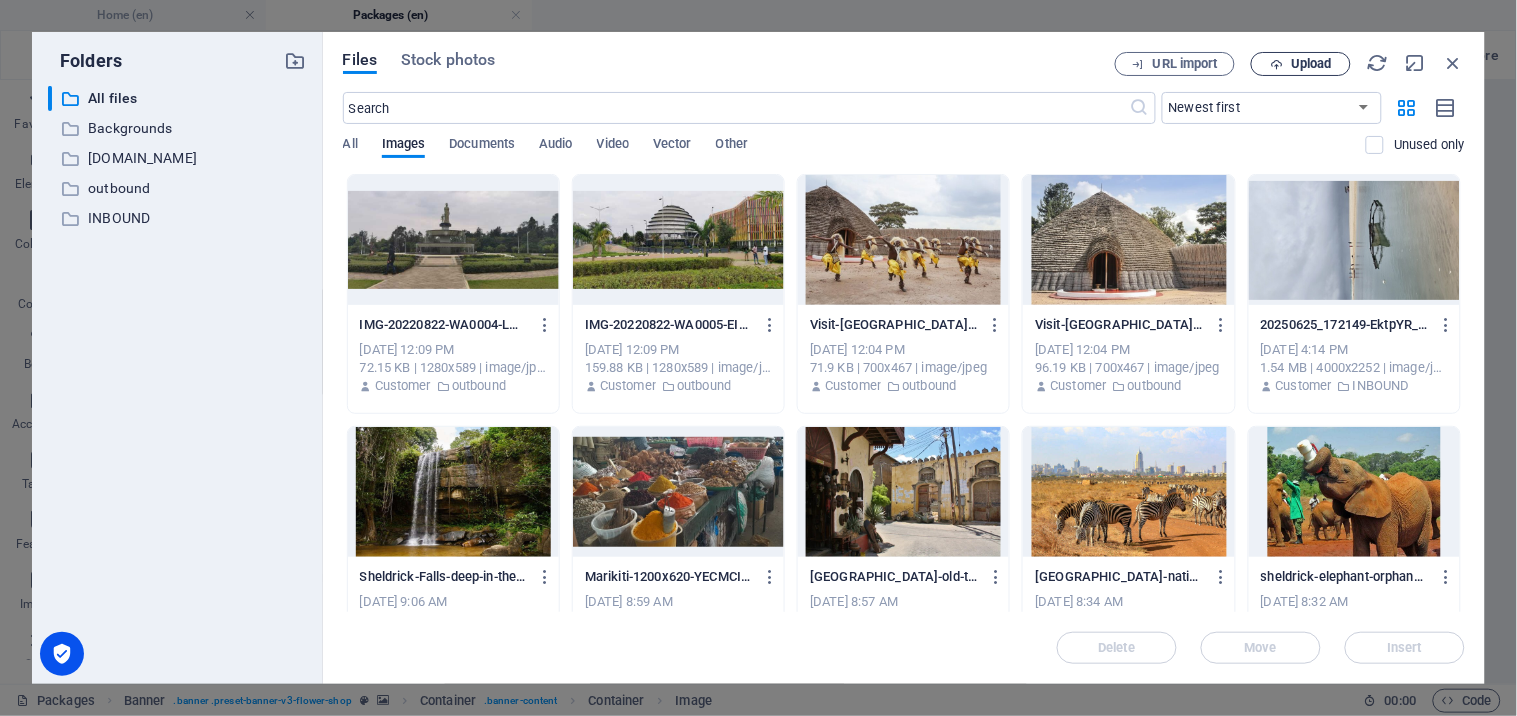 click on "Upload" at bounding box center (1301, 64) 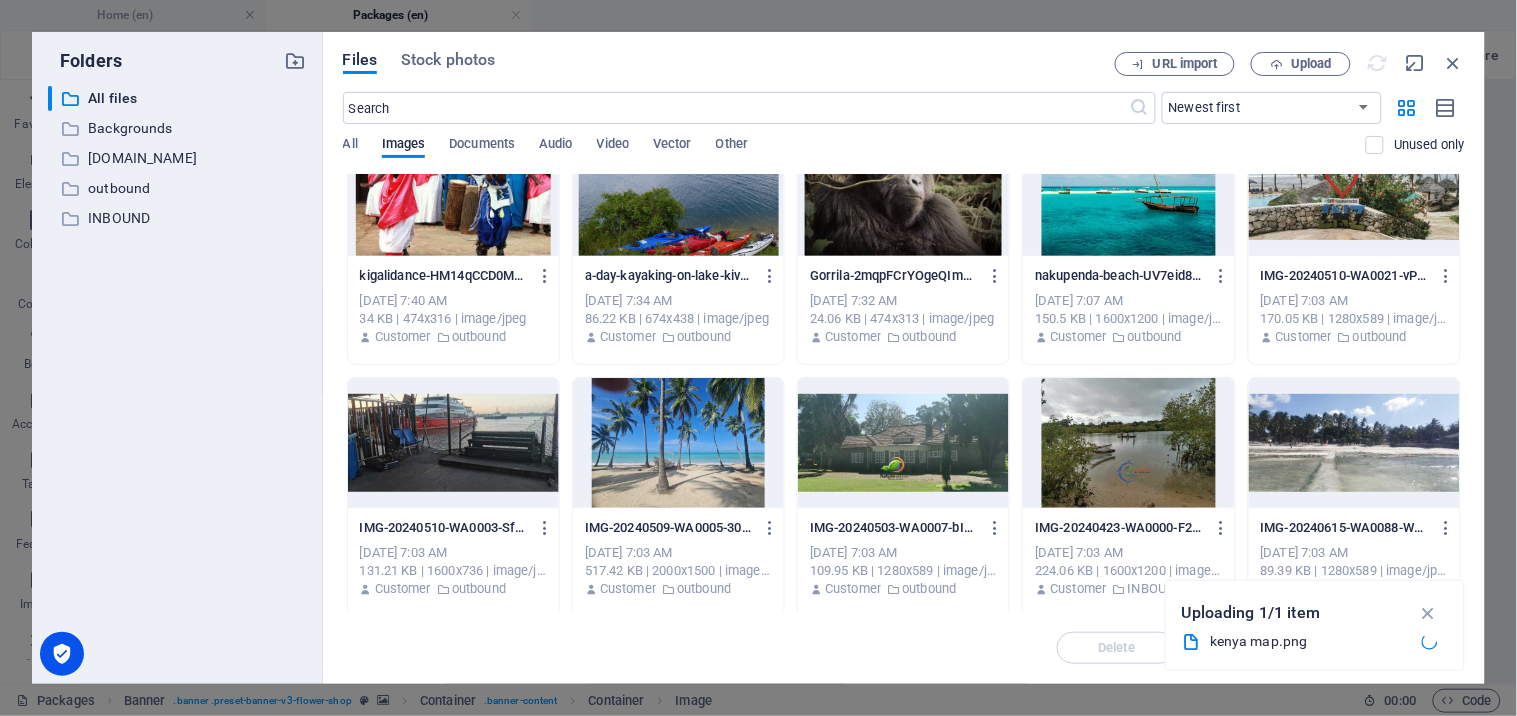 scroll, scrollTop: 592, scrollLeft: 0, axis: vertical 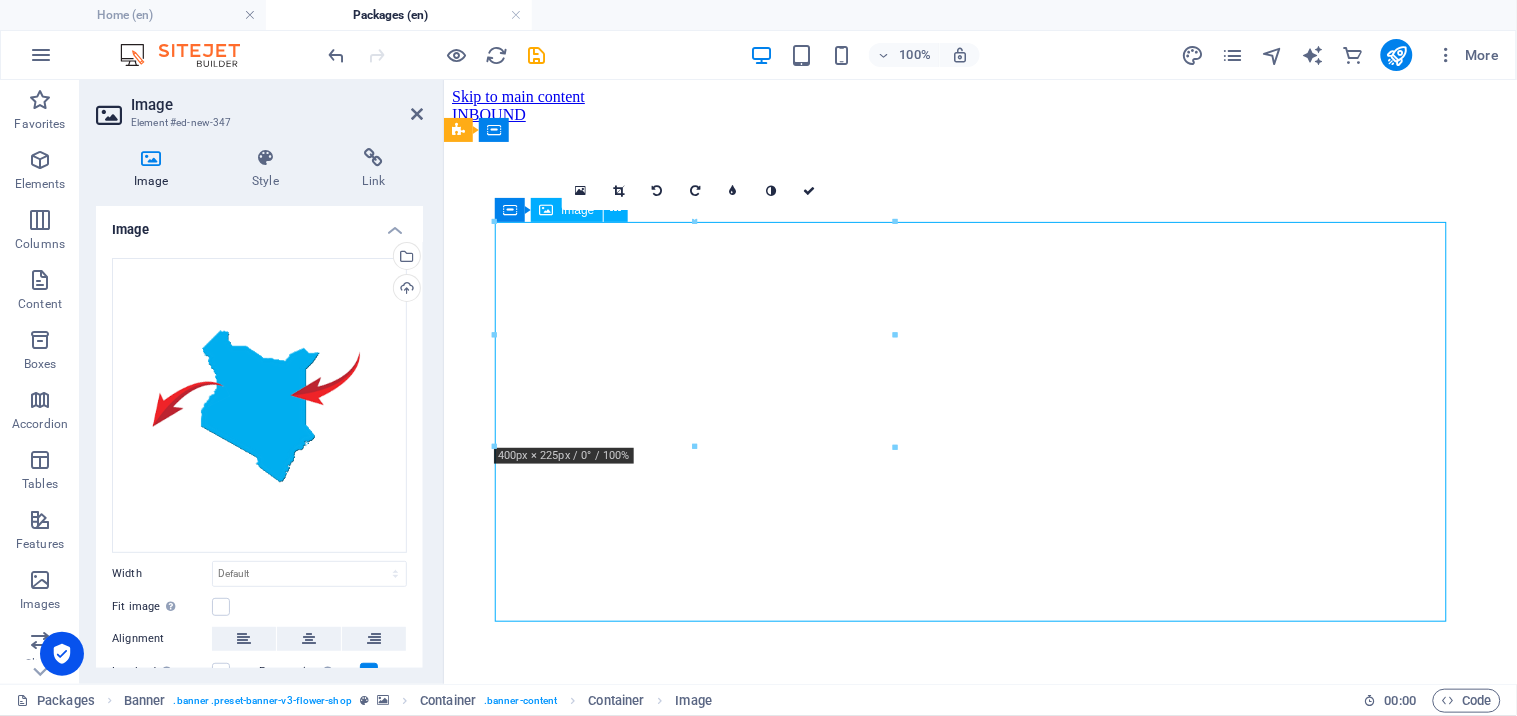 drag, startPoint x: 737, startPoint y: 393, endPoint x: 965, endPoint y: 384, distance: 228.17757 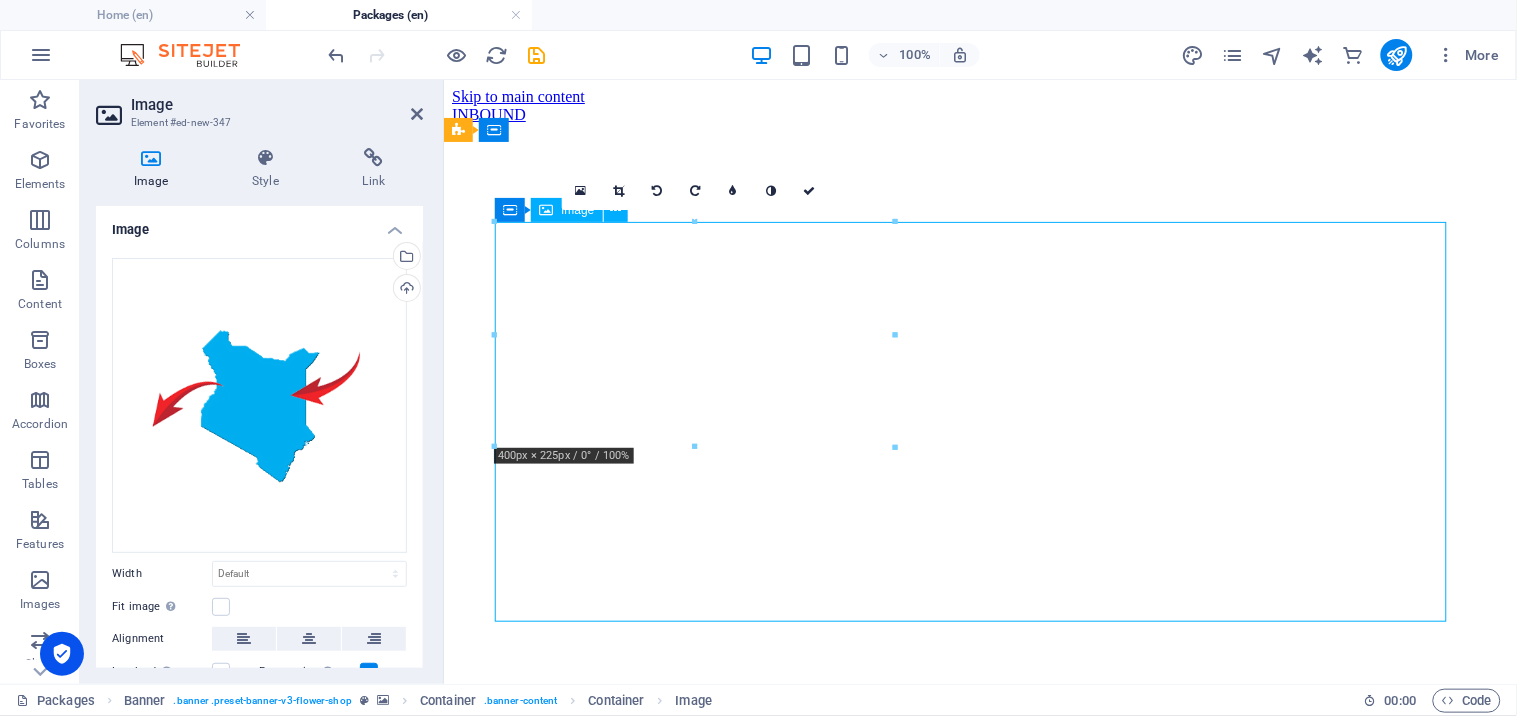 click at bounding box center [979, 1246] 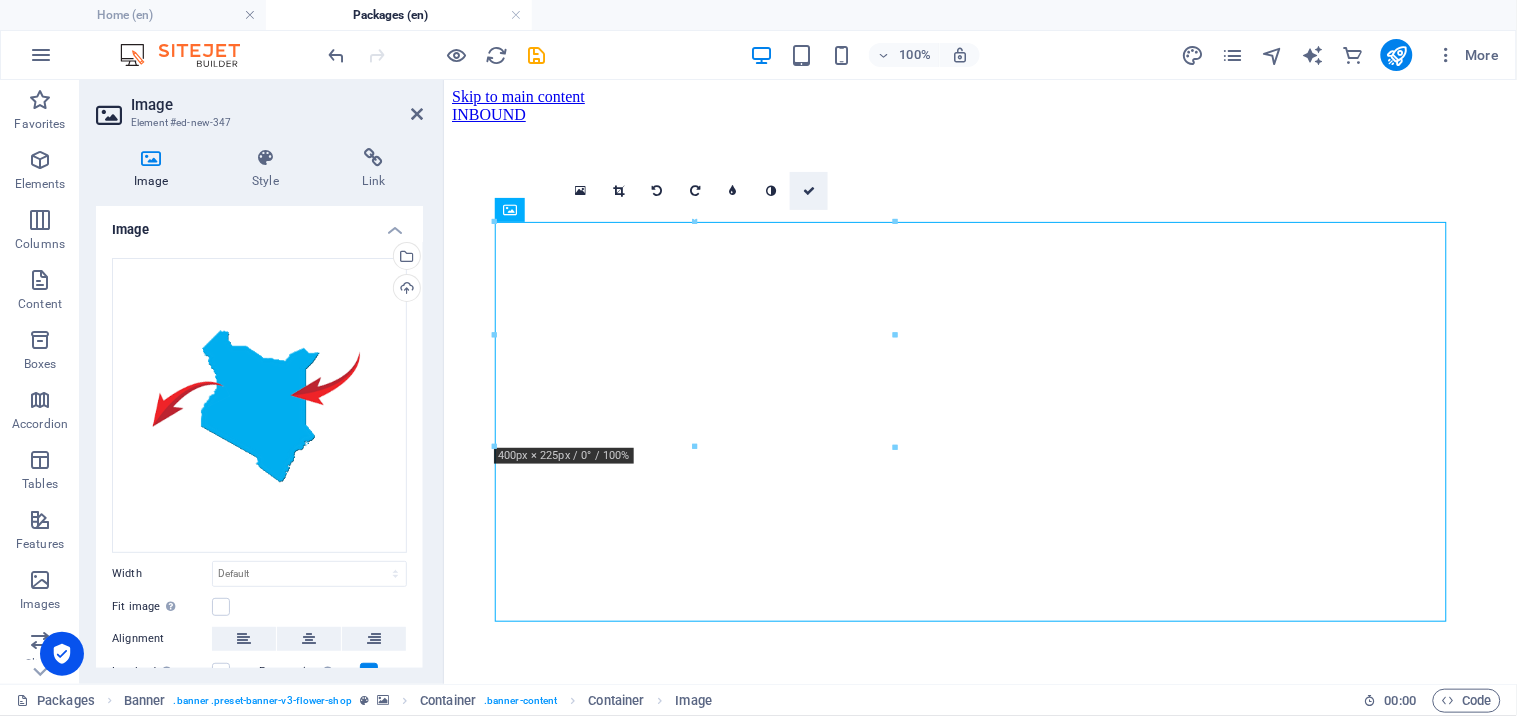 click at bounding box center [809, 191] 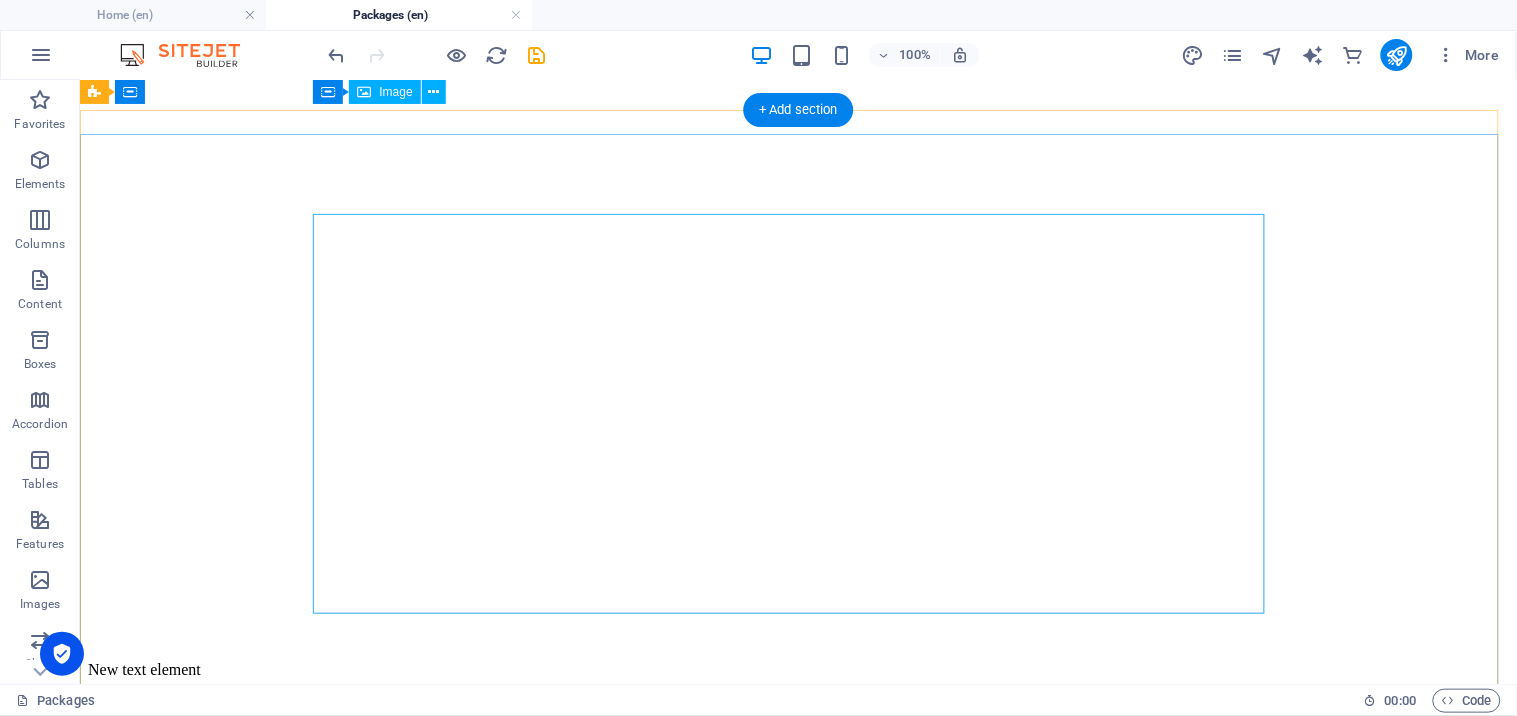 scroll, scrollTop: 0, scrollLeft: 0, axis: both 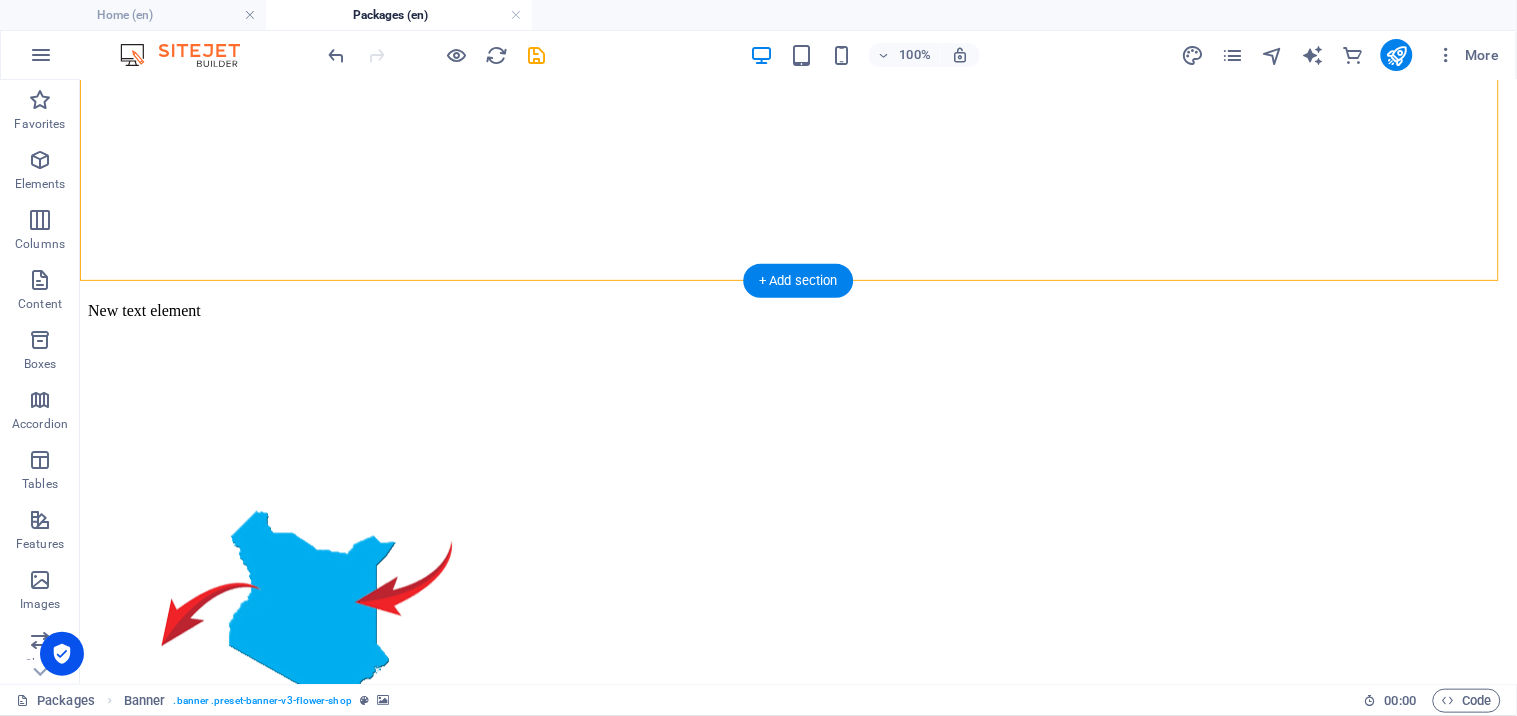 drag, startPoint x: 546, startPoint y: 371, endPoint x: 743, endPoint y: 196, distance: 263.50333 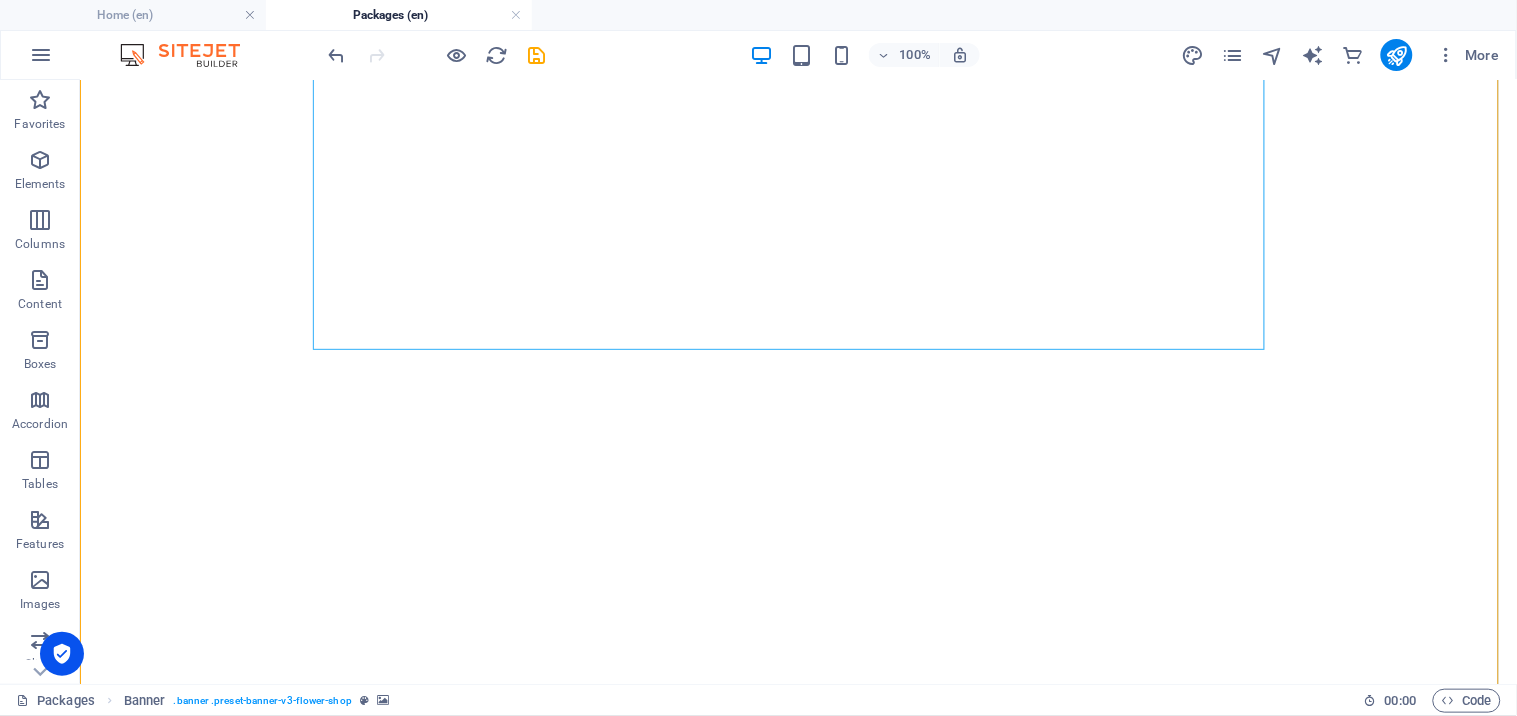 scroll, scrollTop: 296, scrollLeft: 0, axis: vertical 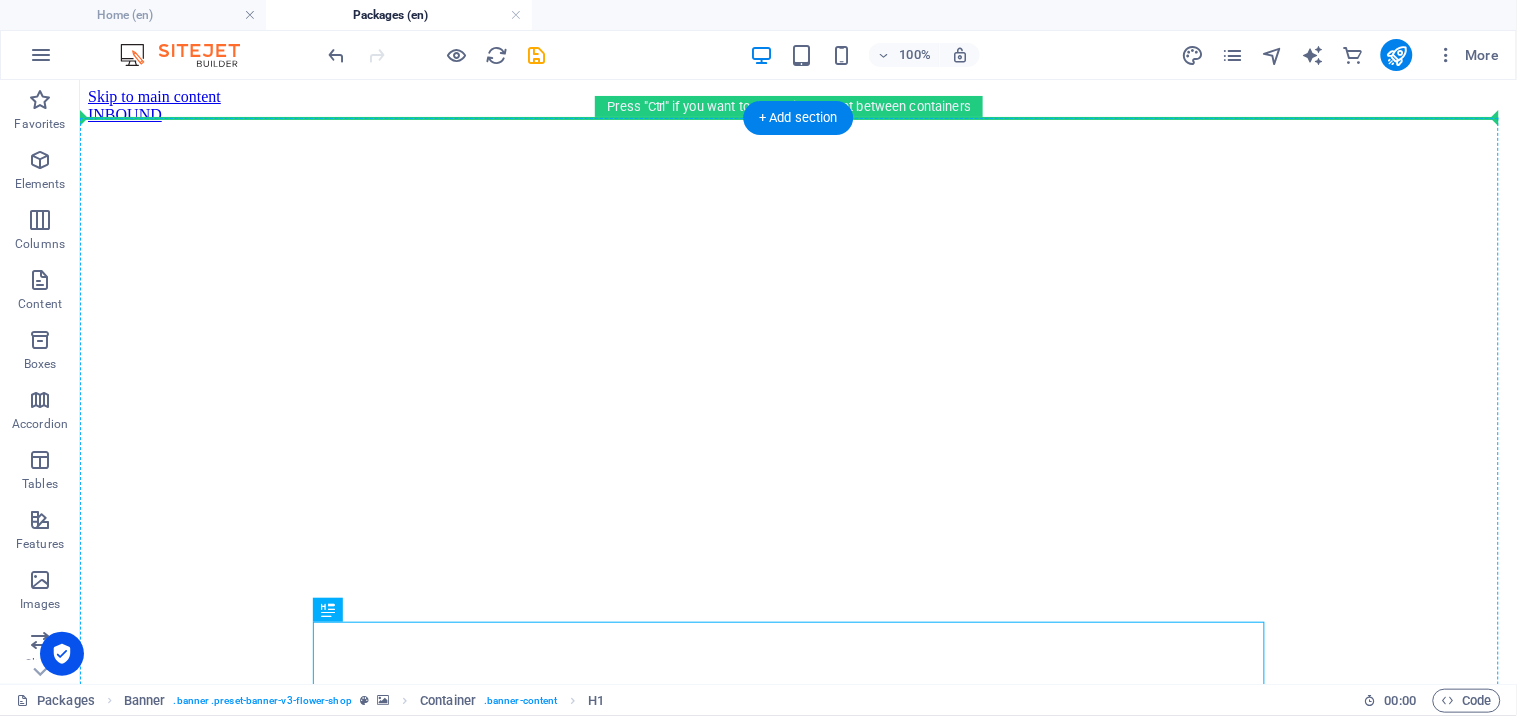 drag, startPoint x: 782, startPoint y: 460, endPoint x: 719, endPoint y: 199, distance: 268.49582 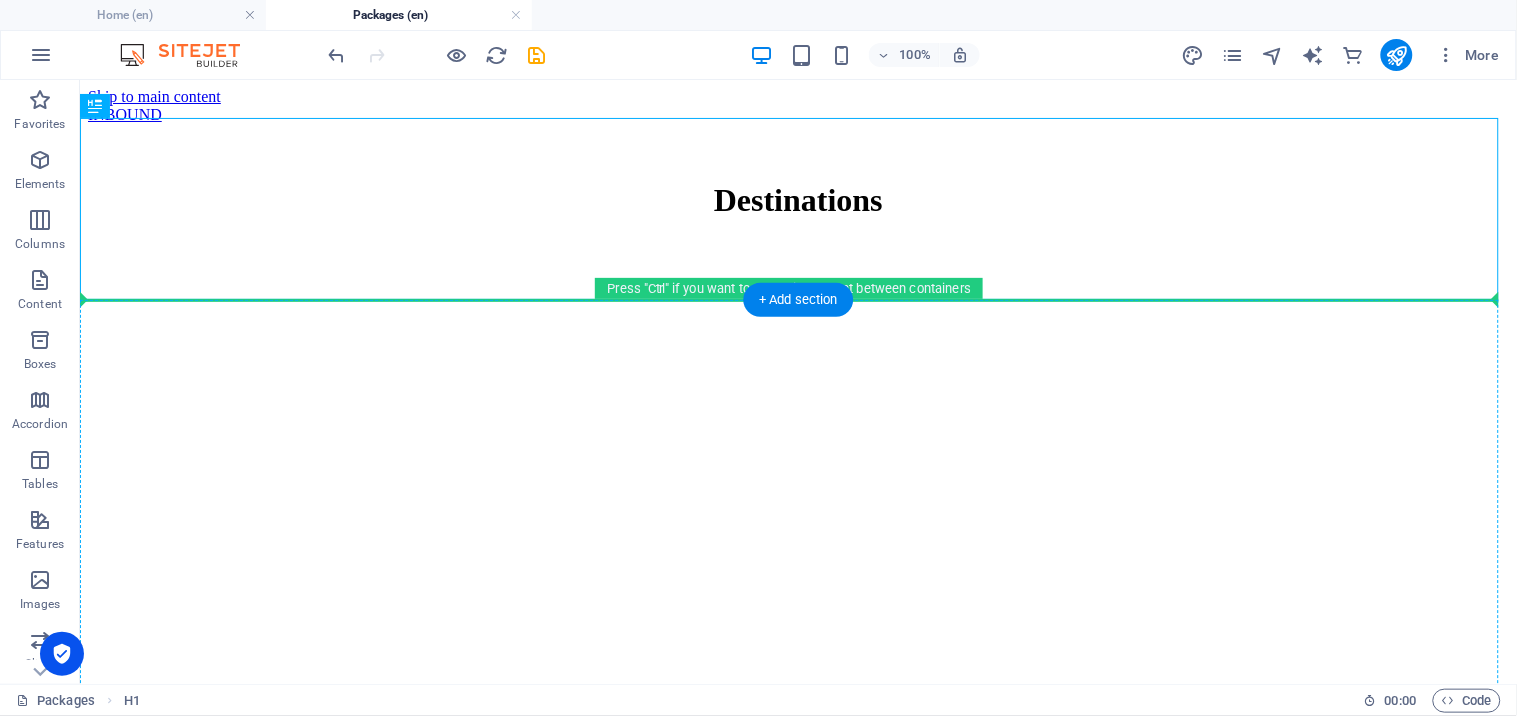 drag, startPoint x: 713, startPoint y: 226, endPoint x: 753, endPoint y: 354, distance: 134.10443 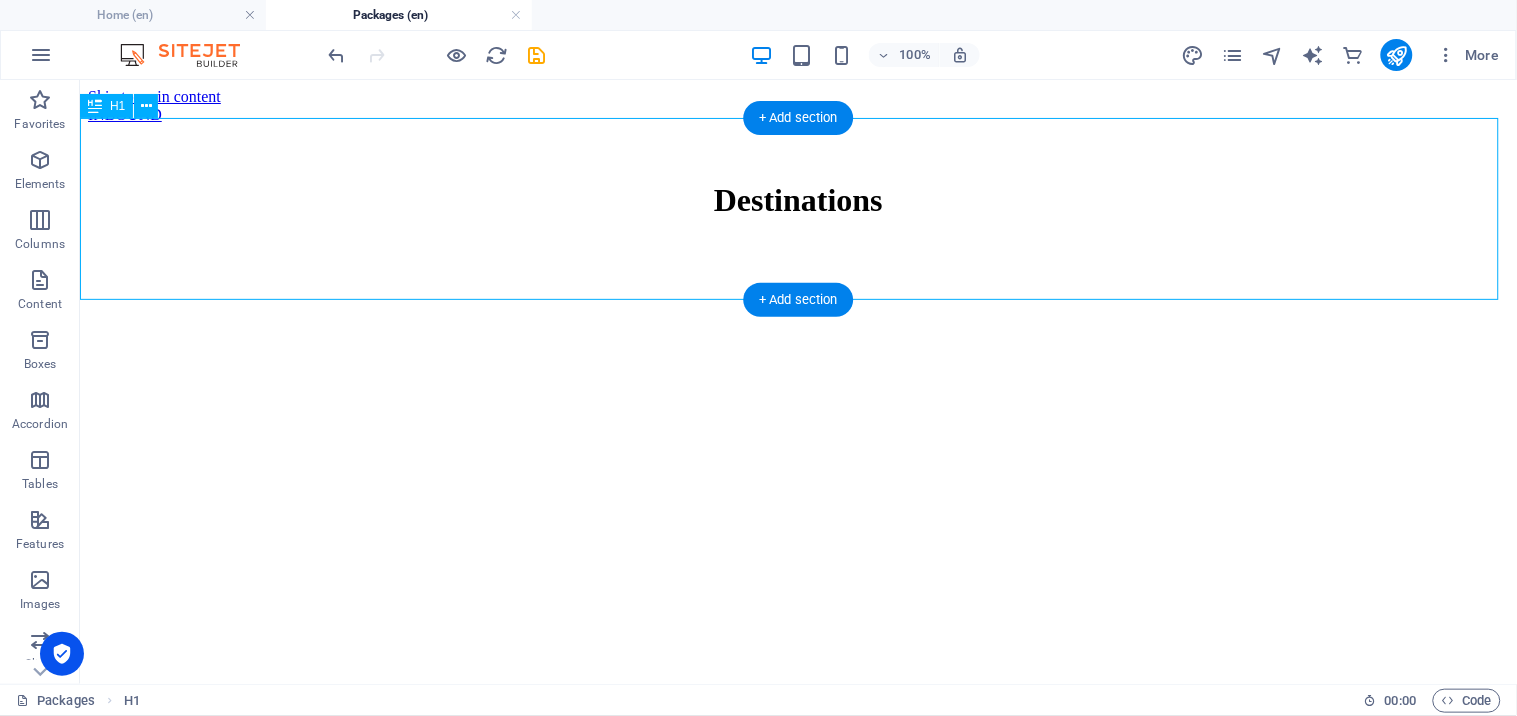 scroll, scrollTop: 147, scrollLeft: 0, axis: vertical 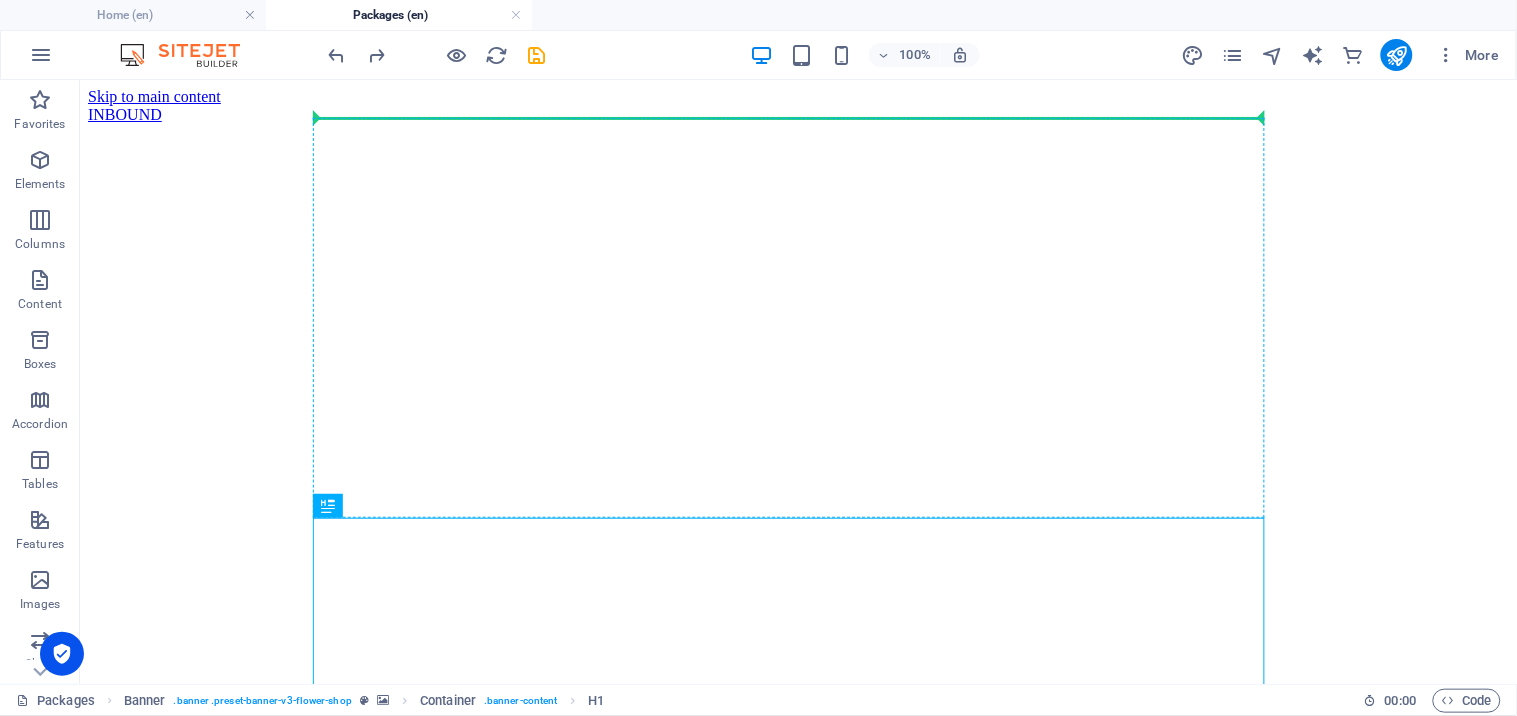 drag, startPoint x: 793, startPoint y: 596, endPoint x: 740, endPoint y: 126, distance: 472.97885 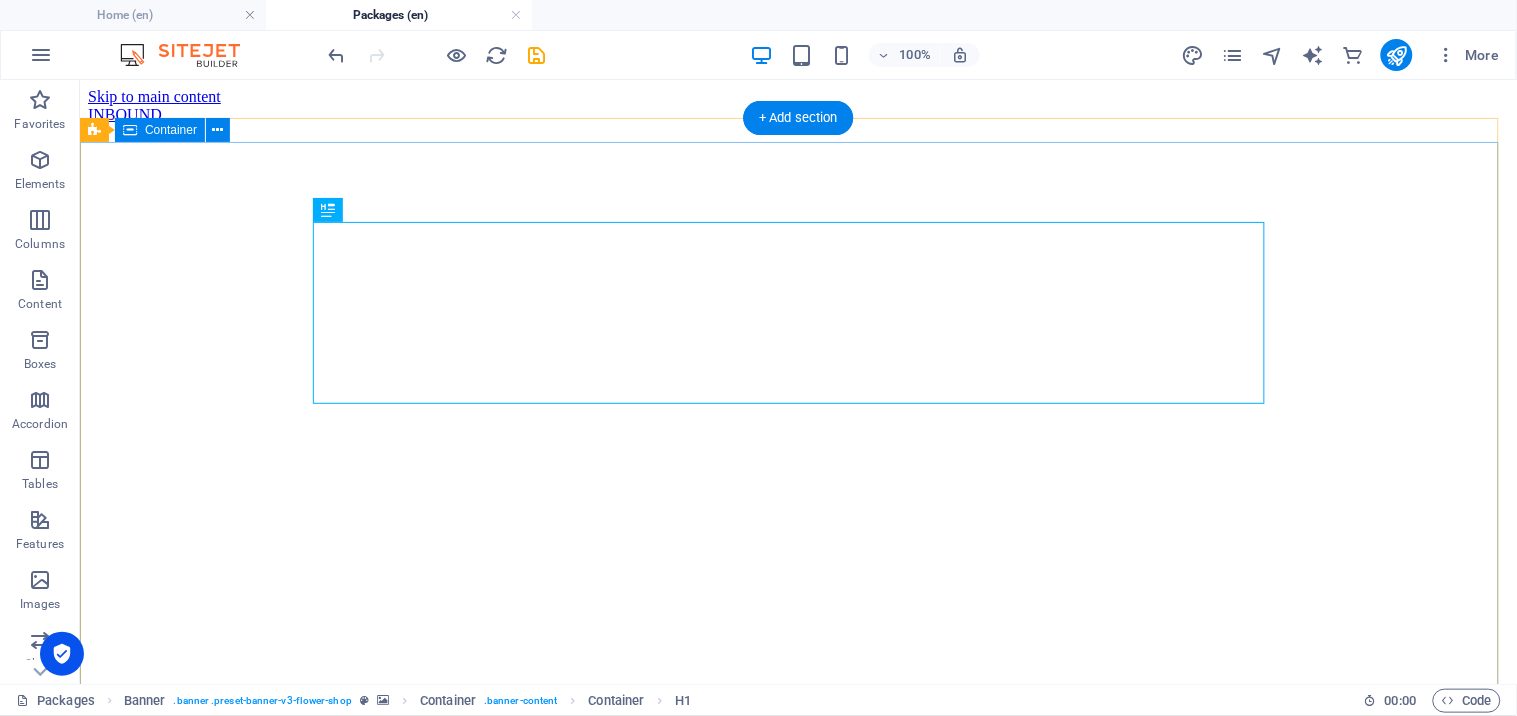 drag, startPoint x: 740, startPoint y: 130, endPoint x: 737, endPoint y: 186, distance: 56.0803 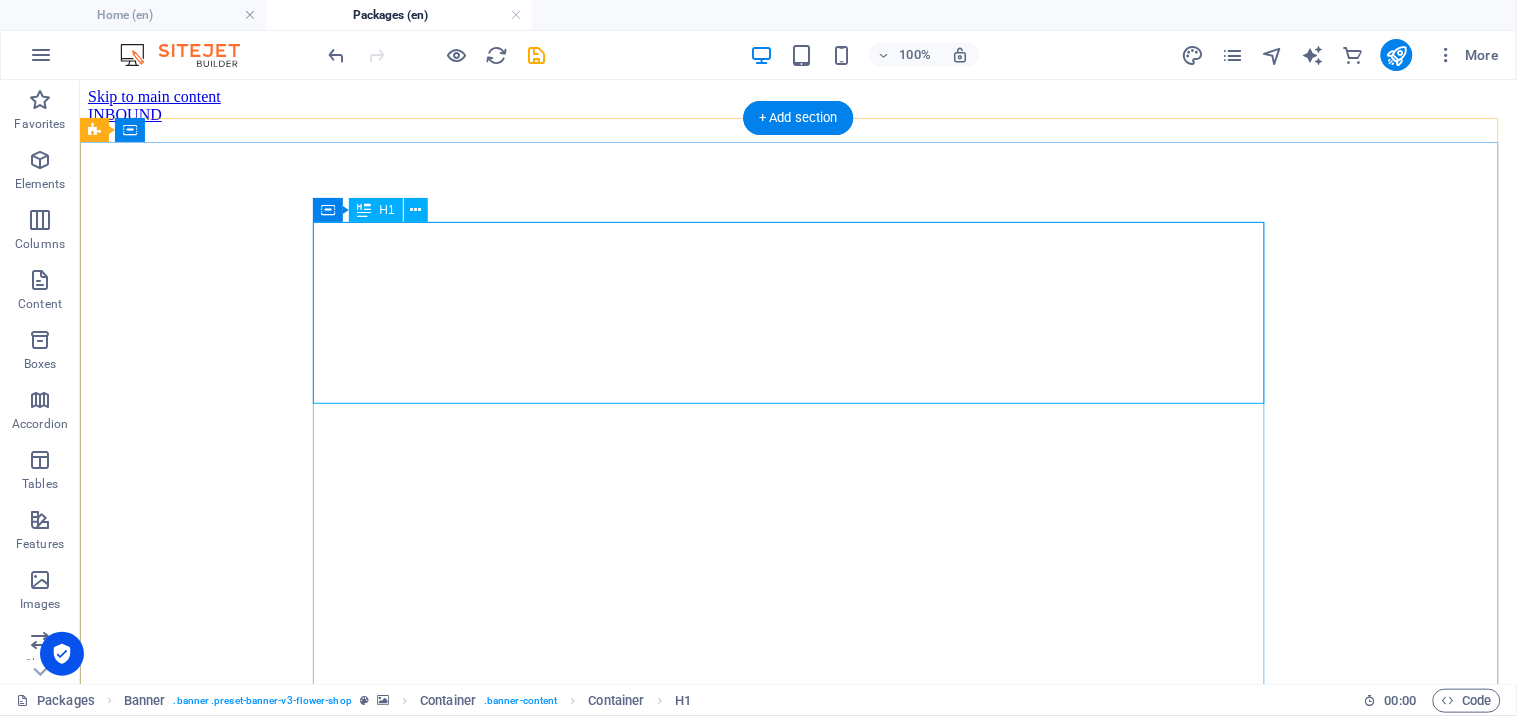 scroll, scrollTop: 147, scrollLeft: 0, axis: vertical 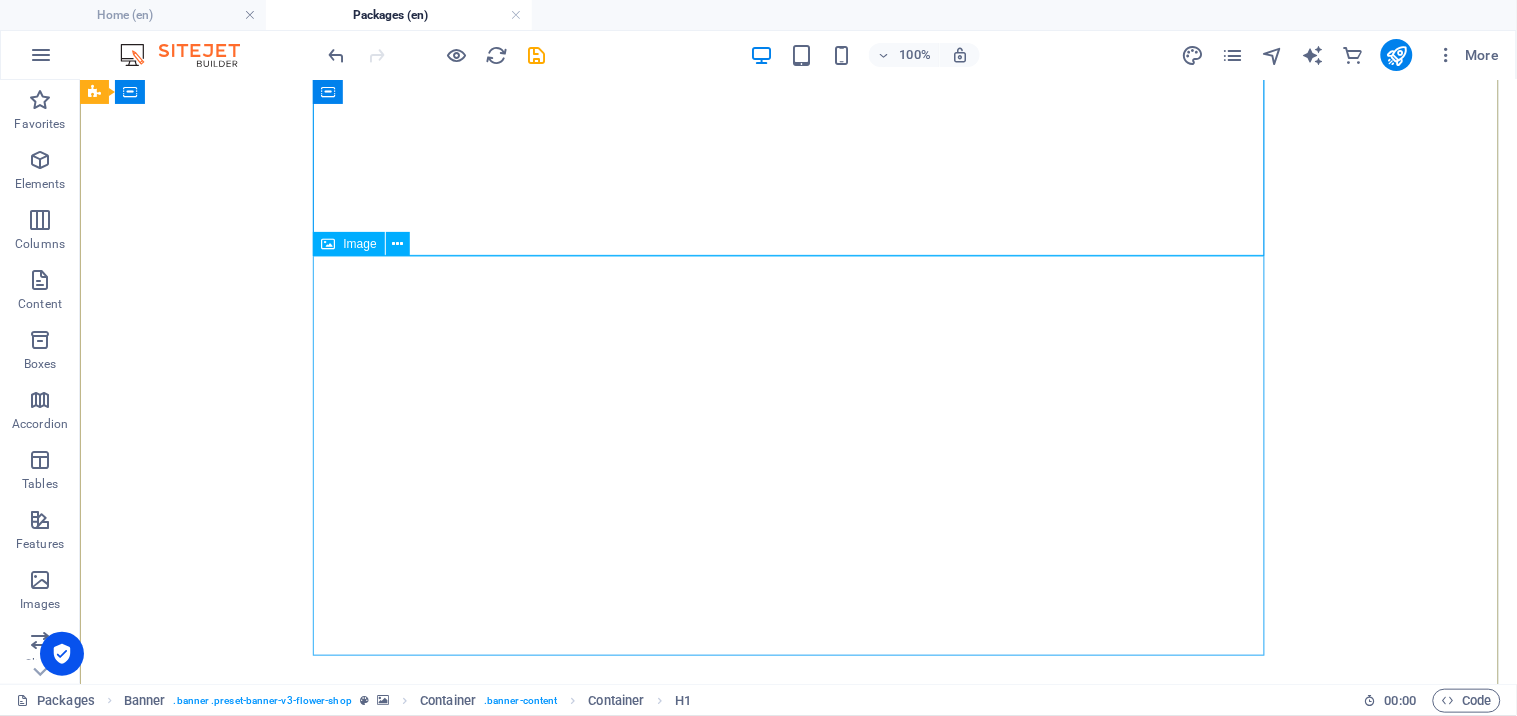 click at bounding box center (797, 1391) 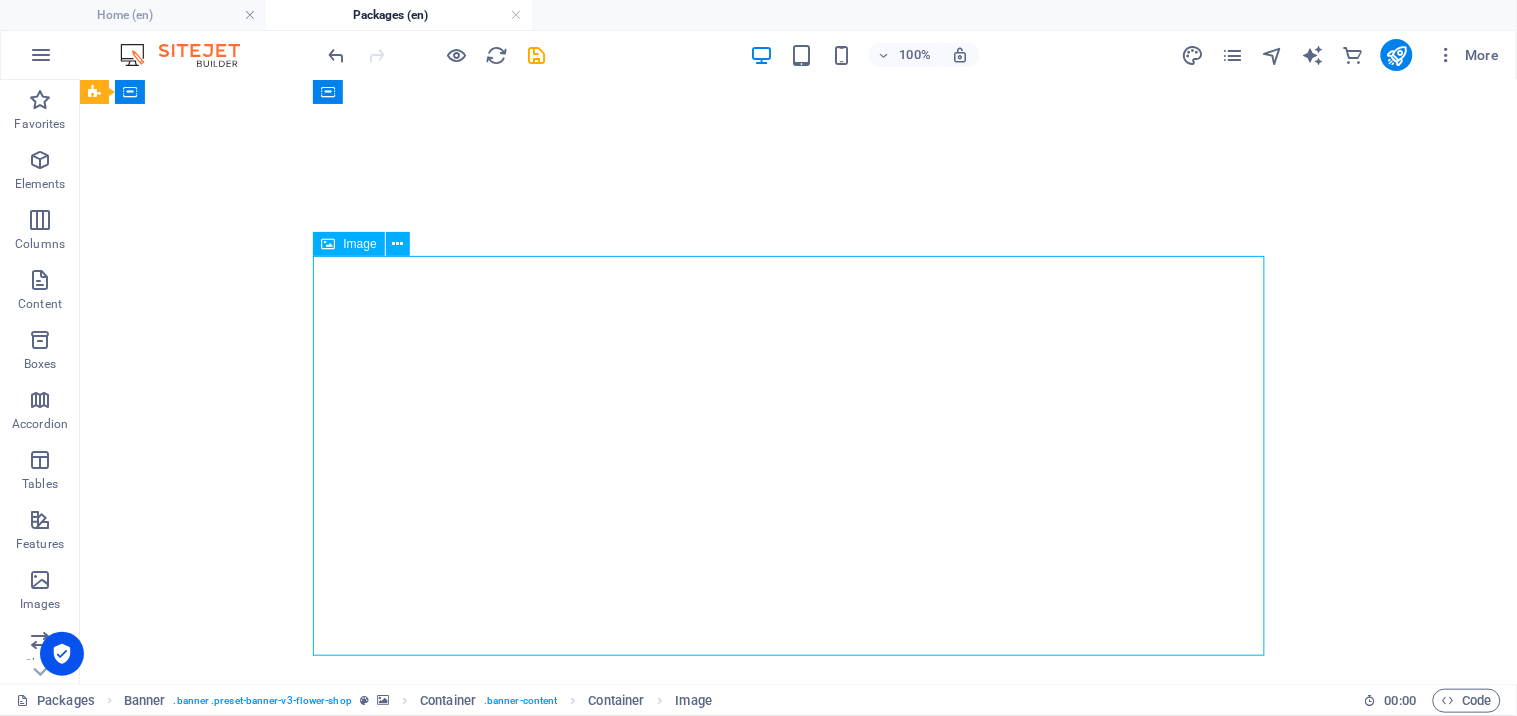 drag, startPoint x: 512, startPoint y: 455, endPoint x: 589, endPoint y: 460, distance: 77.16217 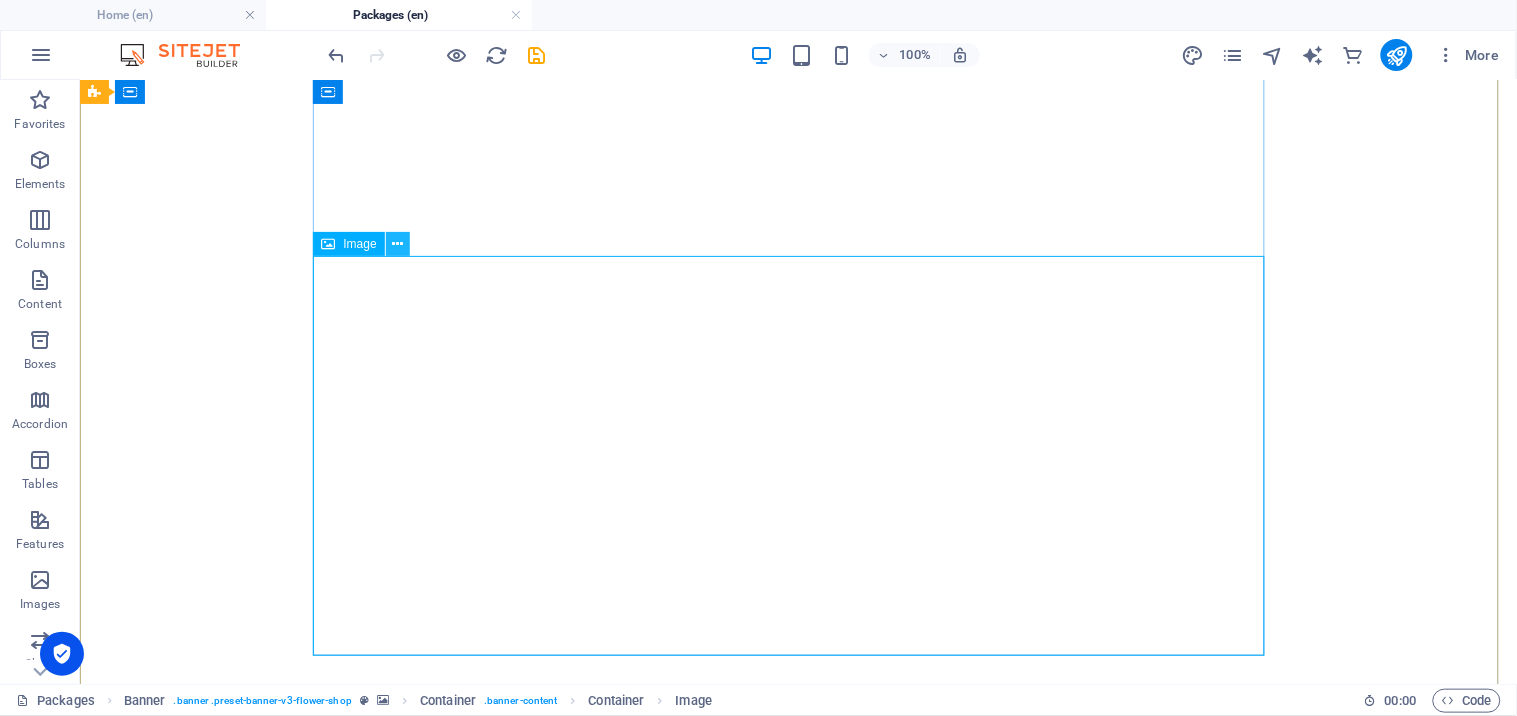 click at bounding box center [397, 244] 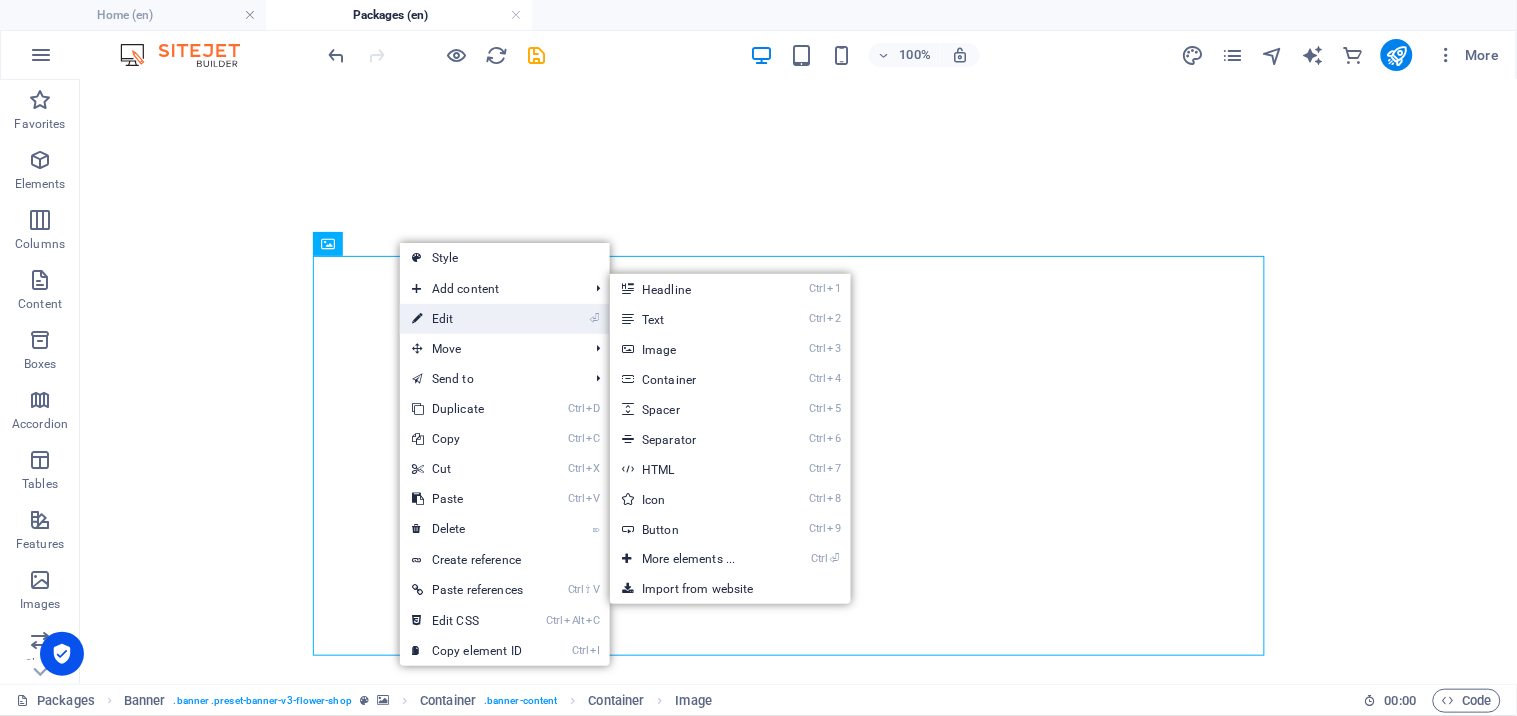click on "⏎  Edit" at bounding box center (505, 319) 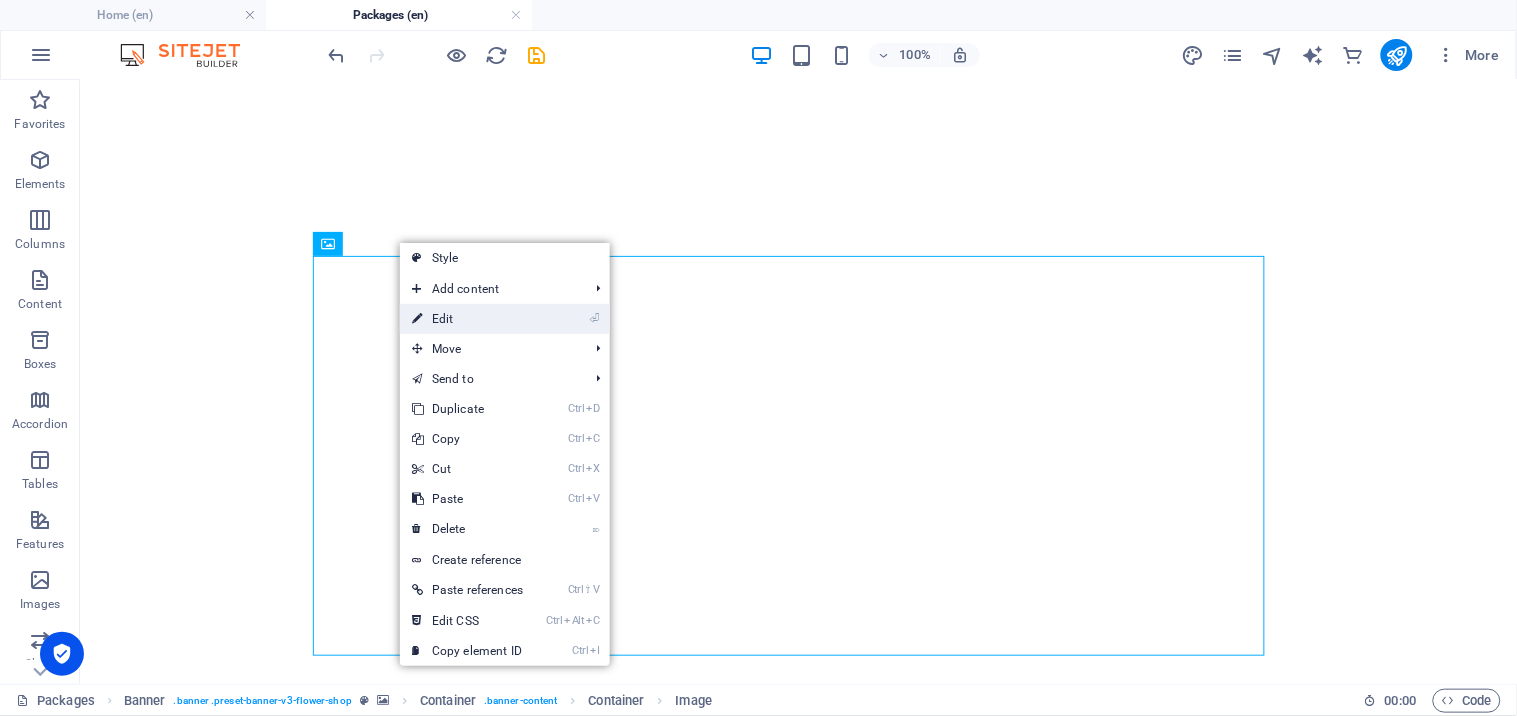 click on "⏎  Edit" at bounding box center [467, 319] 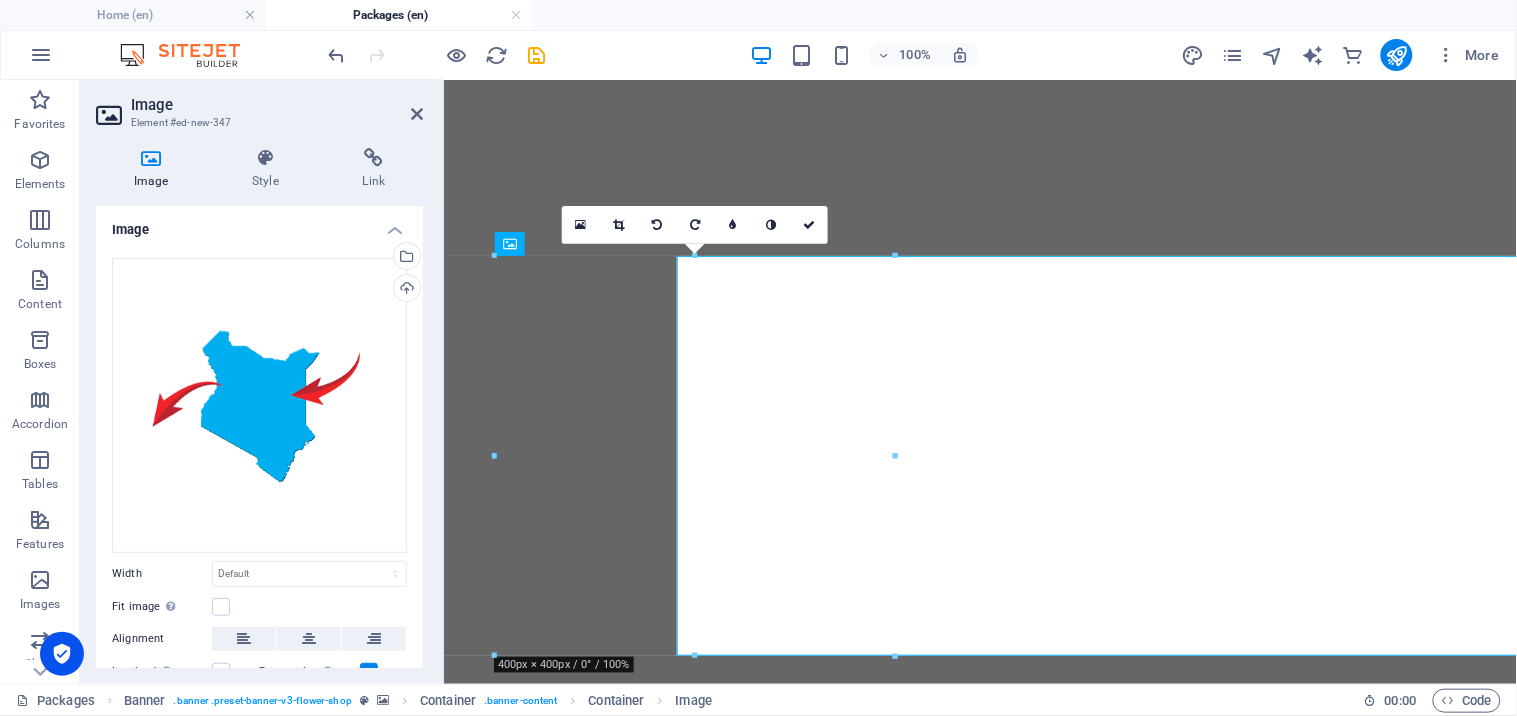 click at bounding box center [441, 382] 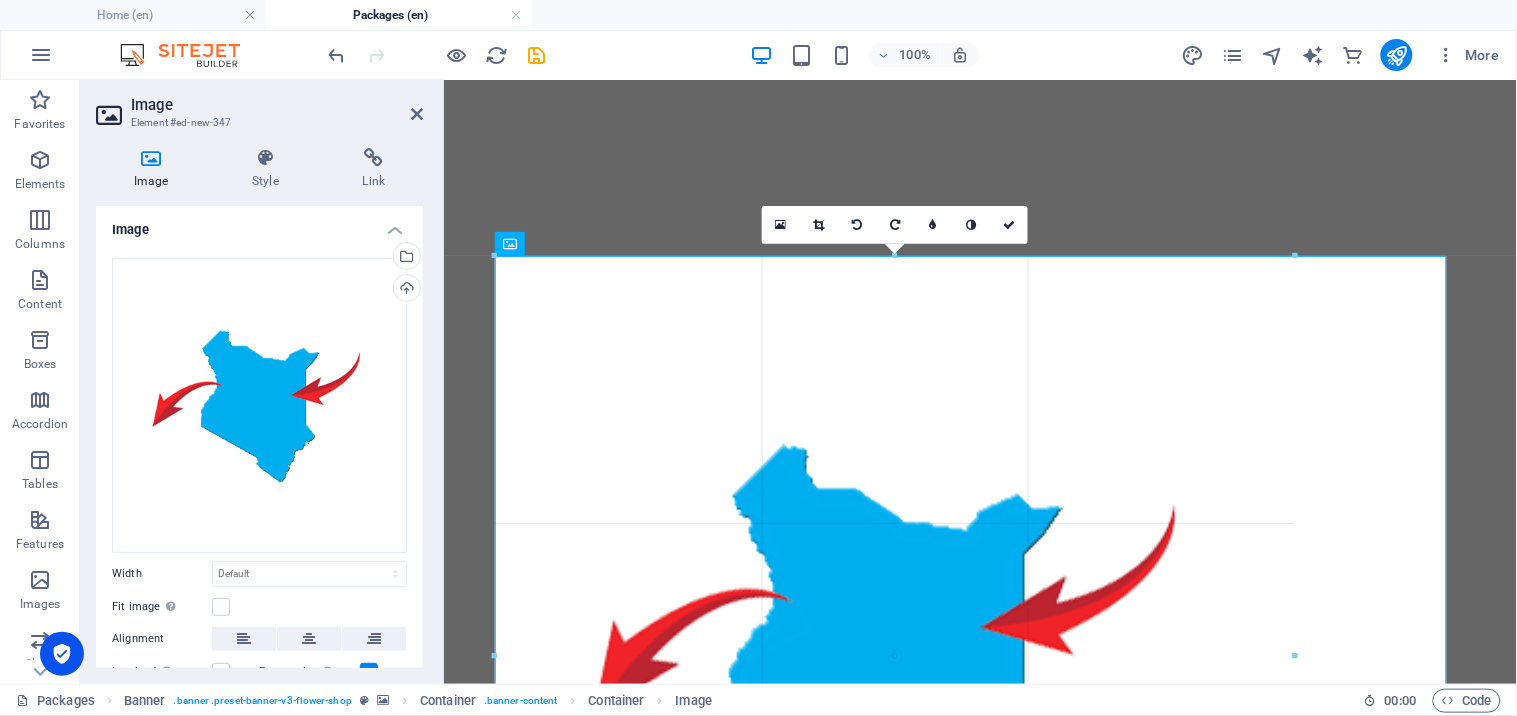 drag, startPoint x: 925, startPoint y: 458, endPoint x: 890, endPoint y: 398, distance: 69.46222 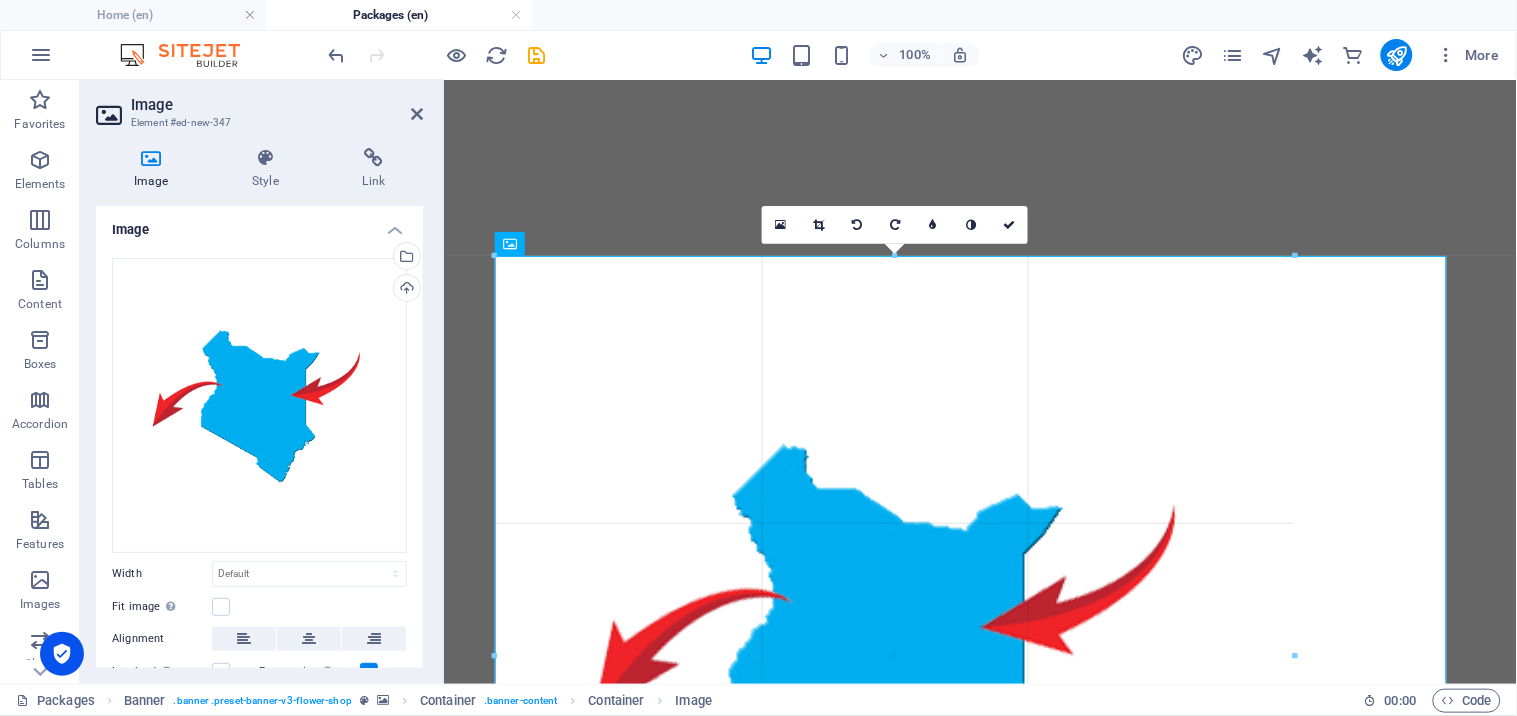 type on "800" 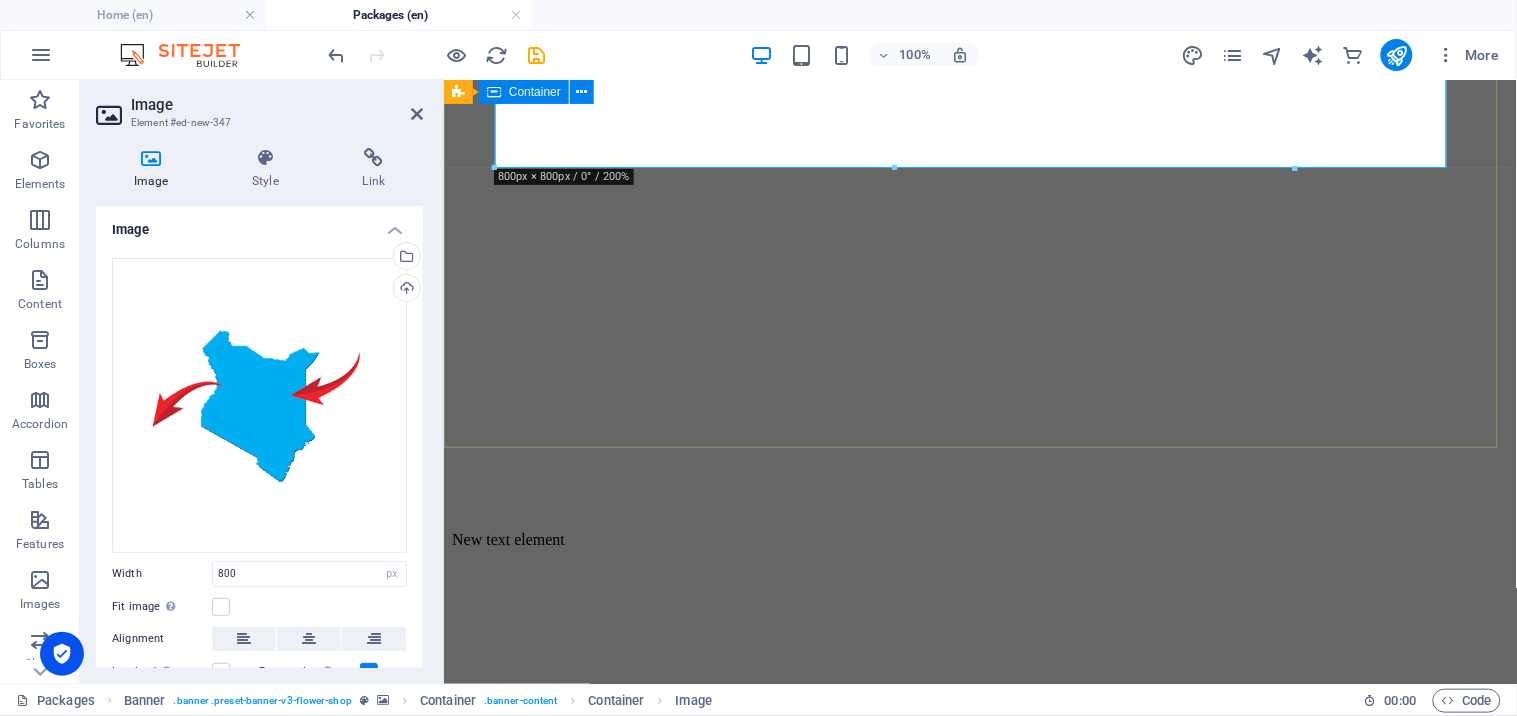 scroll, scrollTop: 888, scrollLeft: 0, axis: vertical 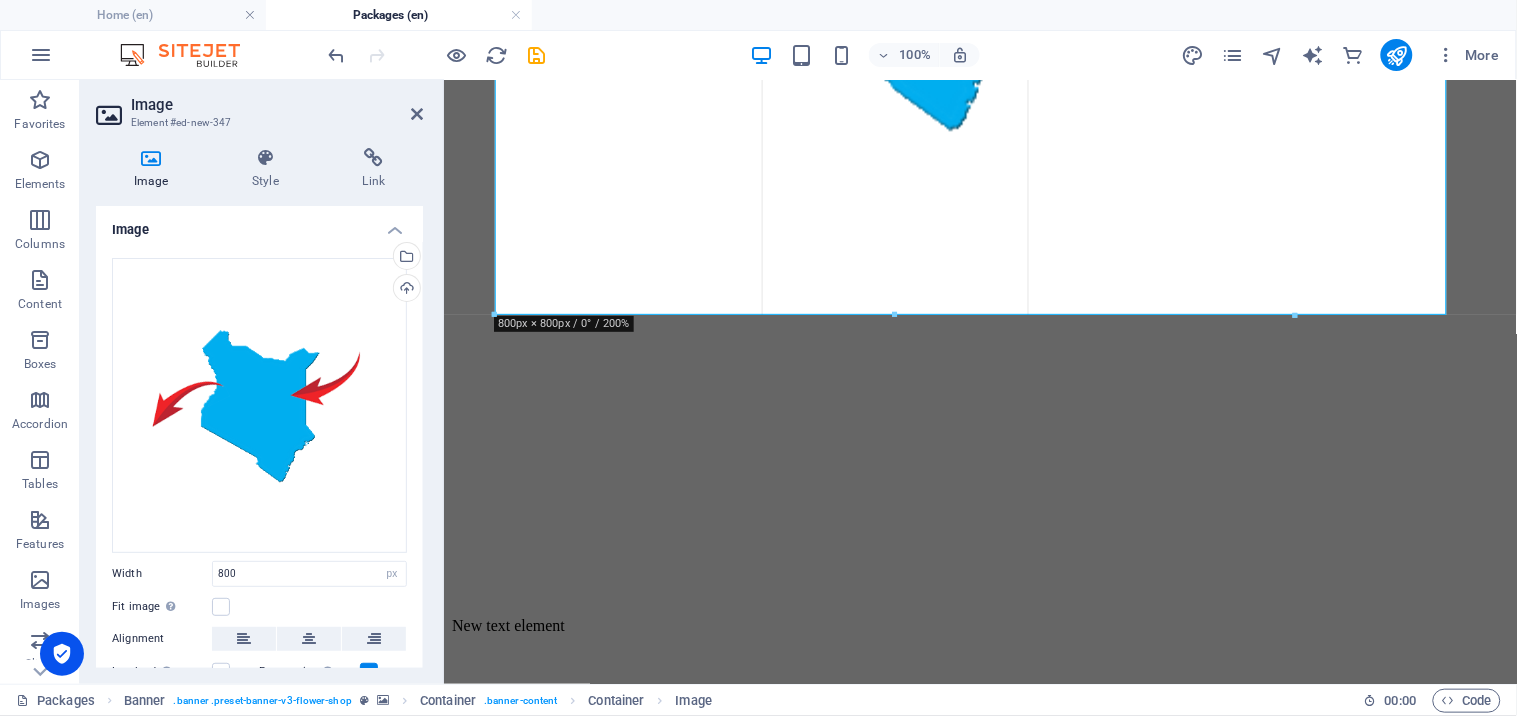 drag, startPoint x: 1296, startPoint y: 321, endPoint x: 728, endPoint y: 200, distance: 580.74524 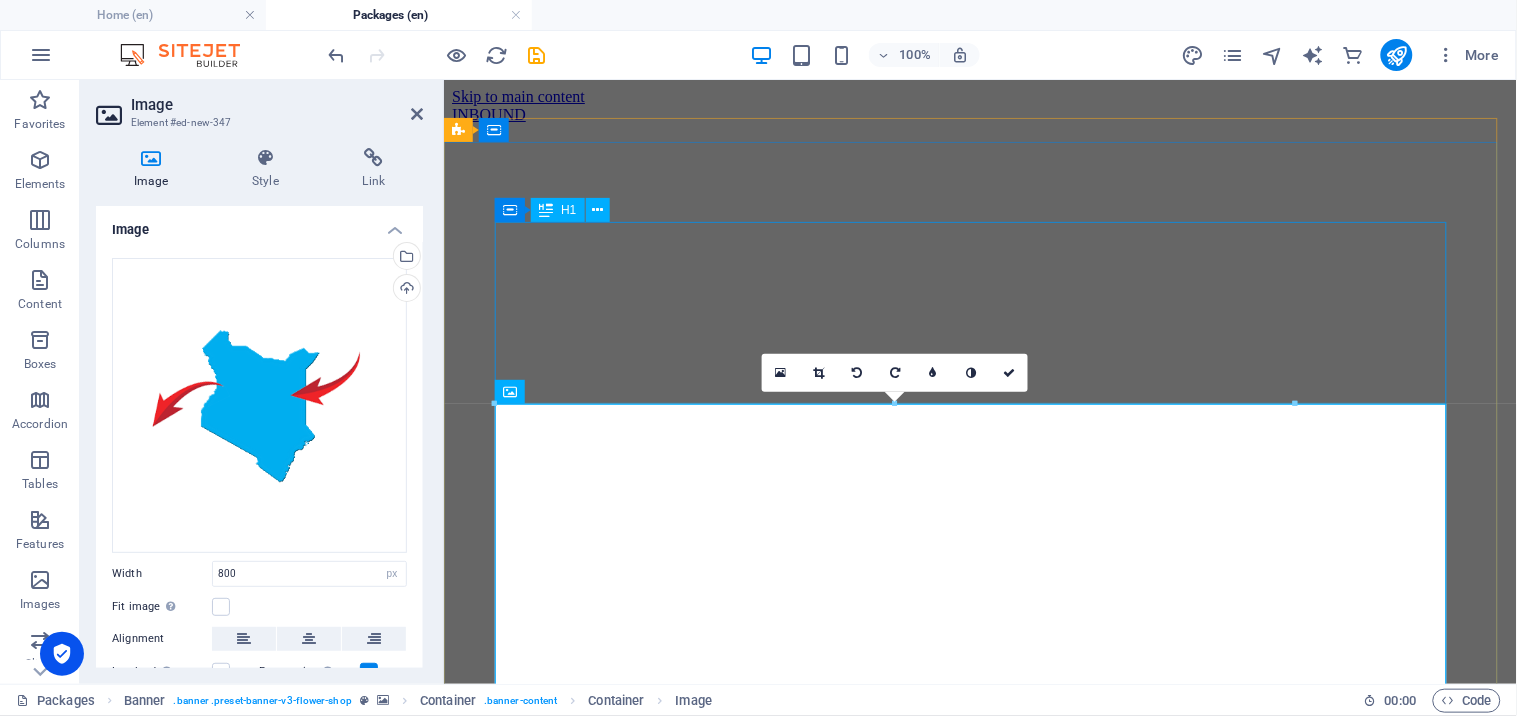 scroll, scrollTop: 147, scrollLeft: 0, axis: vertical 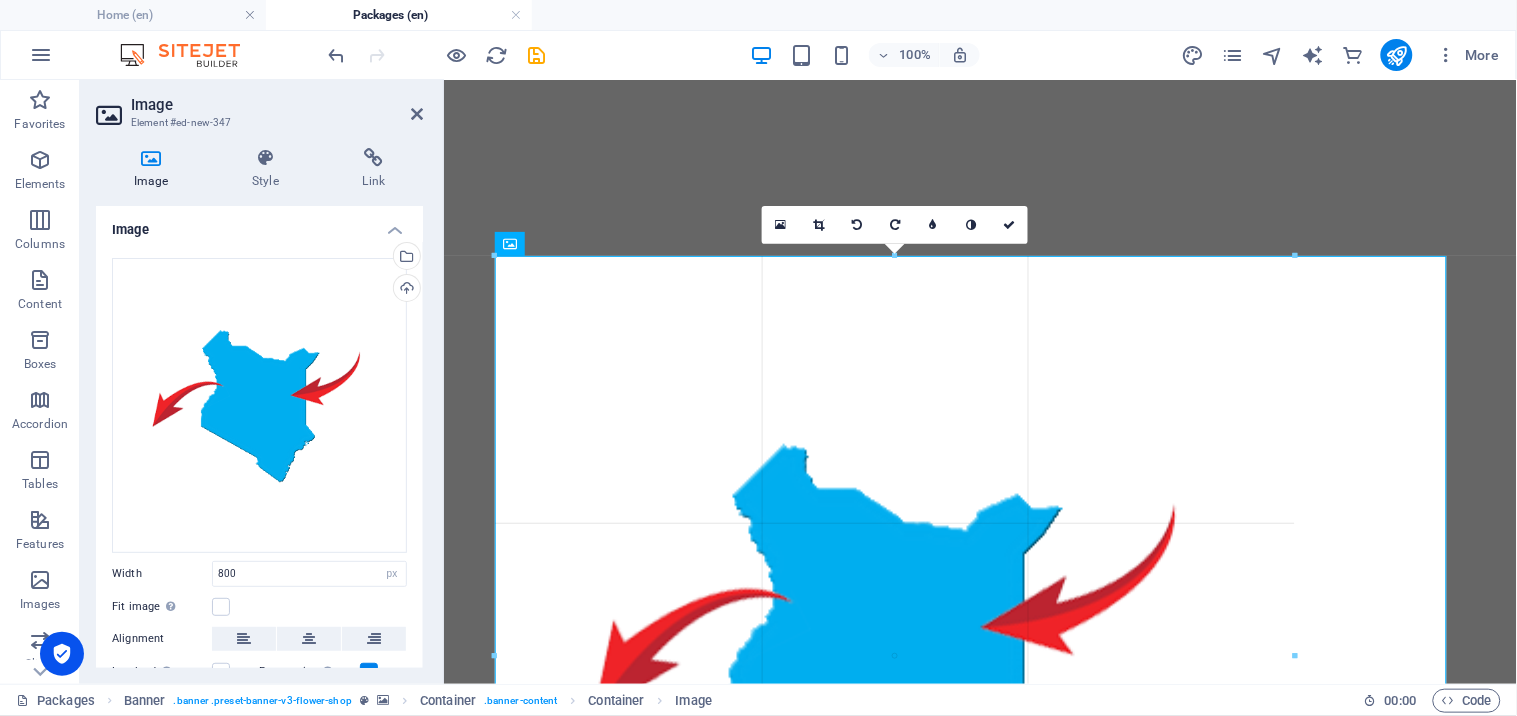 drag, startPoint x: 494, startPoint y: 255, endPoint x: 474, endPoint y: 257, distance: 20.09975 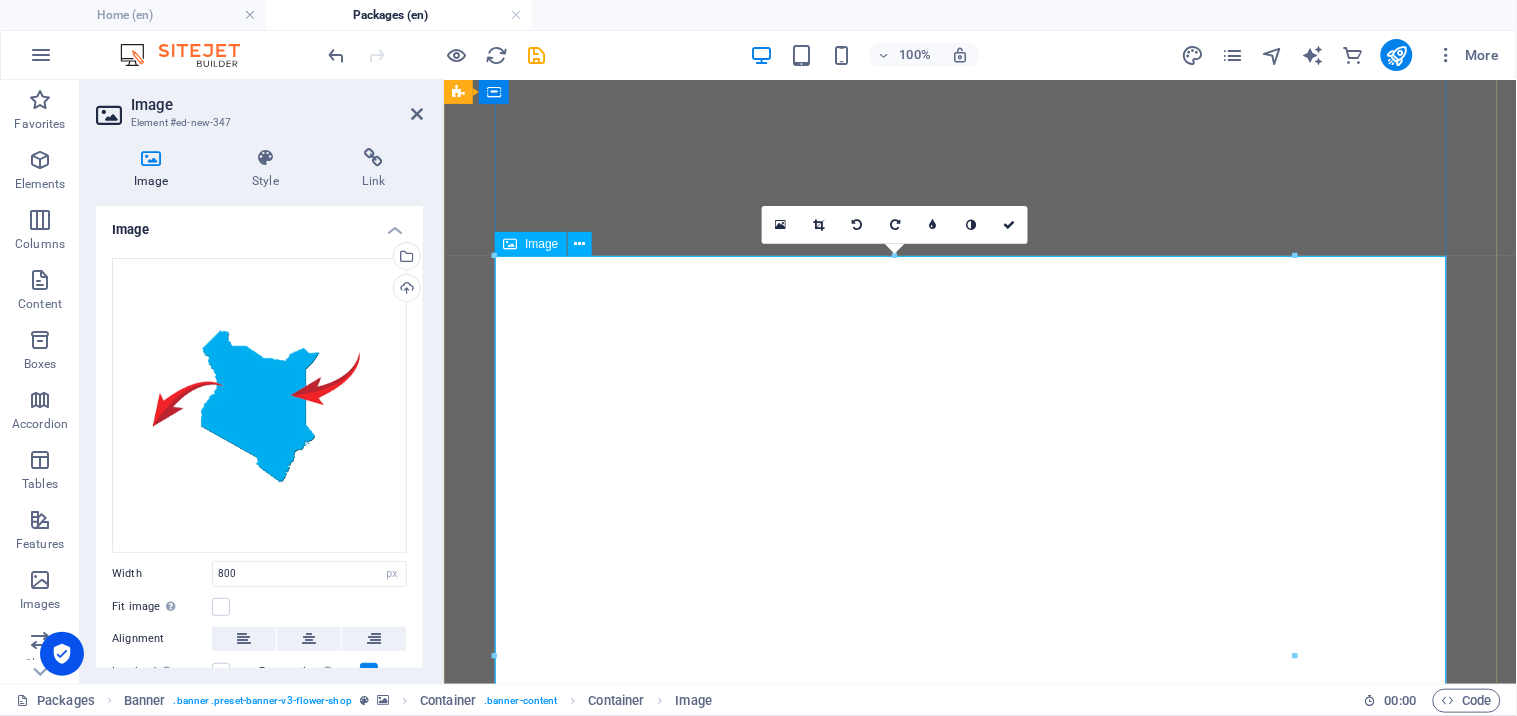 click on "Image" at bounding box center [530, 244] 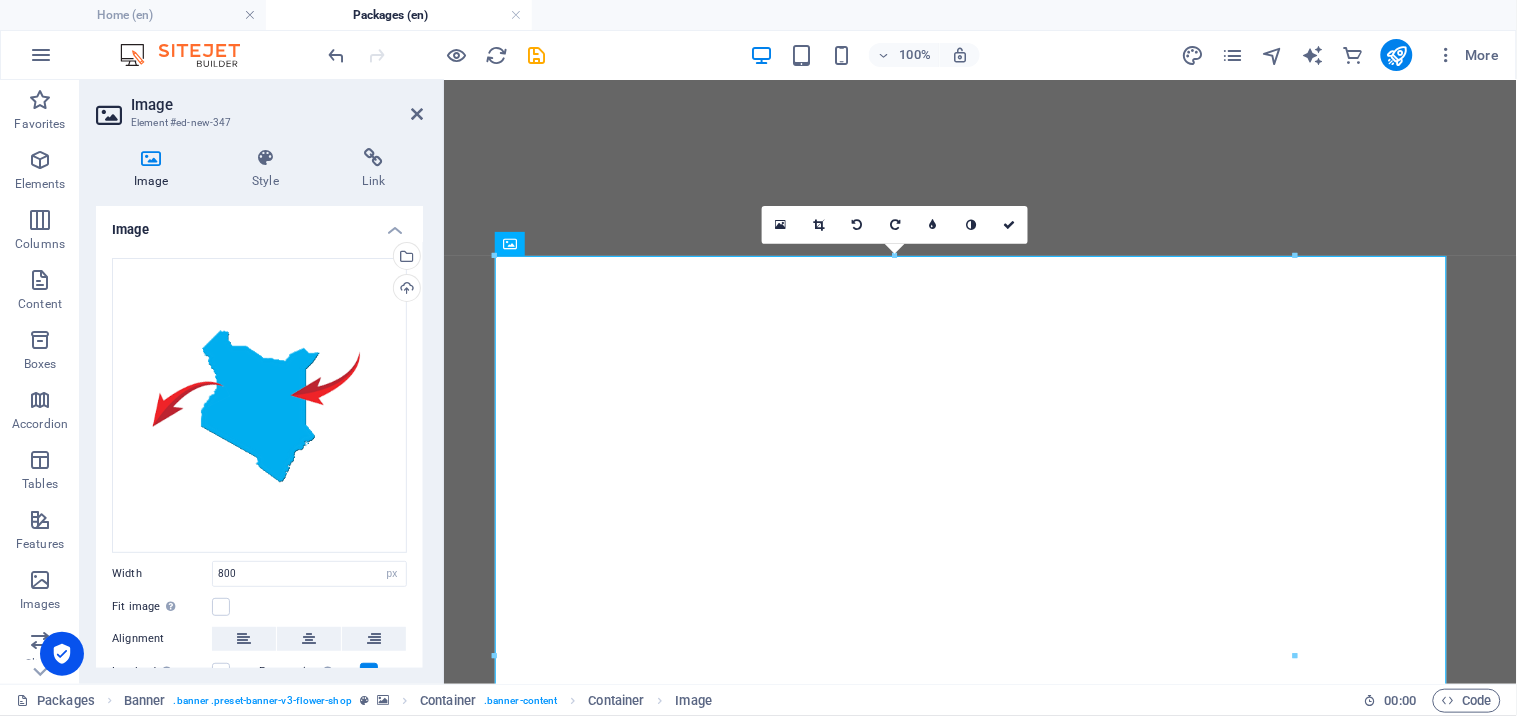click at bounding box center (895, 255) 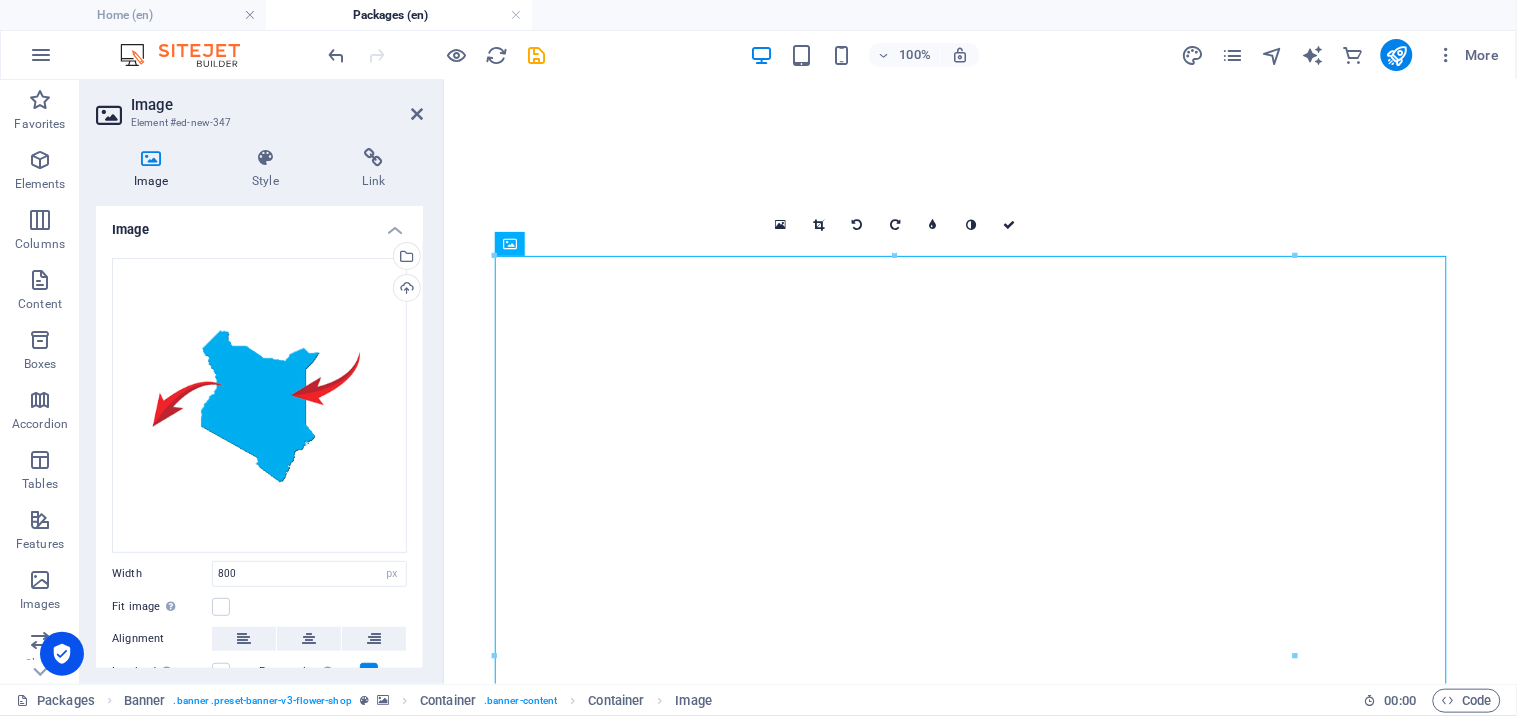 drag, startPoint x: 500, startPoint y: 250, endPoint x: 571, endPoint y: 254, distance: 71.11259 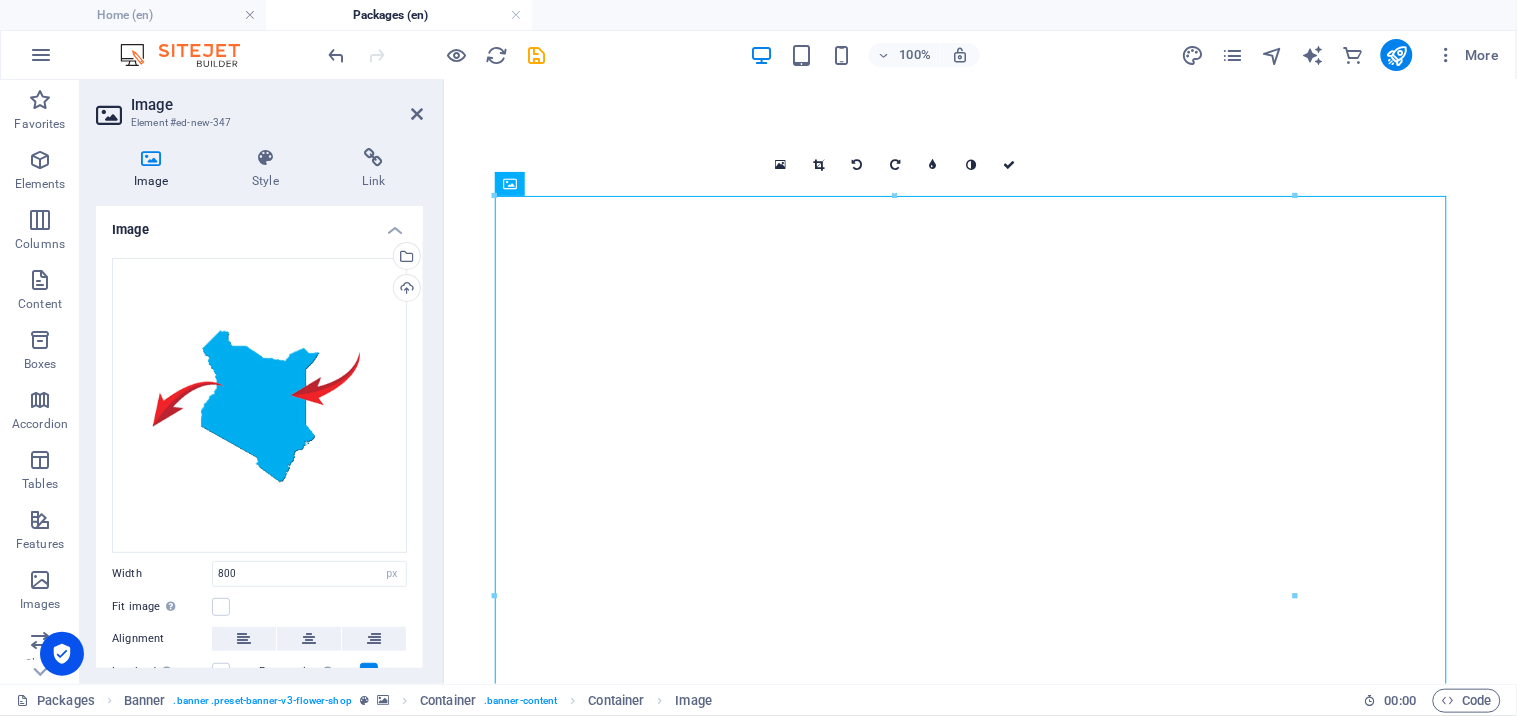 scroll, scrollTop: 147, scrollLeft: 0, axis: vertical 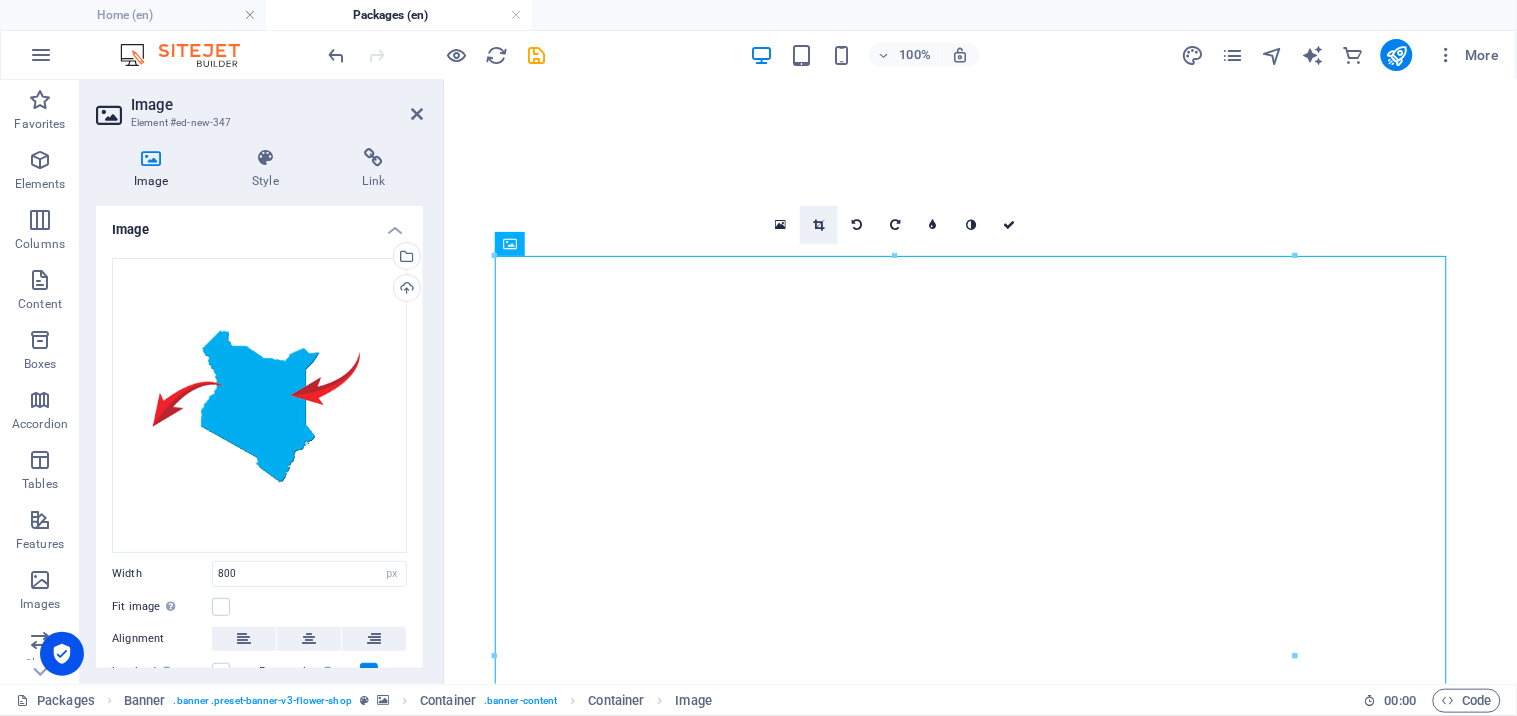 click at bounding box center (819, 225) 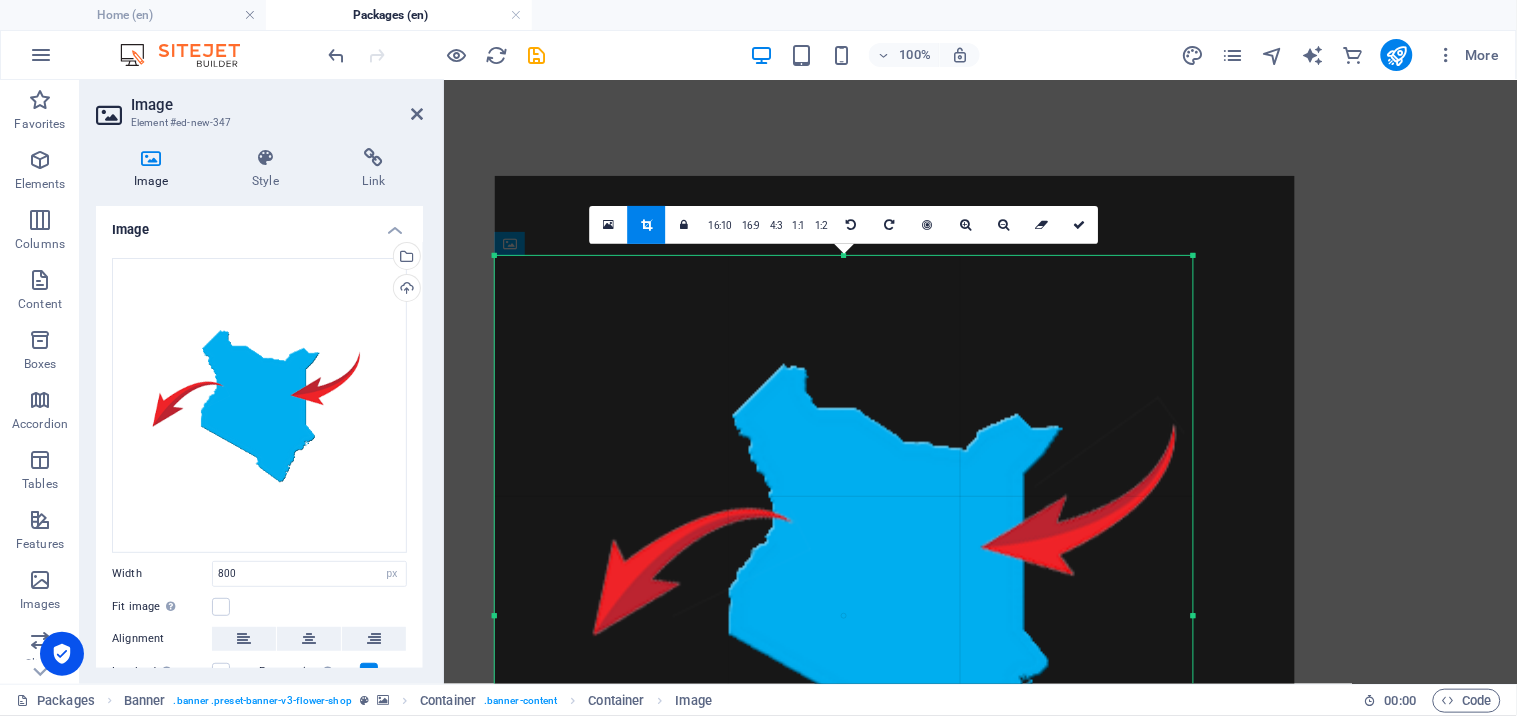 drag, startPoint x: 1292, startPoint y: 257, endPoint x: 1190, endPoint y: 337, distance: 129.63025 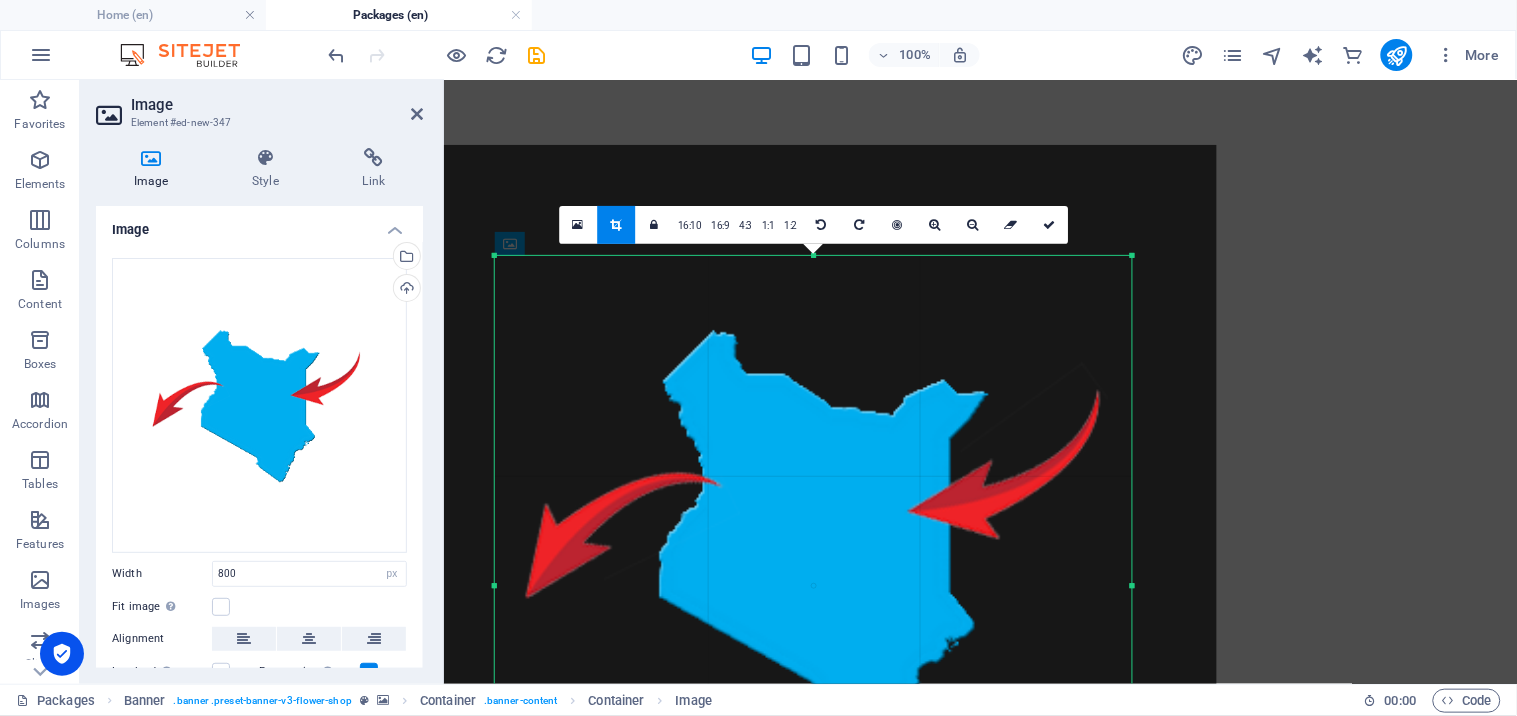 drag, startPoint x: 497, startPoint y: 253, endPoint x: 558, endPoint y: 314, distance: 86.26703 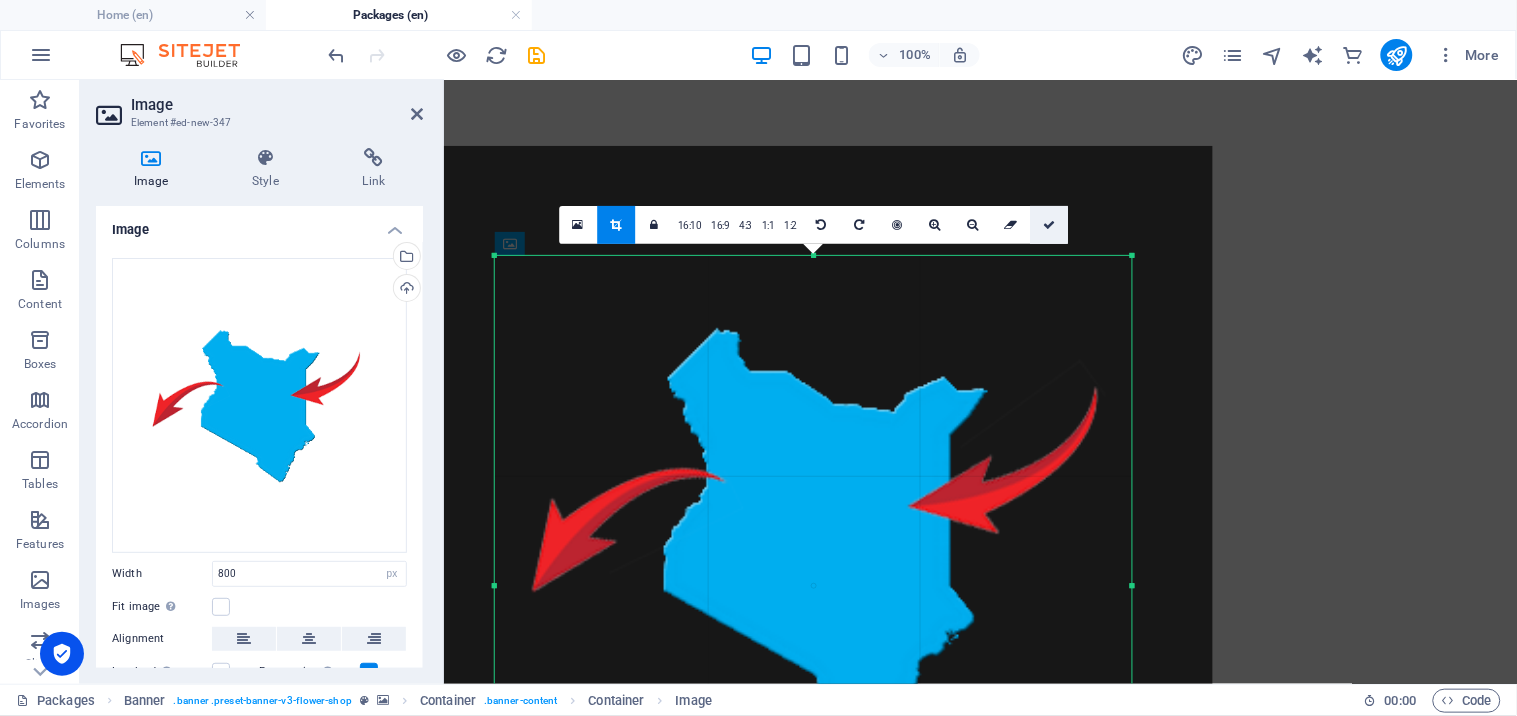 click at bounding box center (1049, 225) 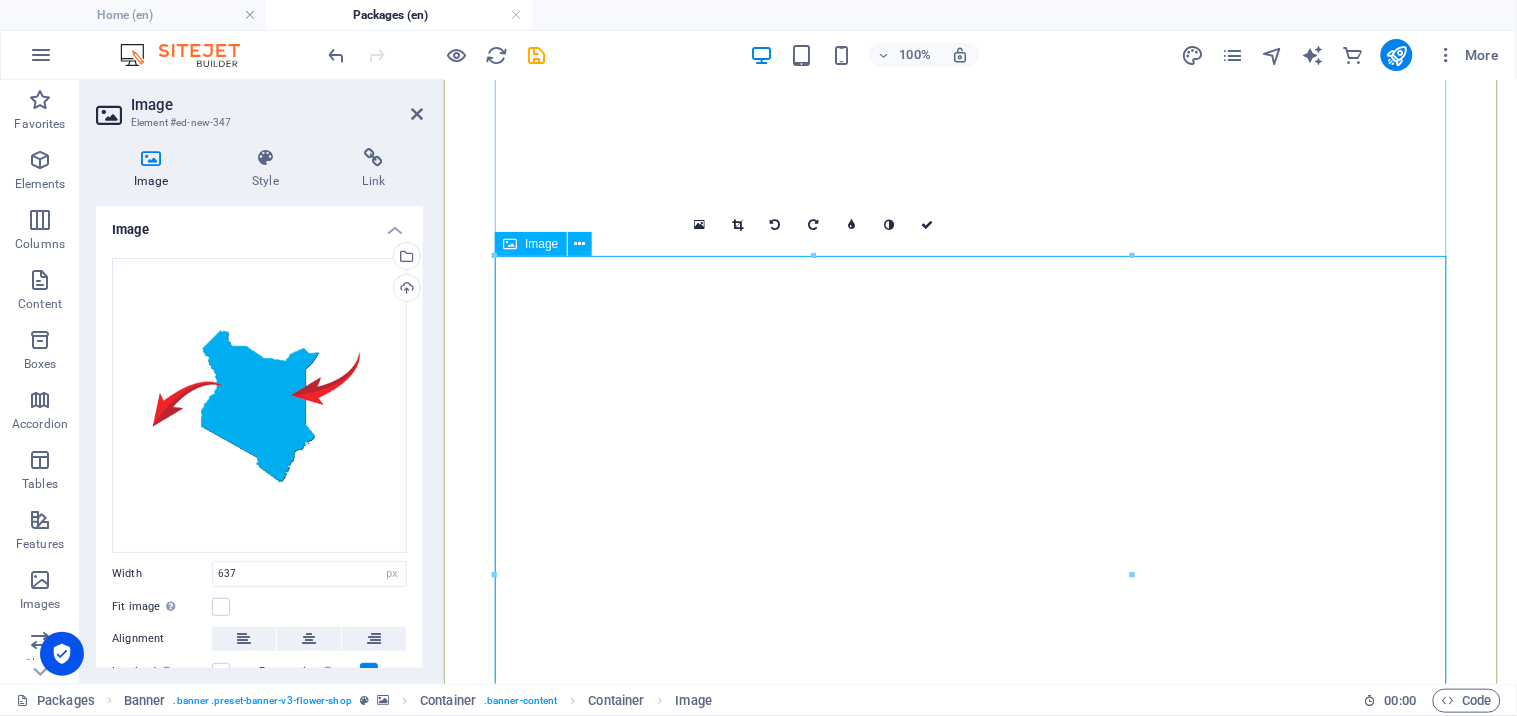 click at bounding box center (979, 1757) 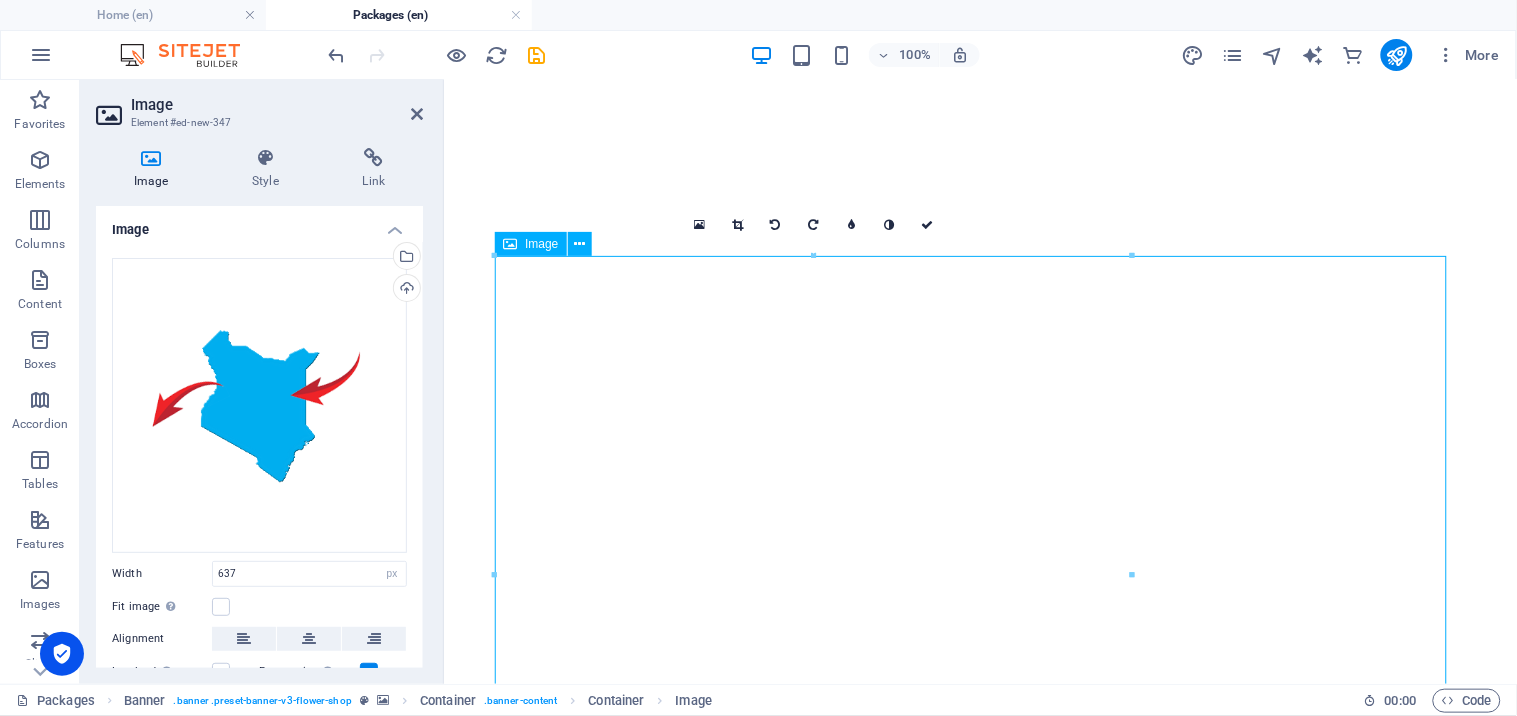 drag, startPoint x: 892, startPoint y: 509, endPoint x: 989, endPoint y: 487, distance: 99.46356 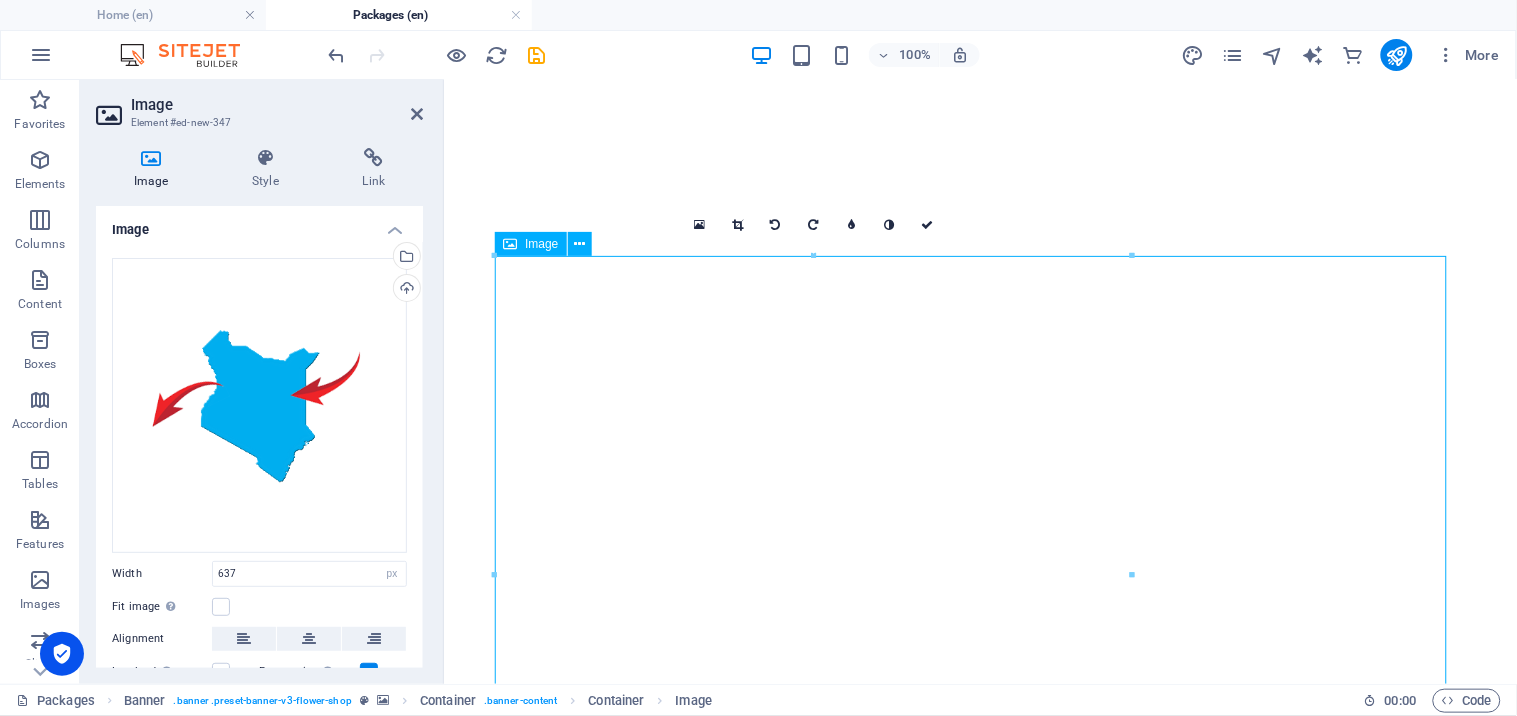 drag, startPoint x: 797, startPoint y: 501, endPoint x: 1059, endPoint y: 414, distance: 276.06702 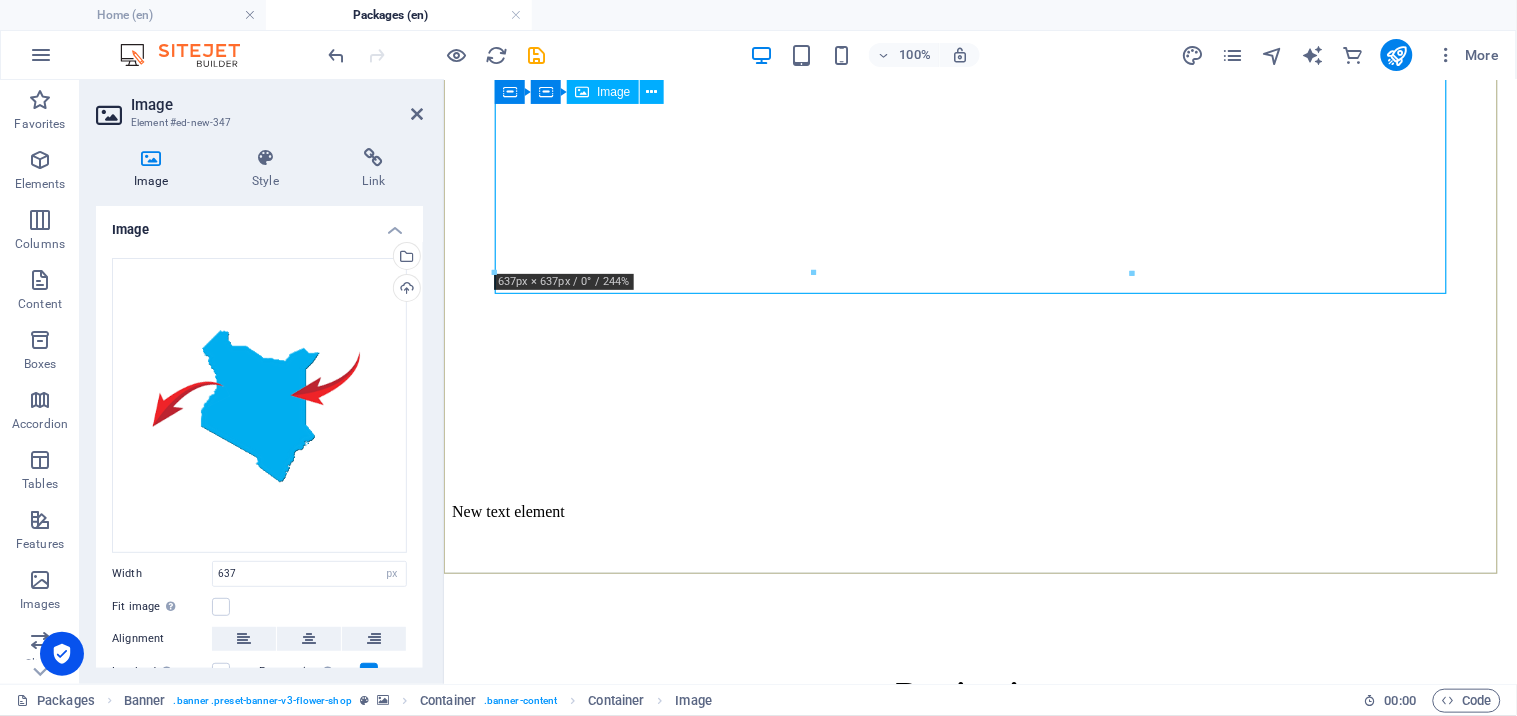scroll, scrollTop: 764, scrollLeft: 0, axis: vertical 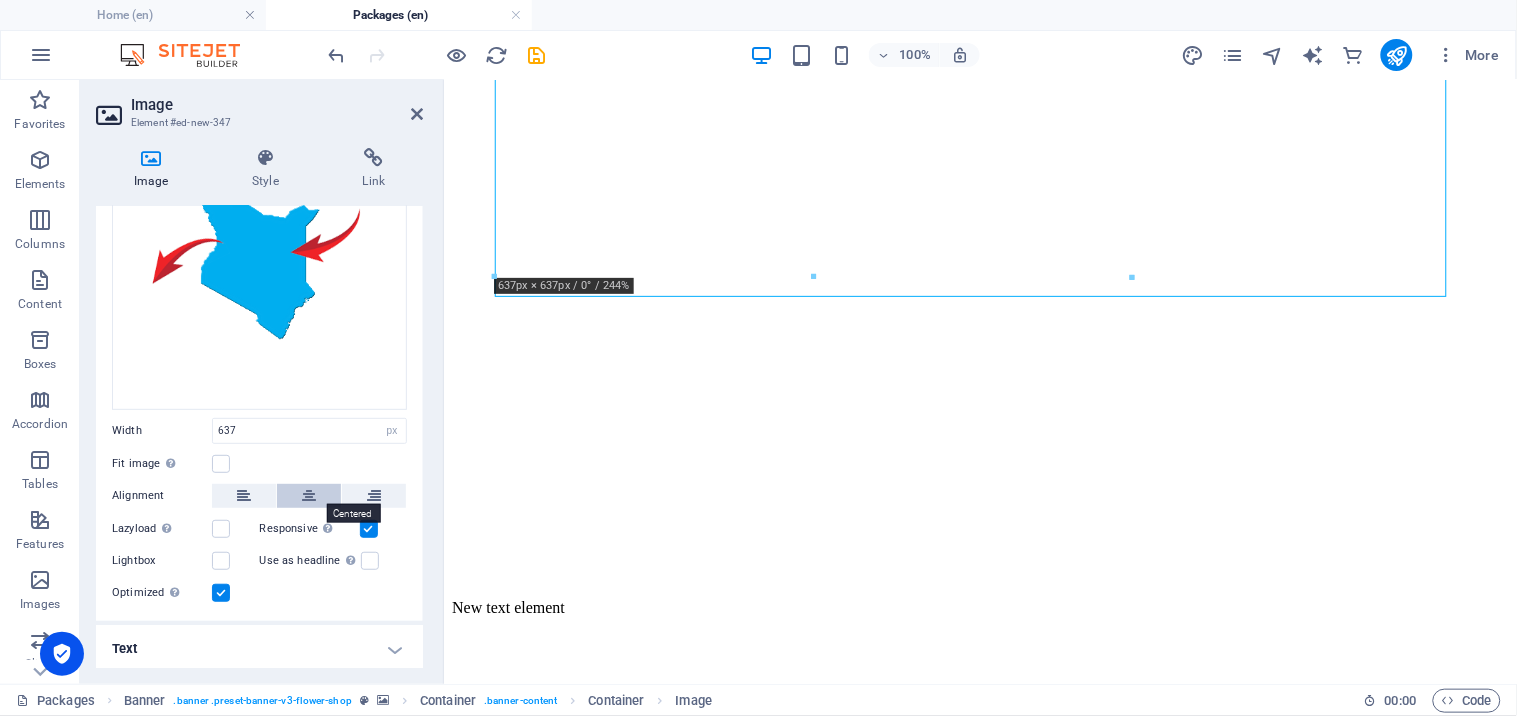 click at bounding box center [309, 496] 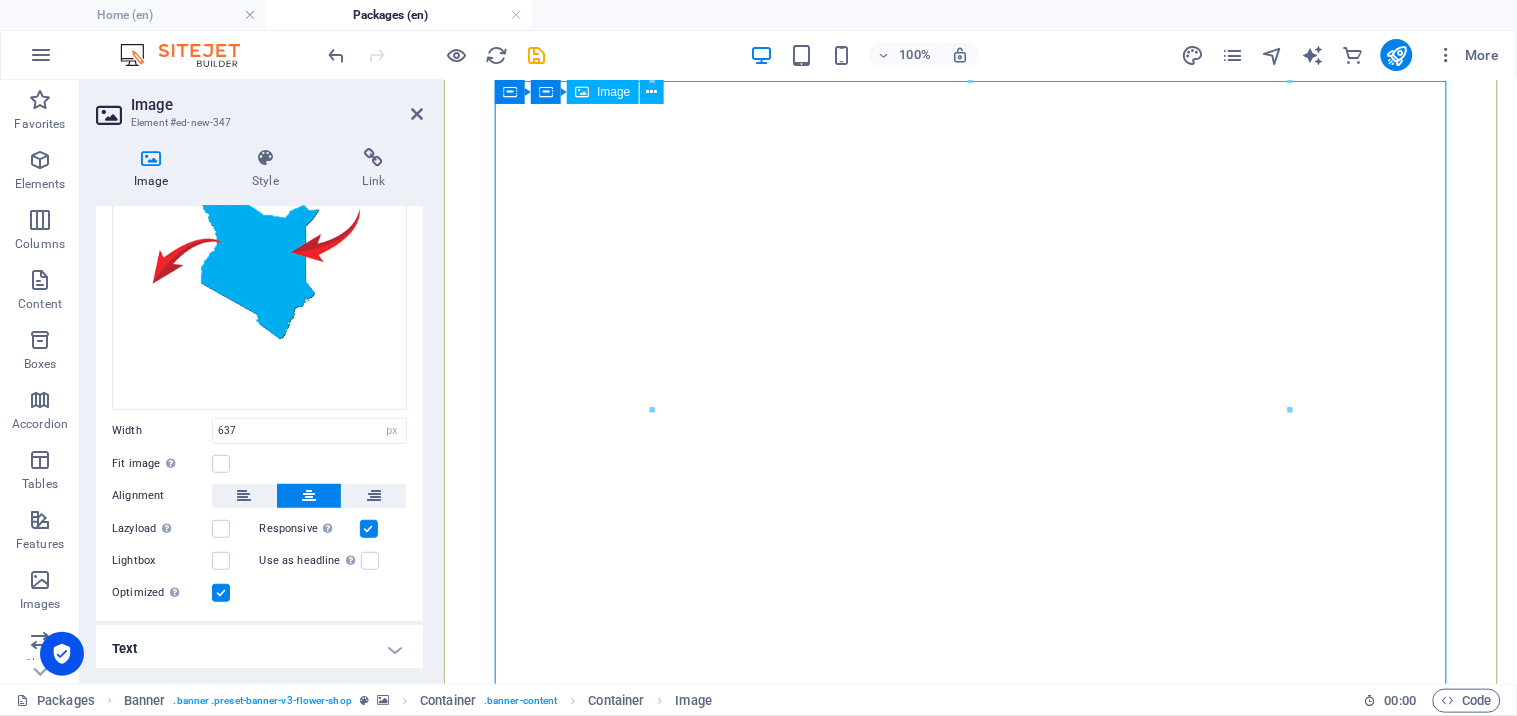 scroll, scrollTop: 320, scrollLeft: 0, axis: vertical 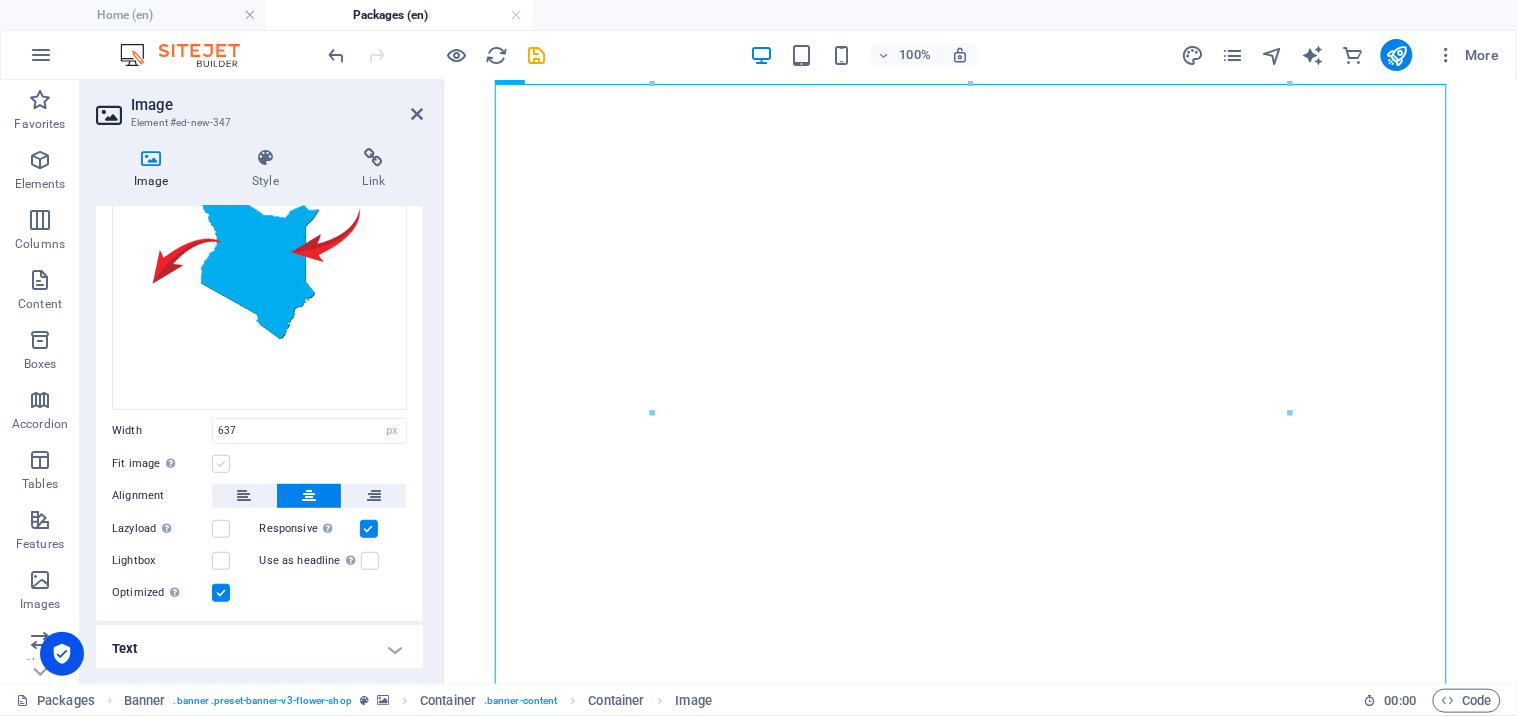 click at bounding box center [221, 464] 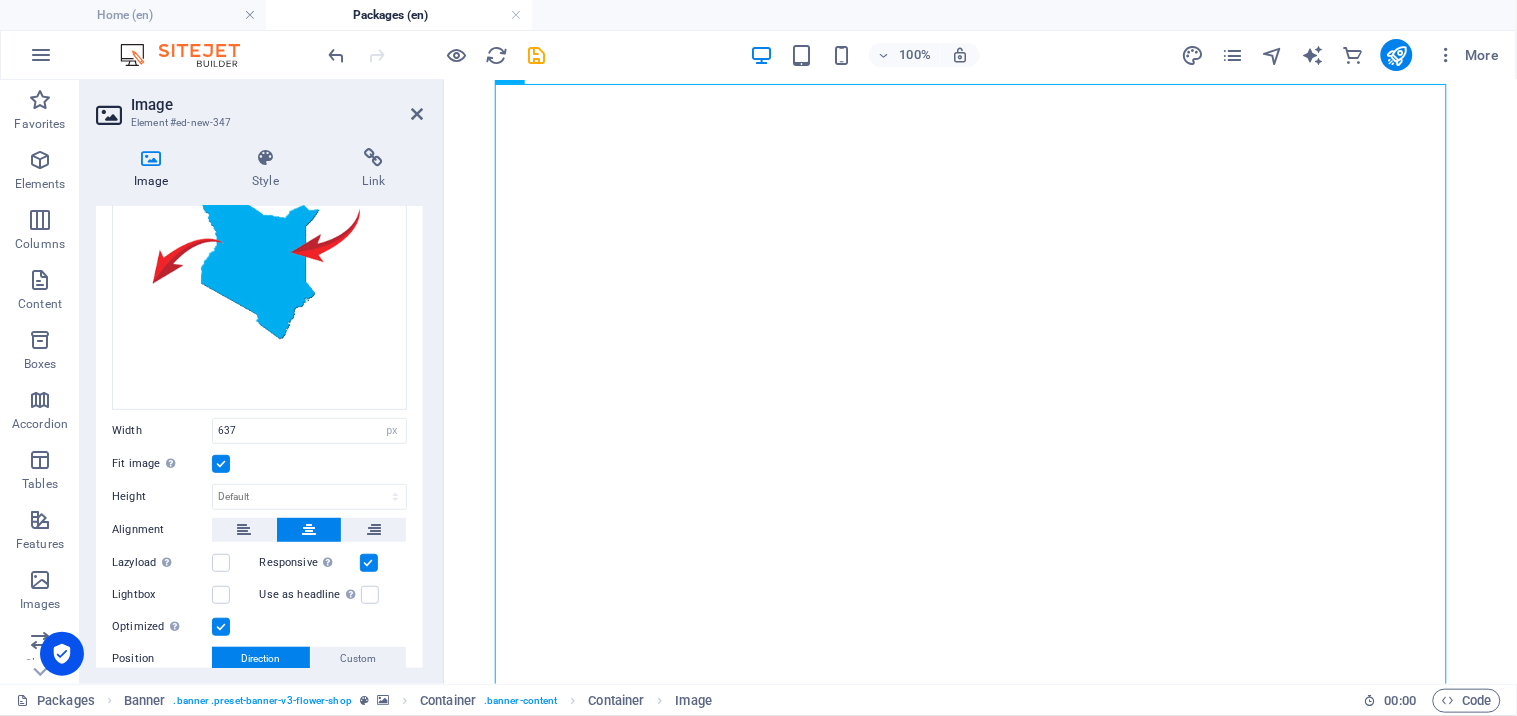 click at bounding box center (221, 464) 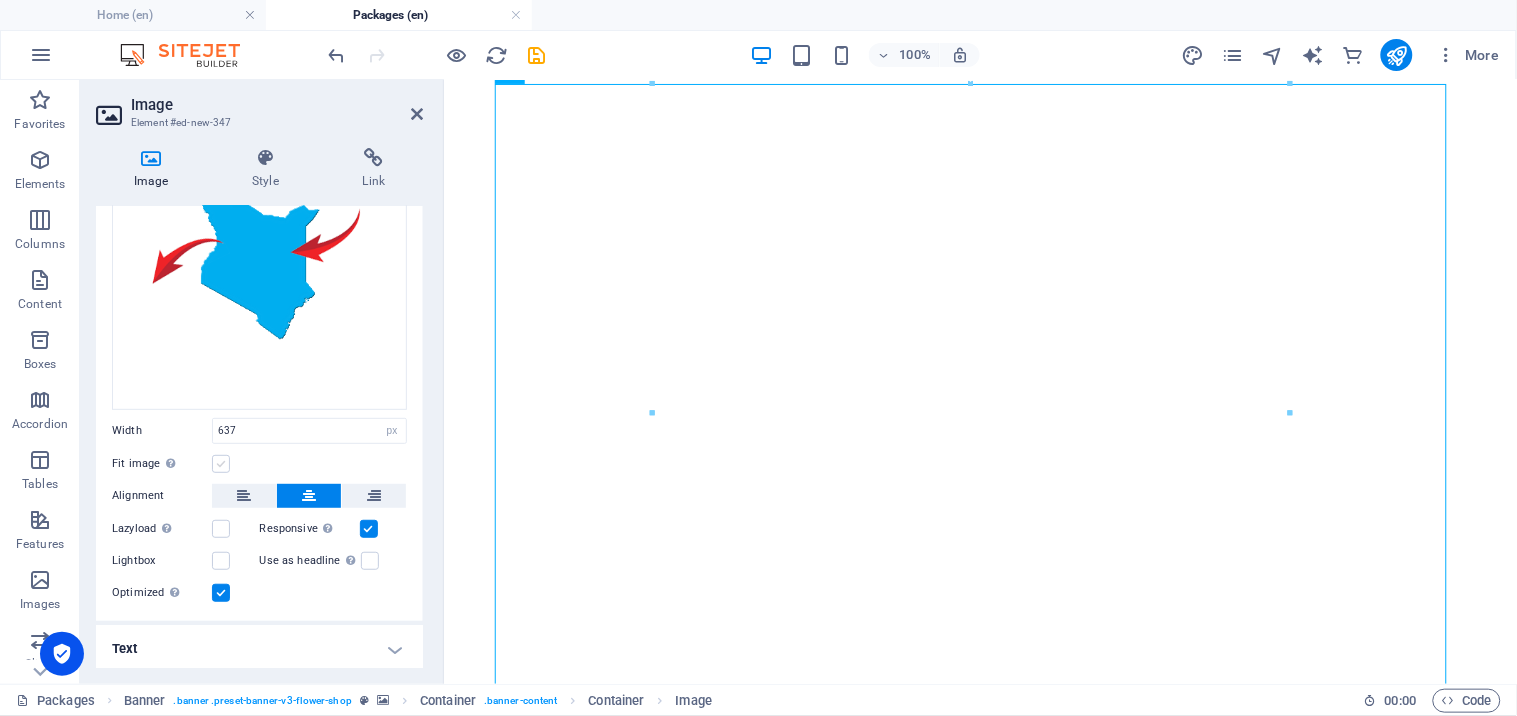 click at bounding box center (221, 464) 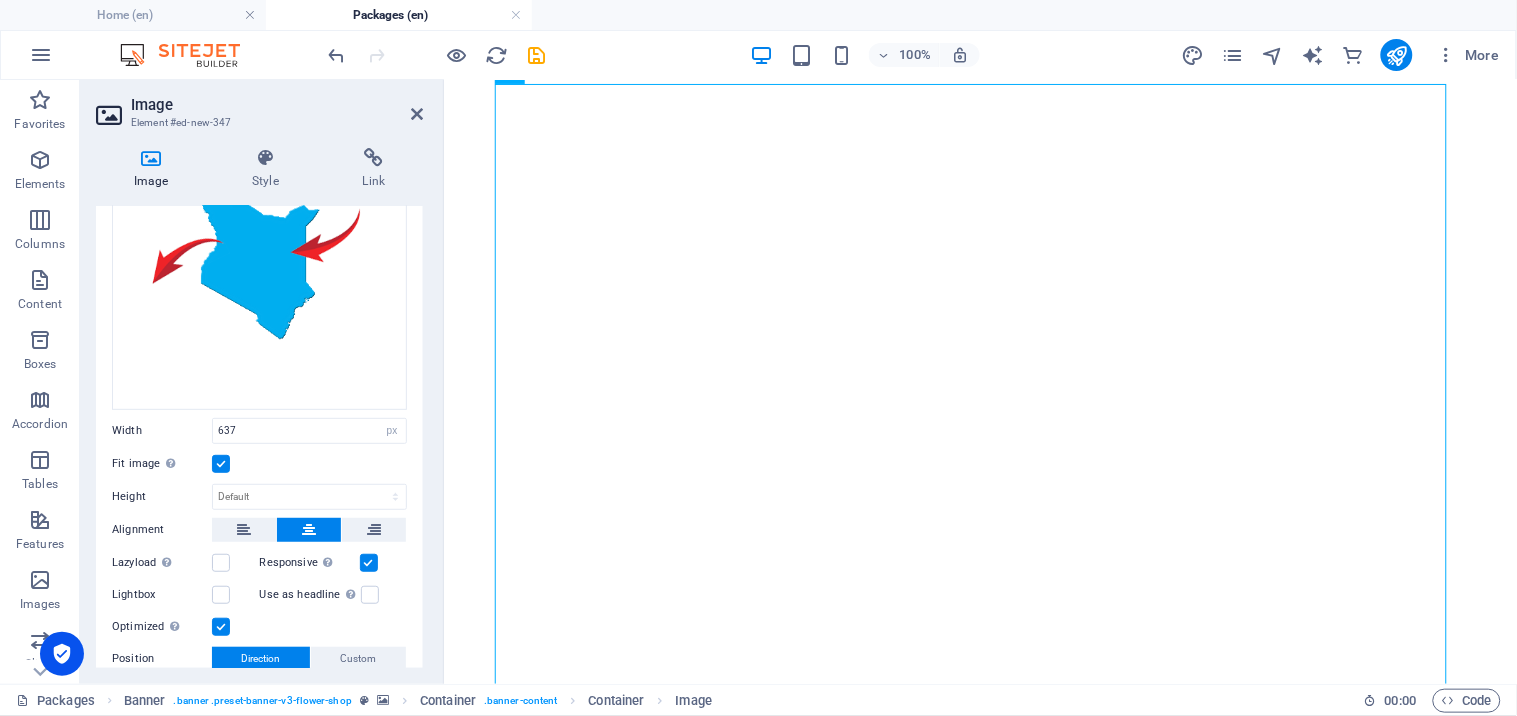 click at bounding box center (221, 464) 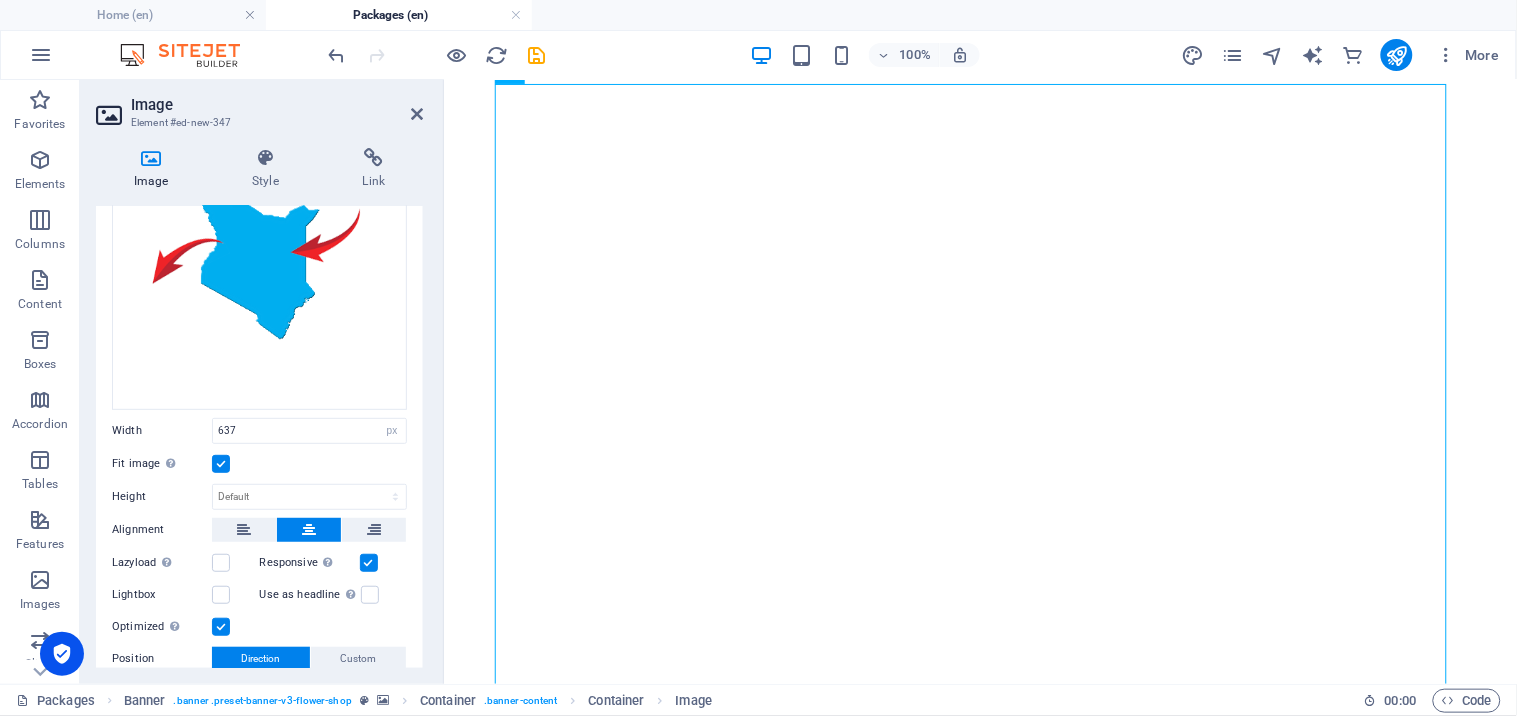 click on "Fit image Automatically fit image to a fixed width and height" at bounding box center (0, 0) 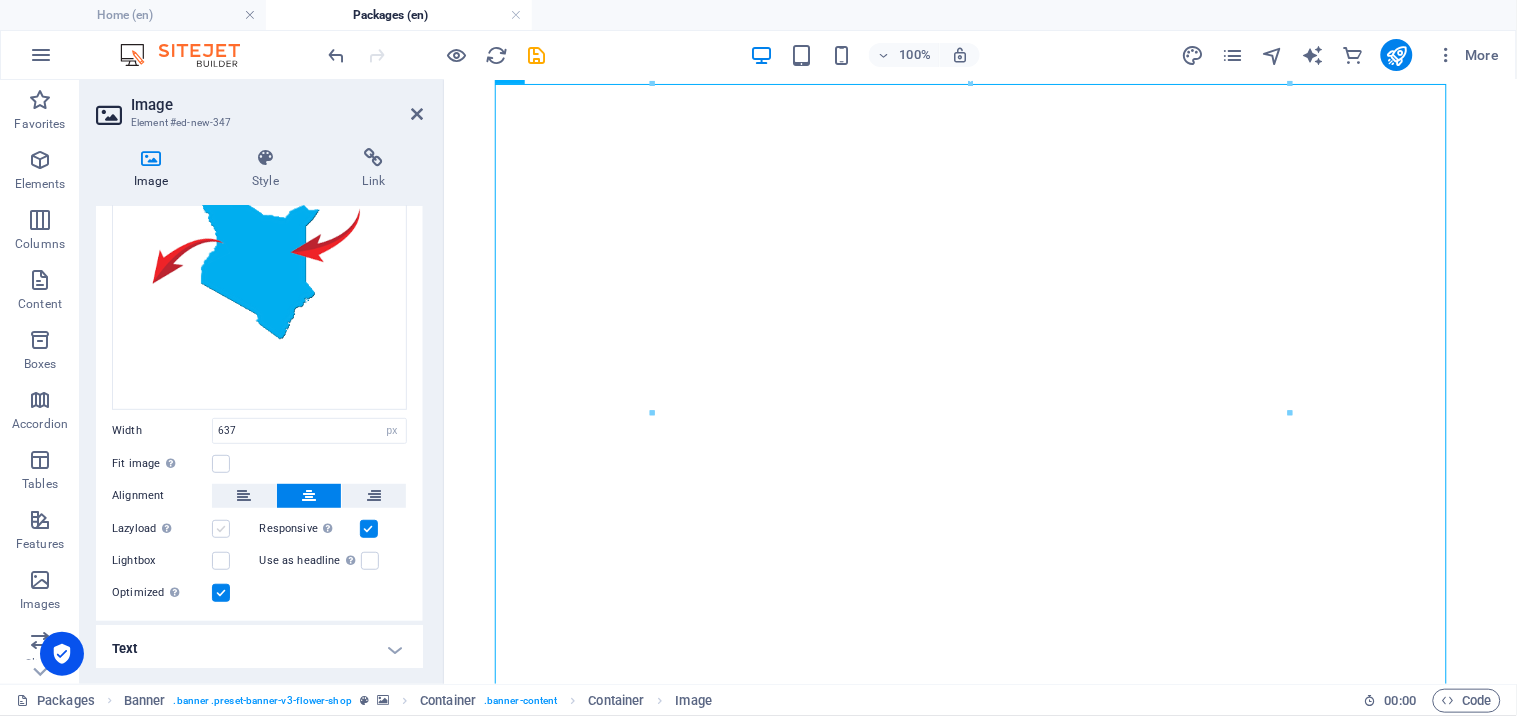 click at bounding box center [221, 529] 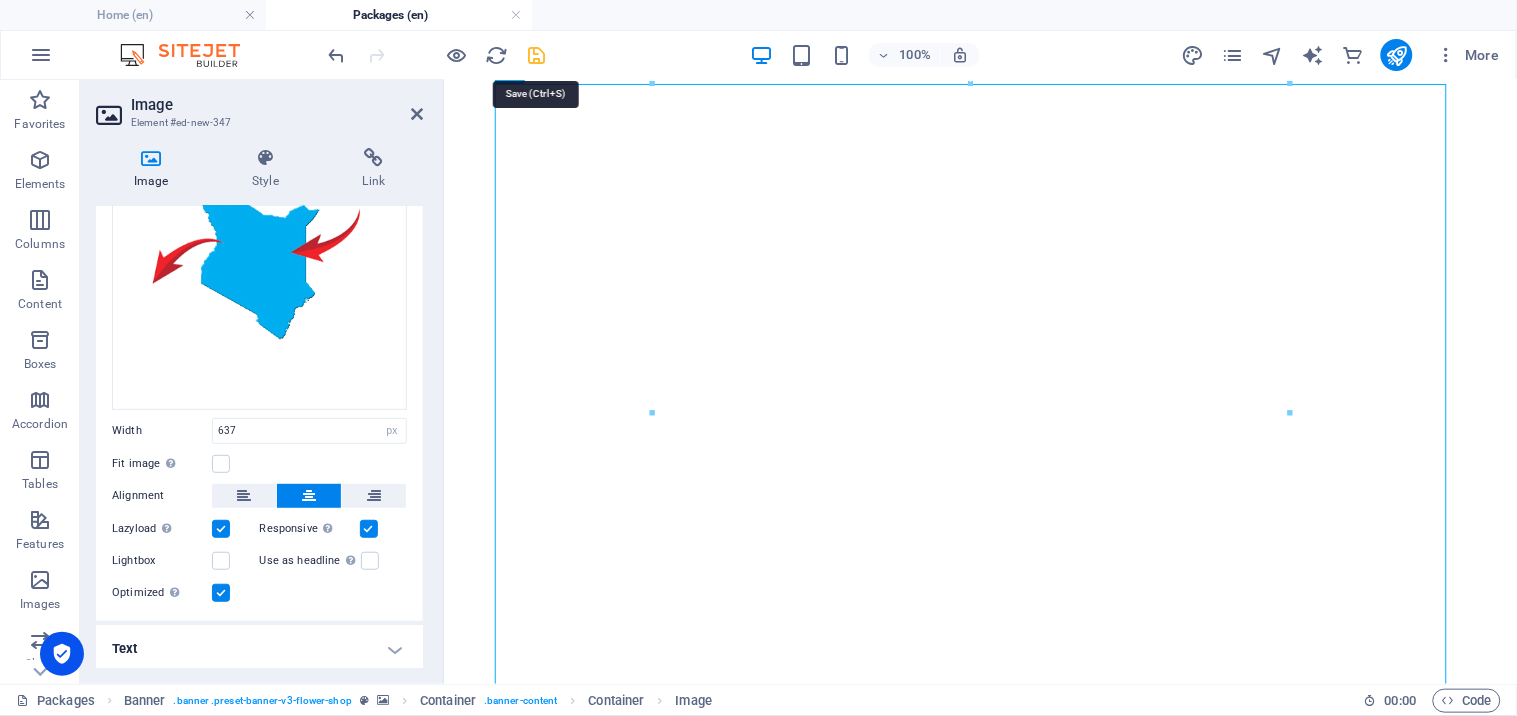 click at bounding box center (537, 55) 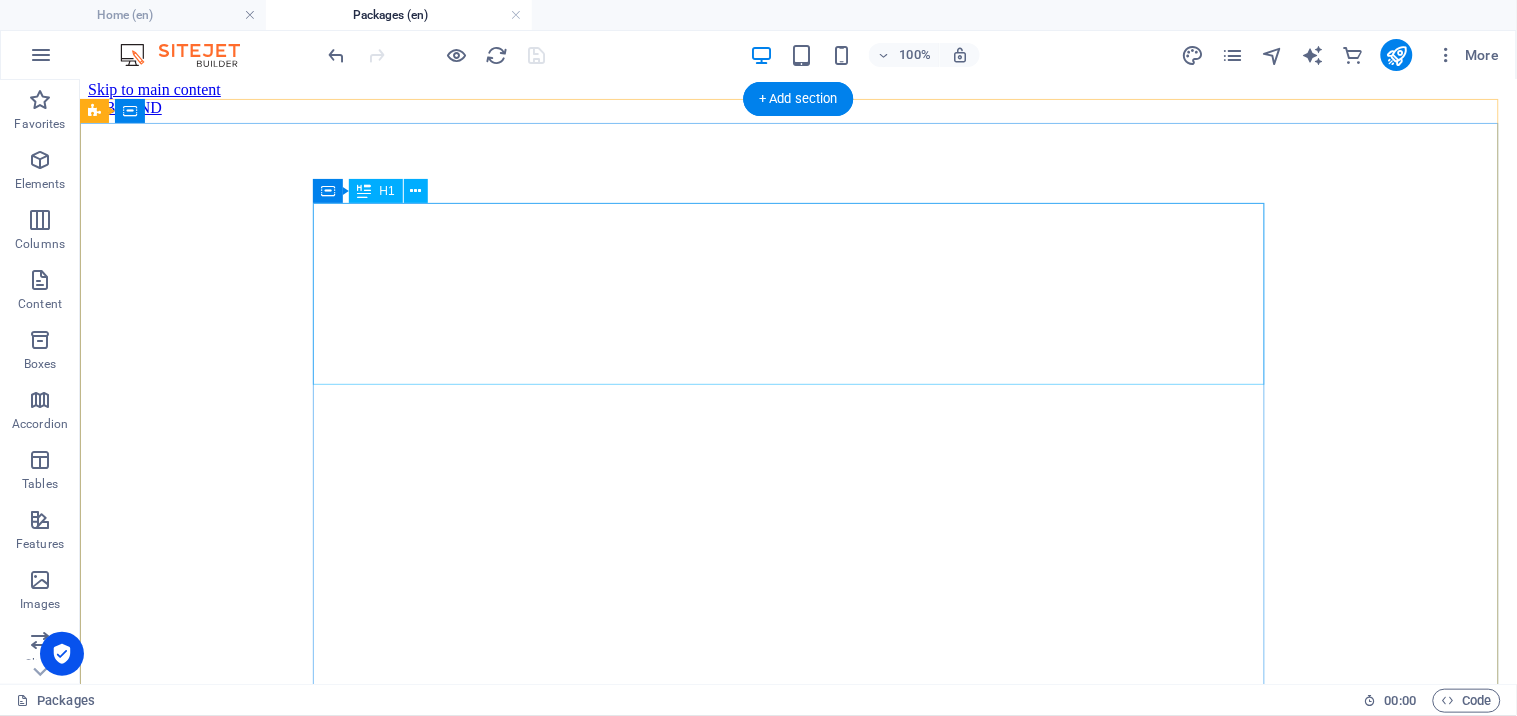 scroll, scrollTop: 0, scrollLeft: 0, axis: both 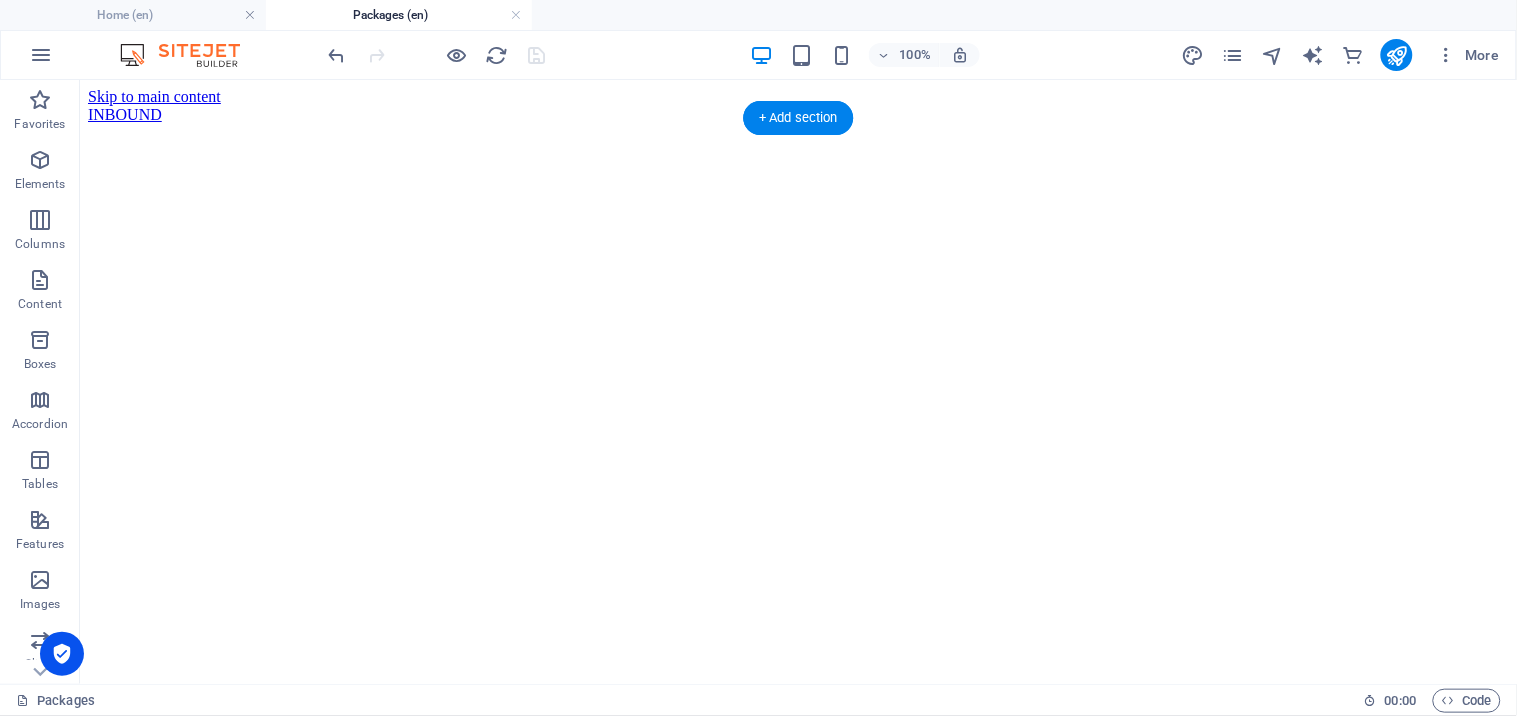 click at bounding box center (797, 123) 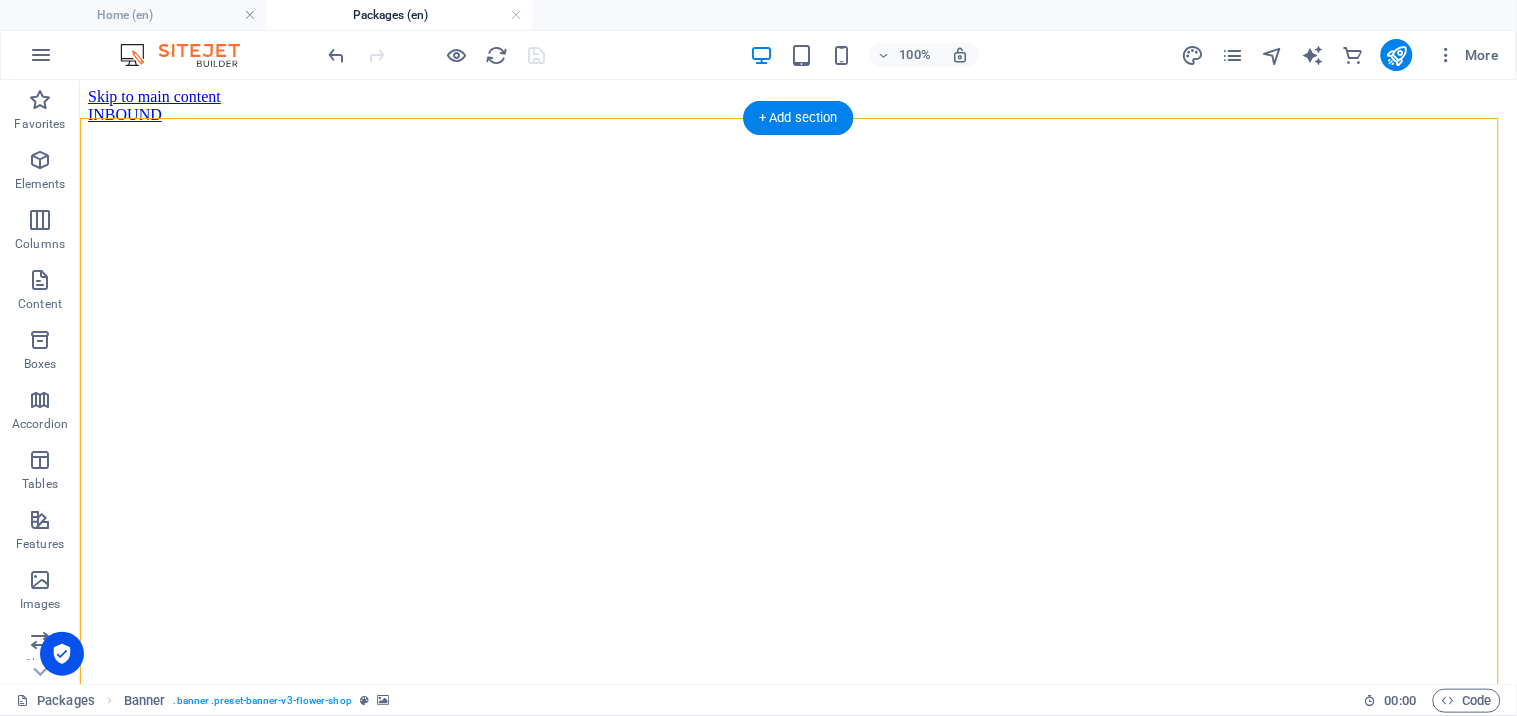 click at bounding box center (797, 123) 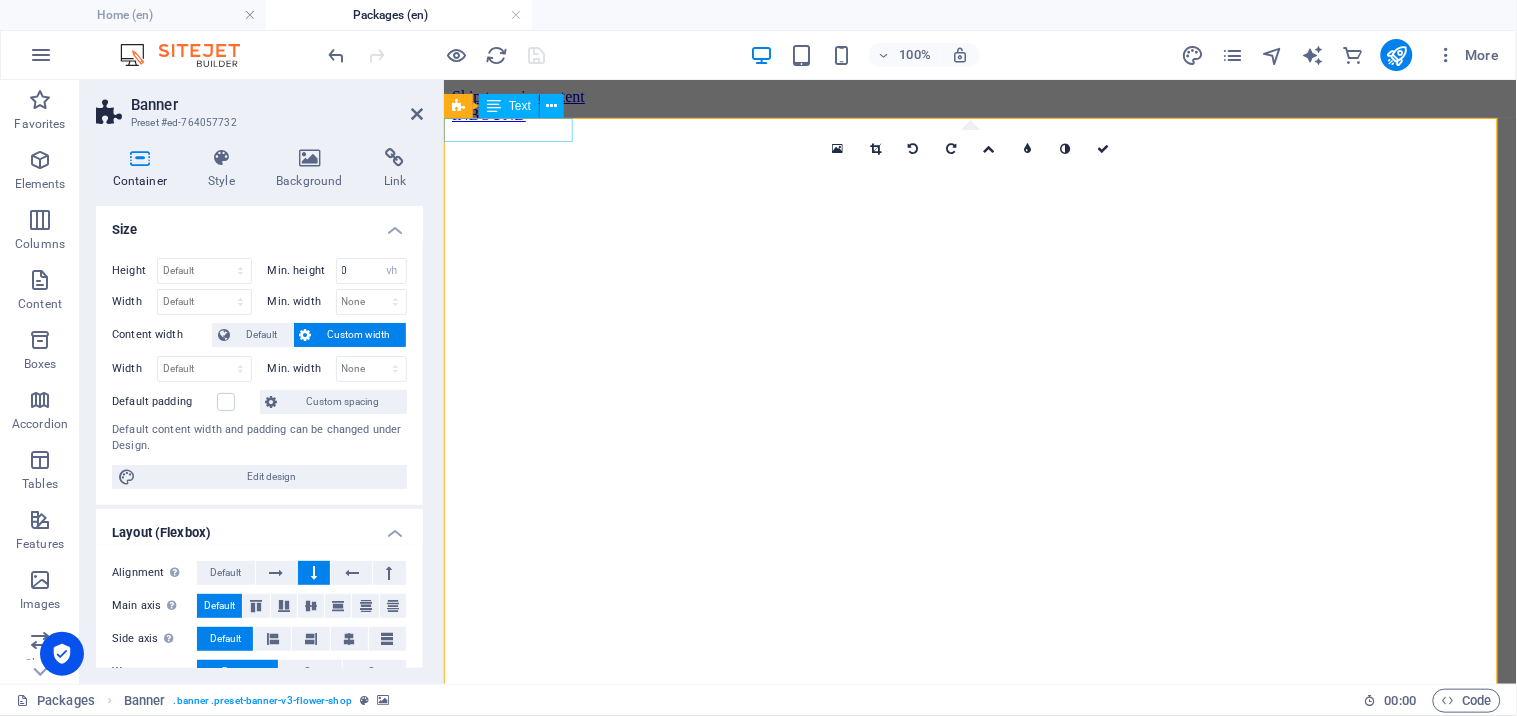 click on "New text element" at bounding box center (979, 1372) 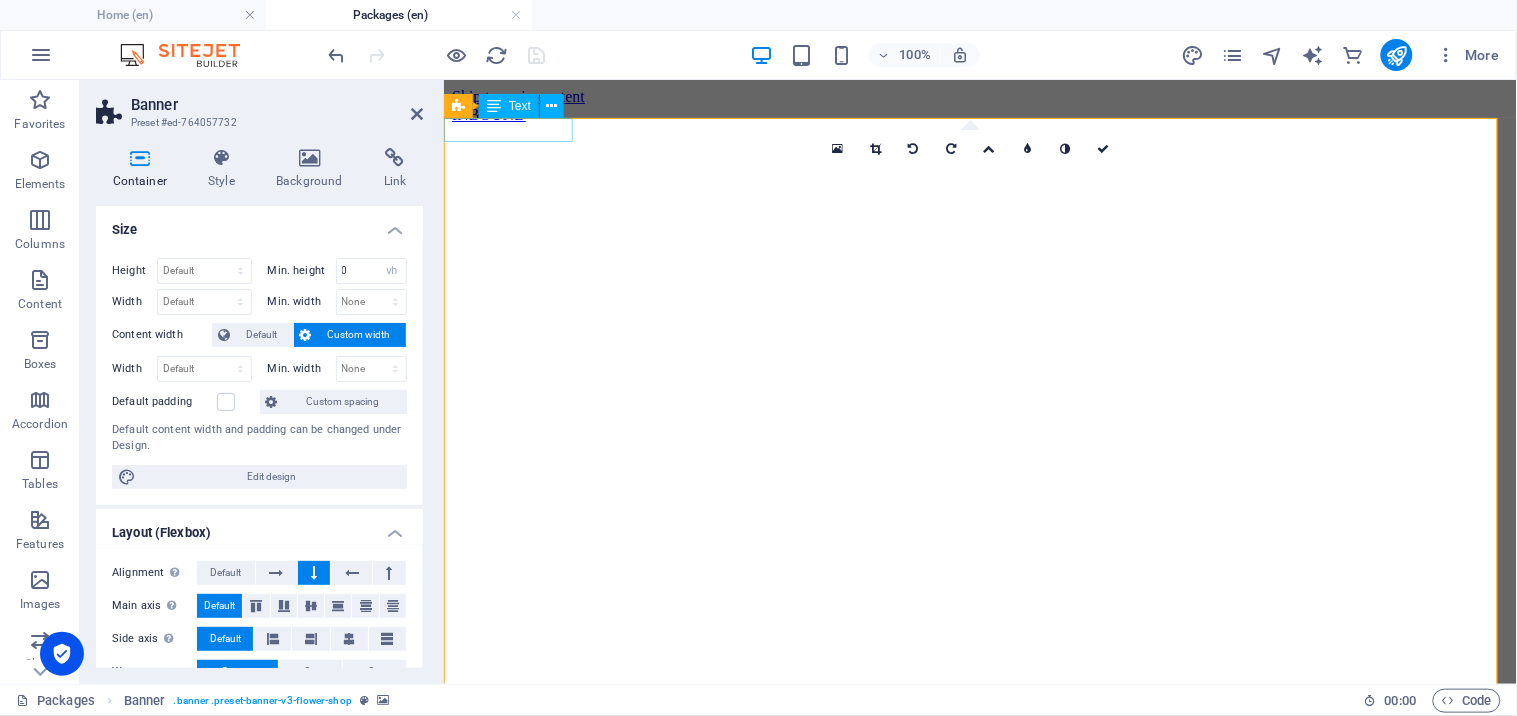 click on "New text element" at bounding box center (979, 1372) 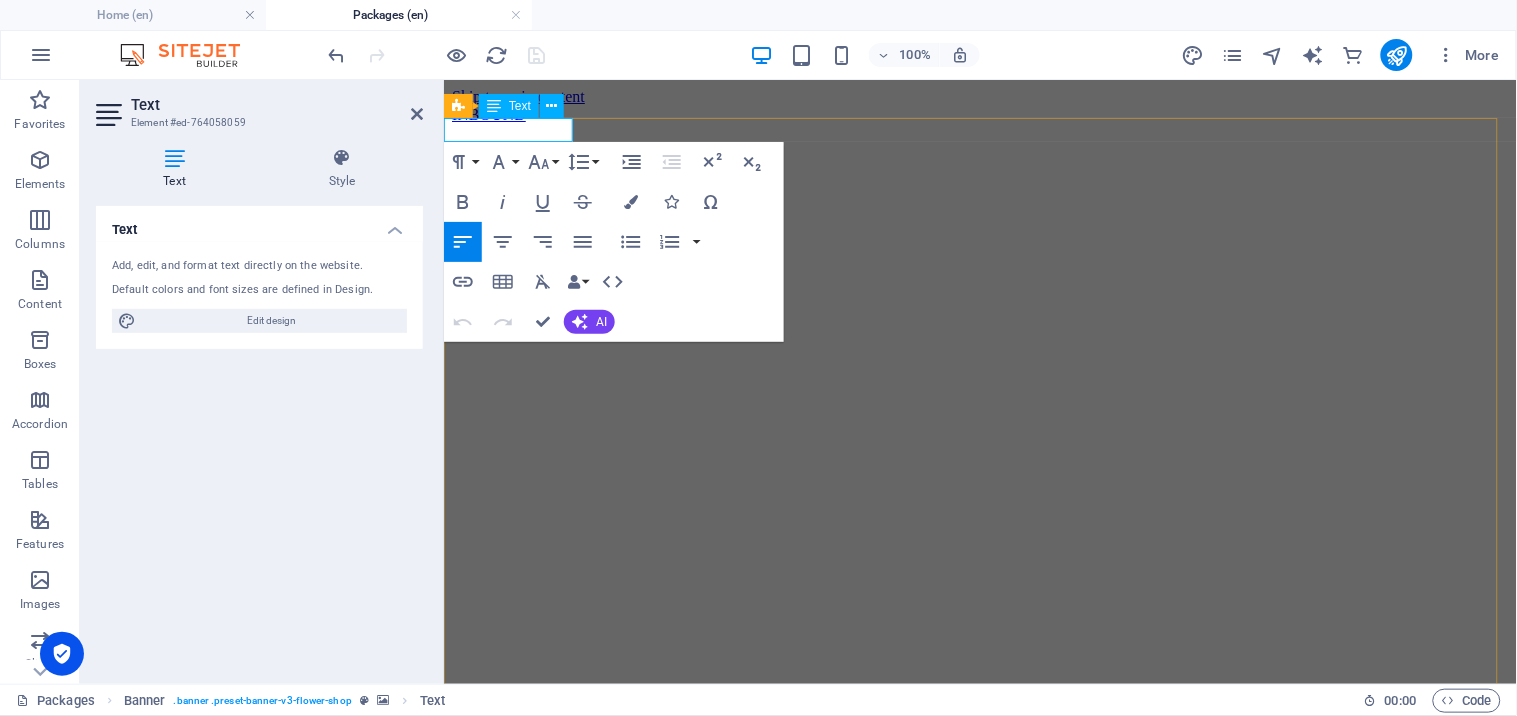 click on "Text" at bounding box center (509, 106) 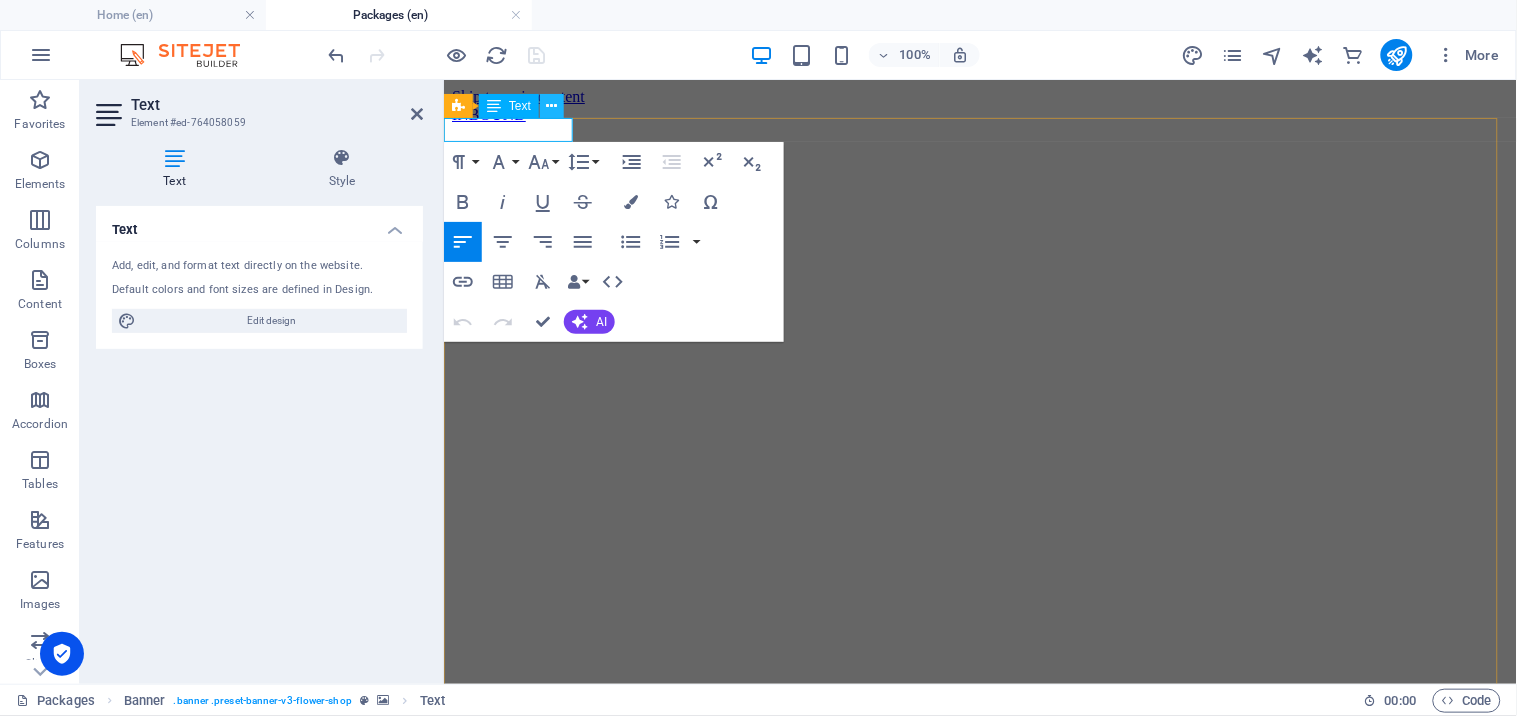 click at bounding box center [552, 106] 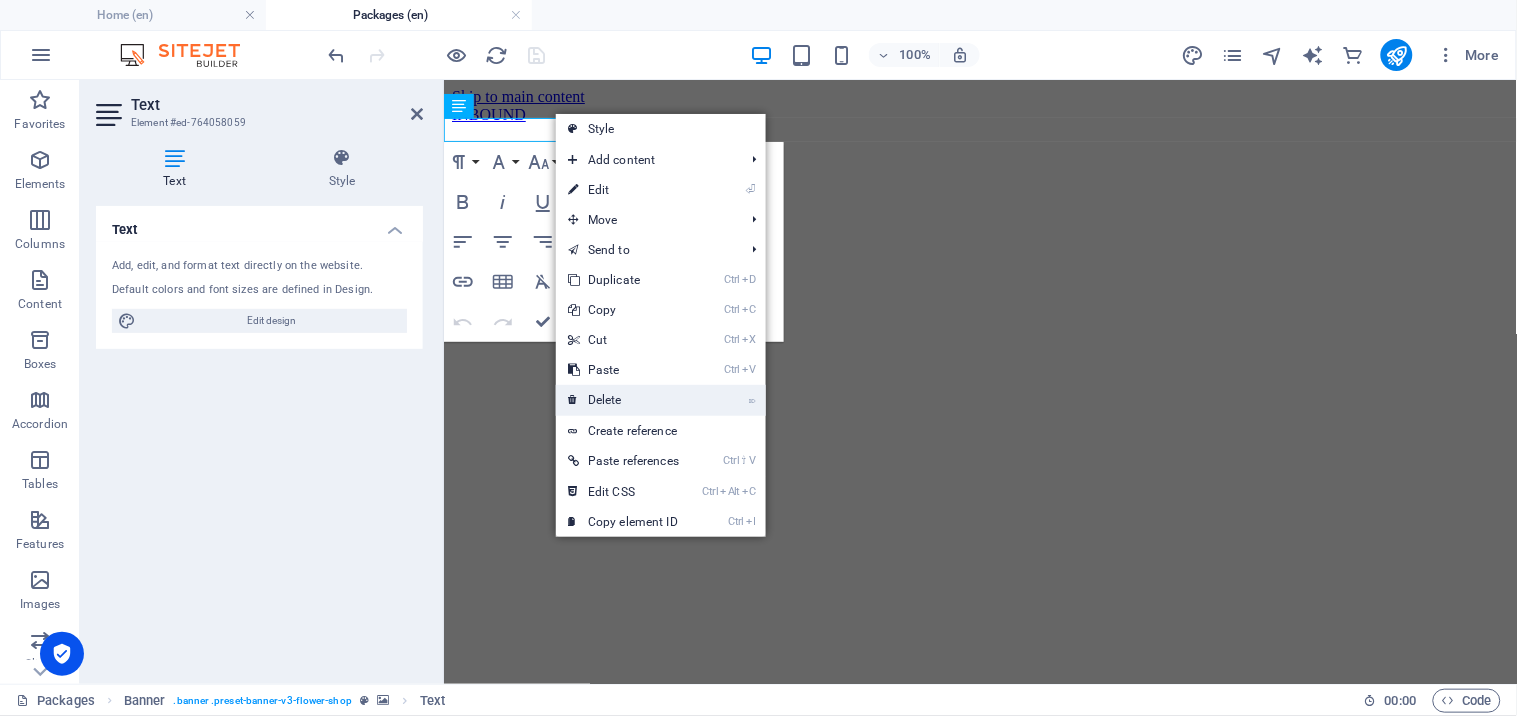 click on "⌦  Delete" at bounding box center (623, 400) 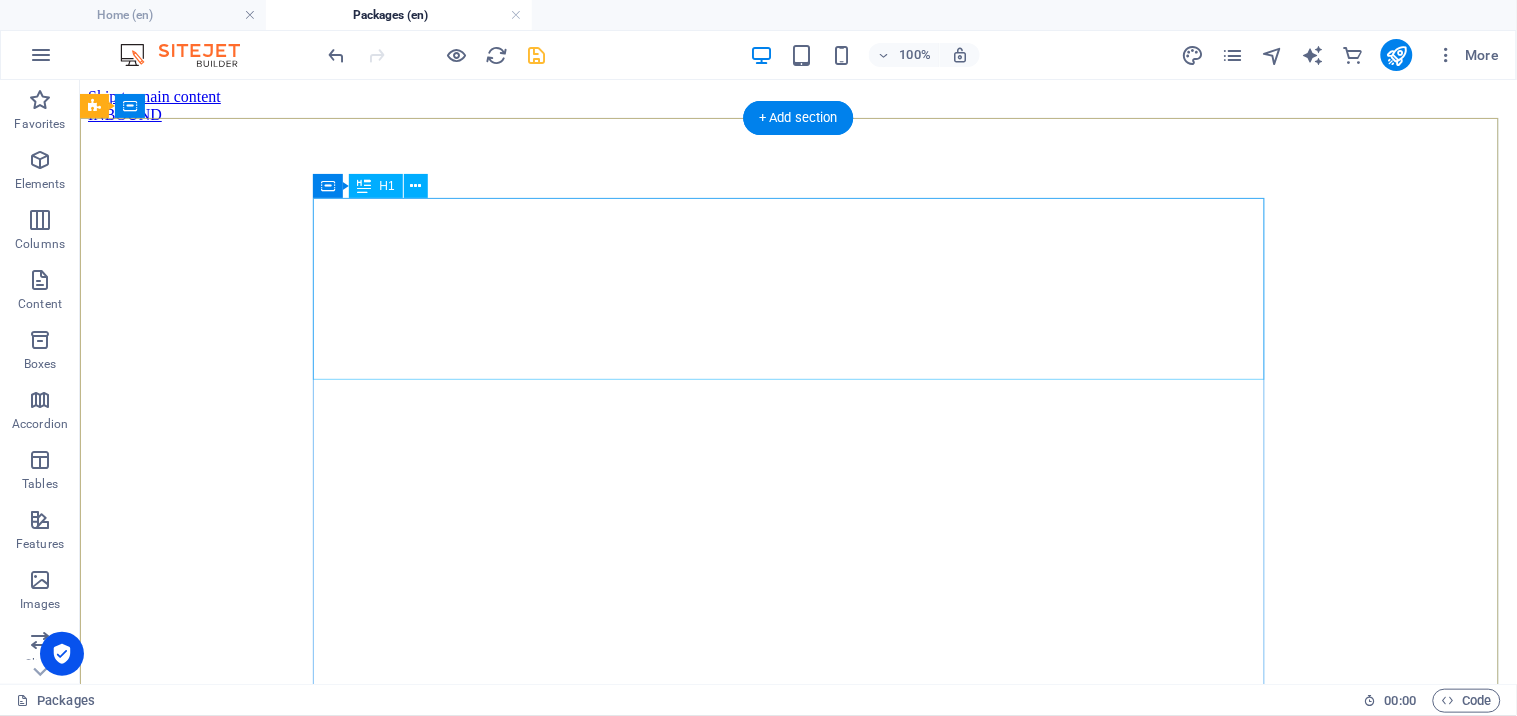 click on "Destinations" at bounding box center (797, 1461) 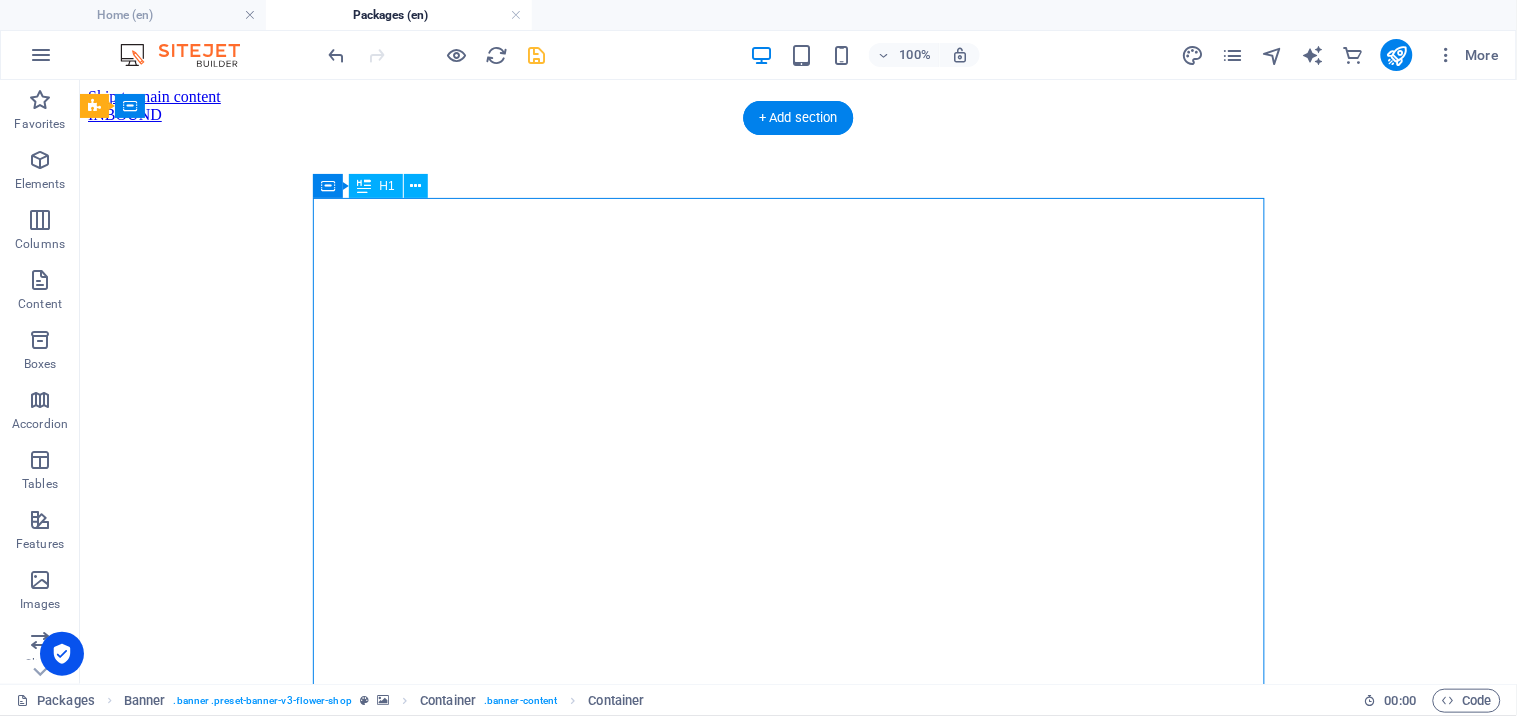 click on "Destinations" at bounding box center (797, 1461) 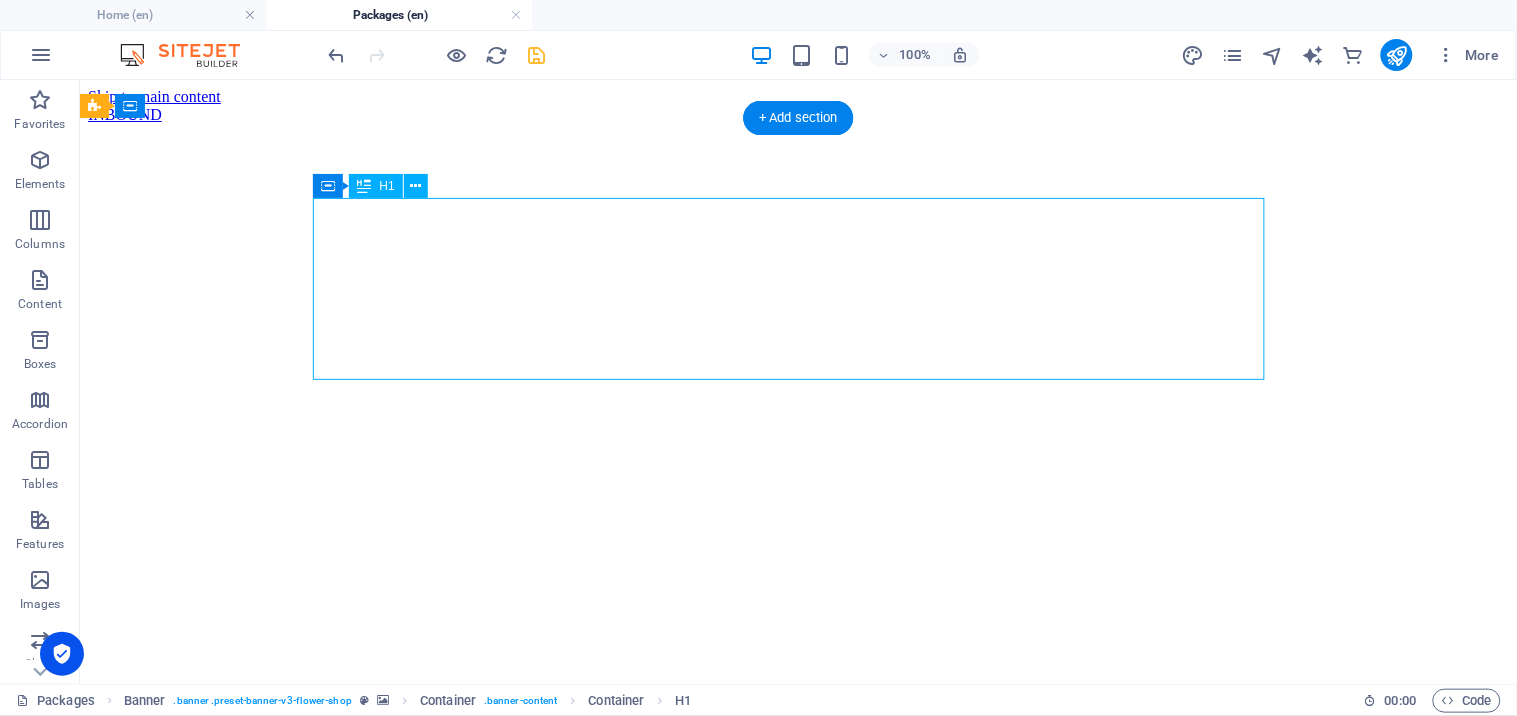 click on "Destinations" at bounding box center [797, 1461] 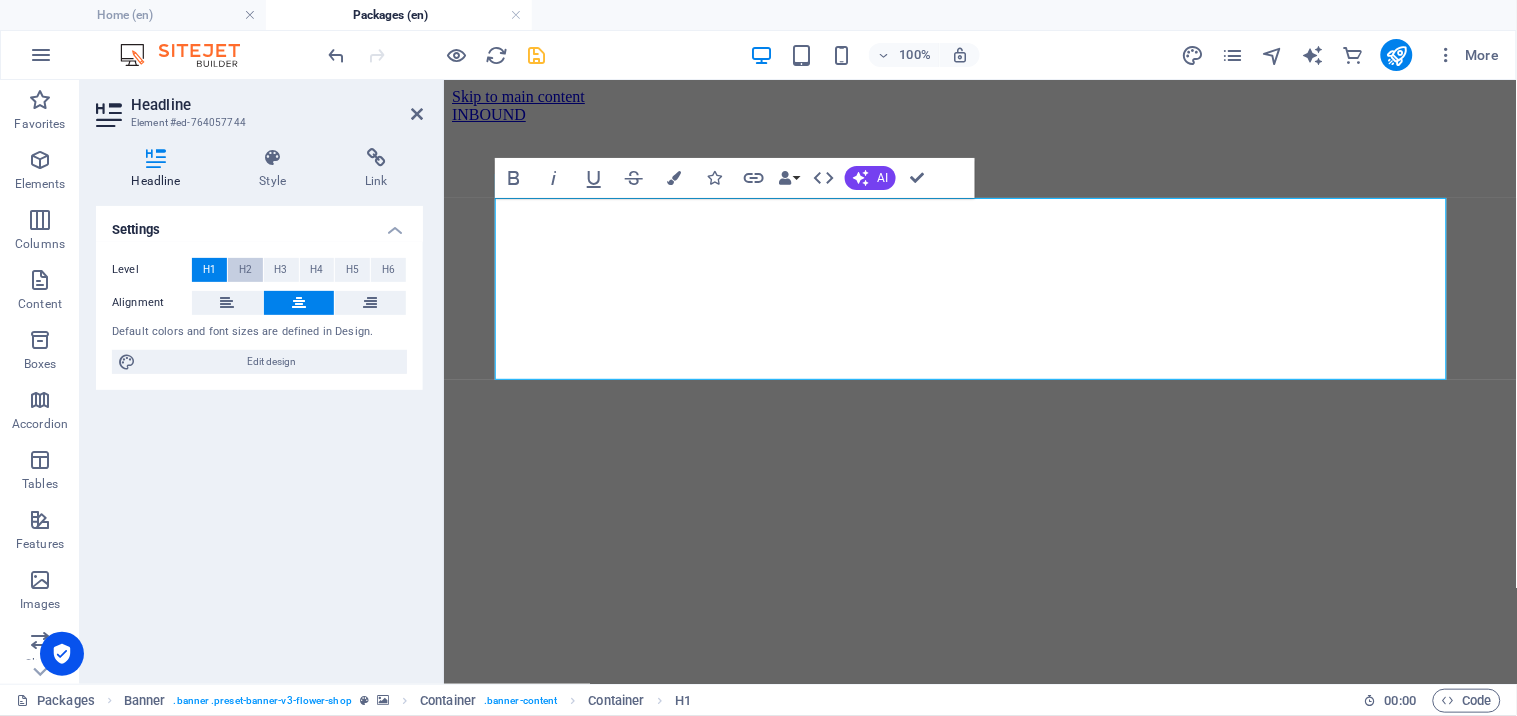 click on "H2" at bounding box center [245, 270] 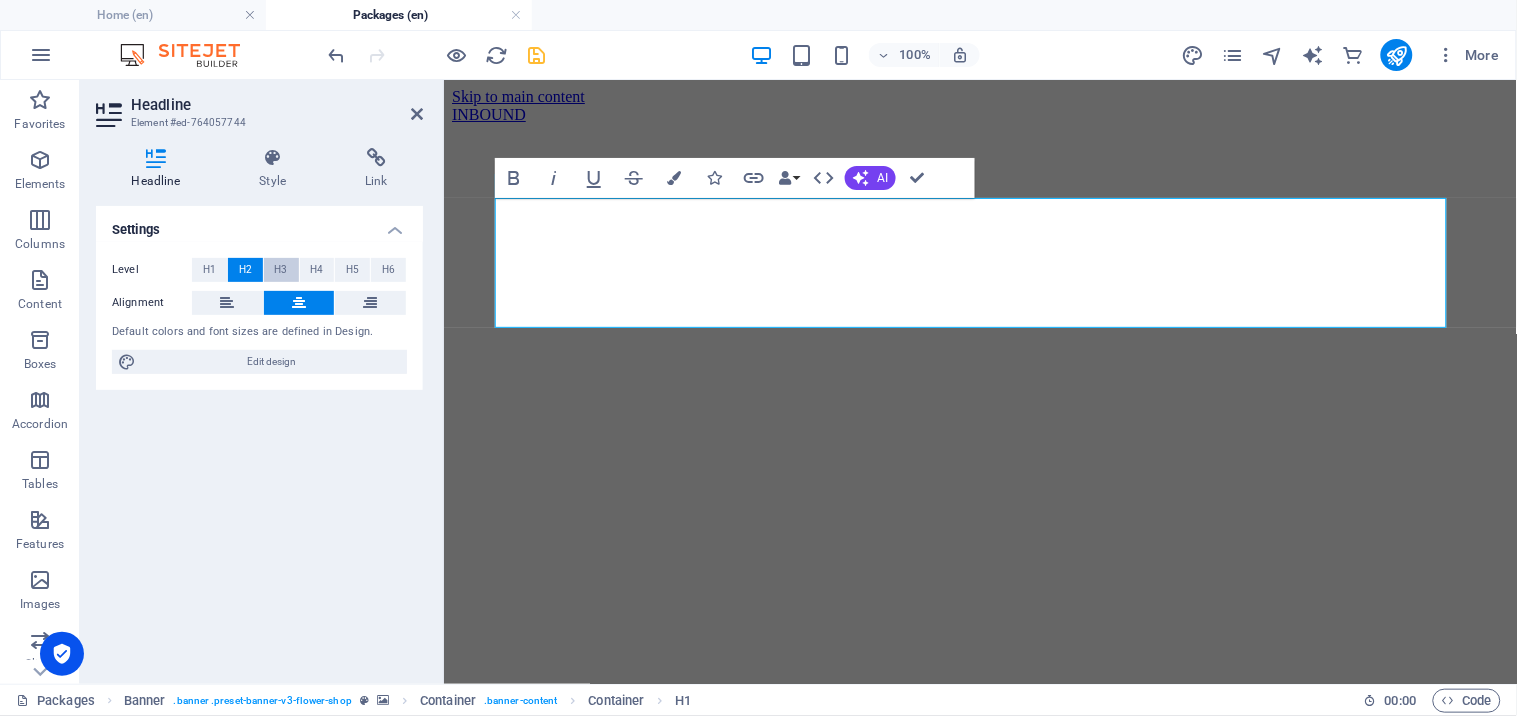 click on "H3" at bounding box center [281, 270] 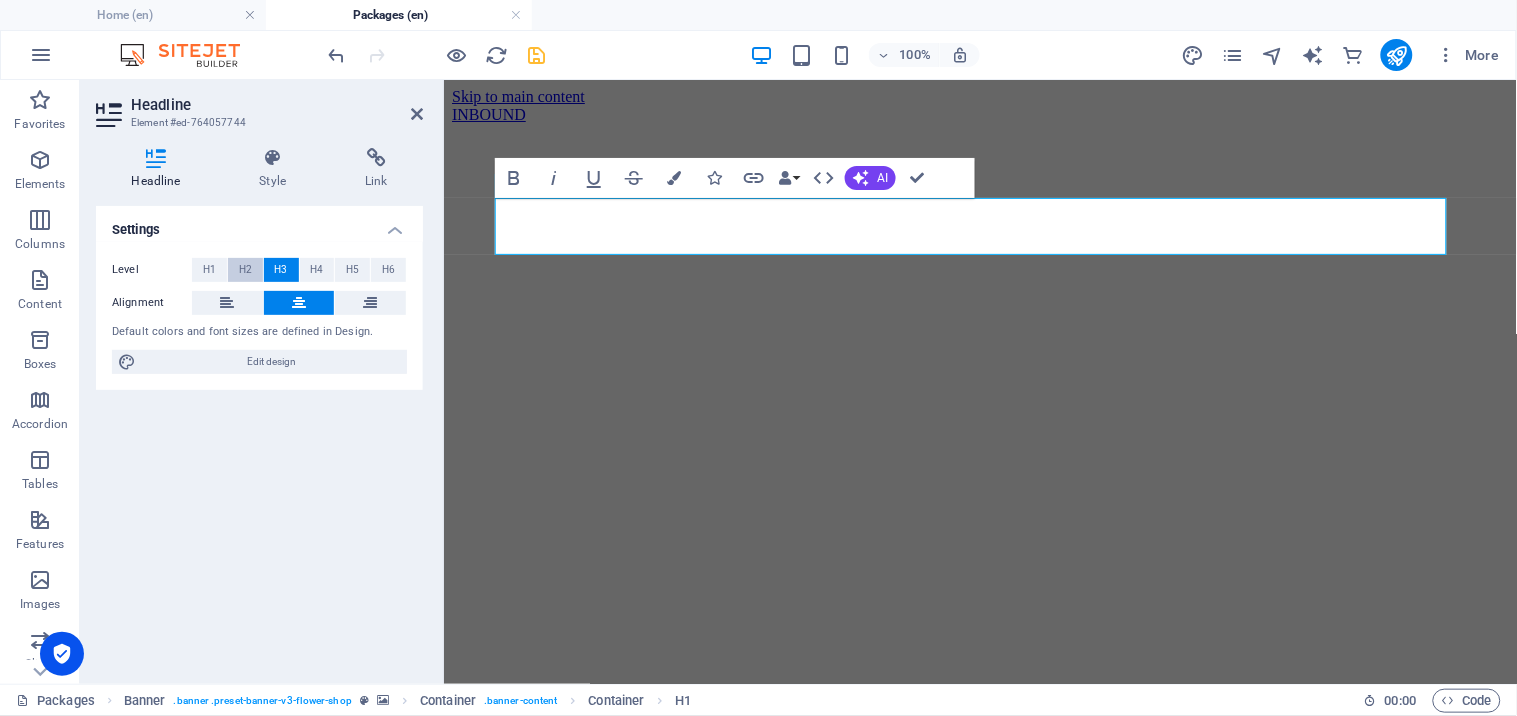 click on "H2" at bounding box center [245, 270] 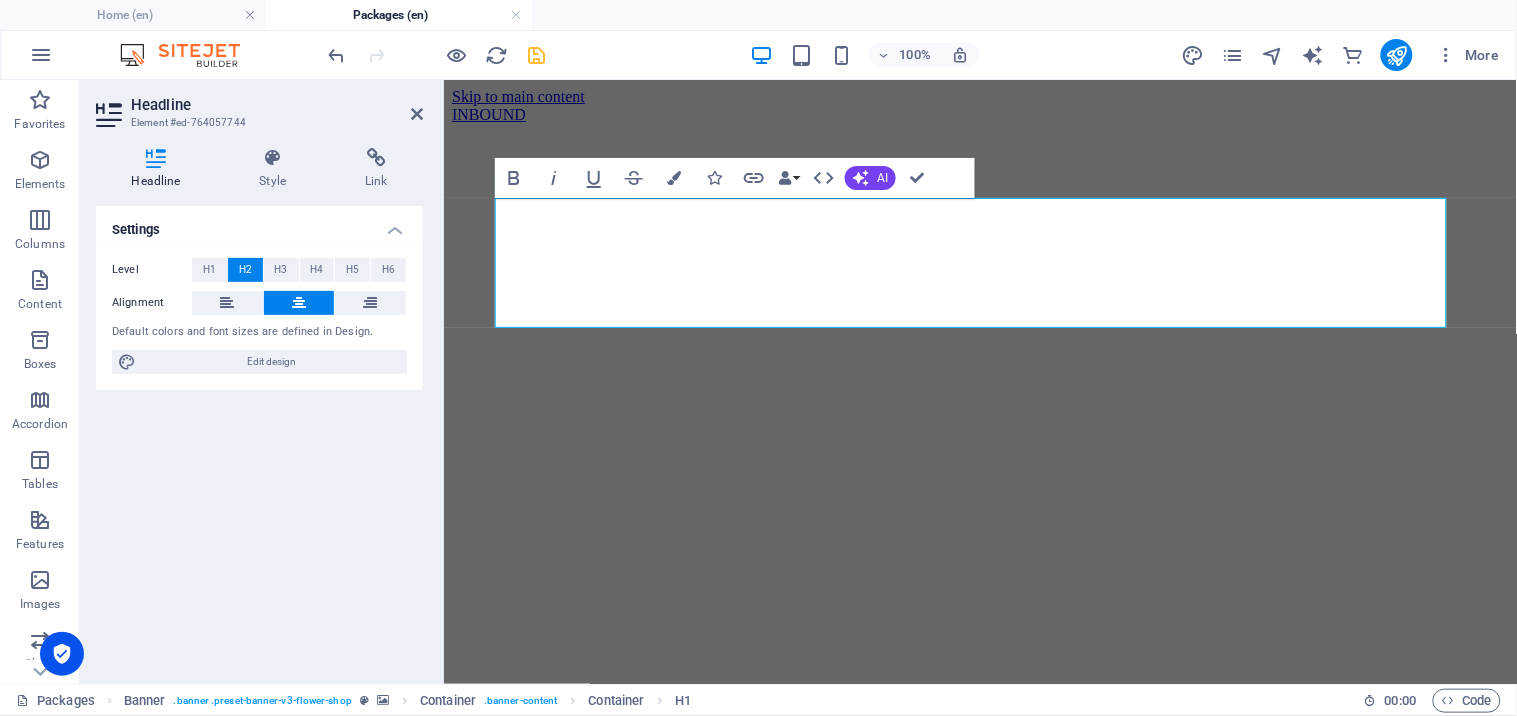 click on "Settings" at bounding box center [259, 224] 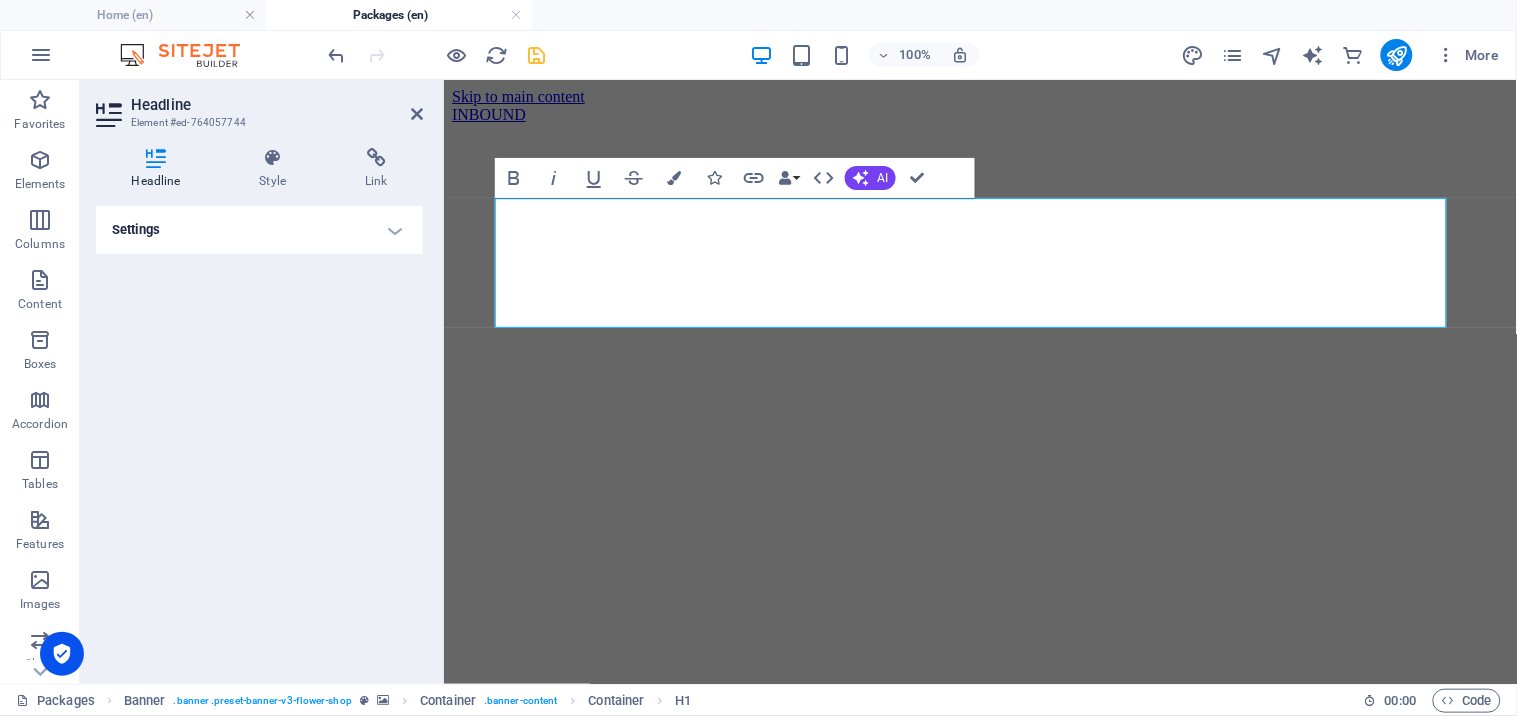 click on "Settings" at bounding box center (259, 230) 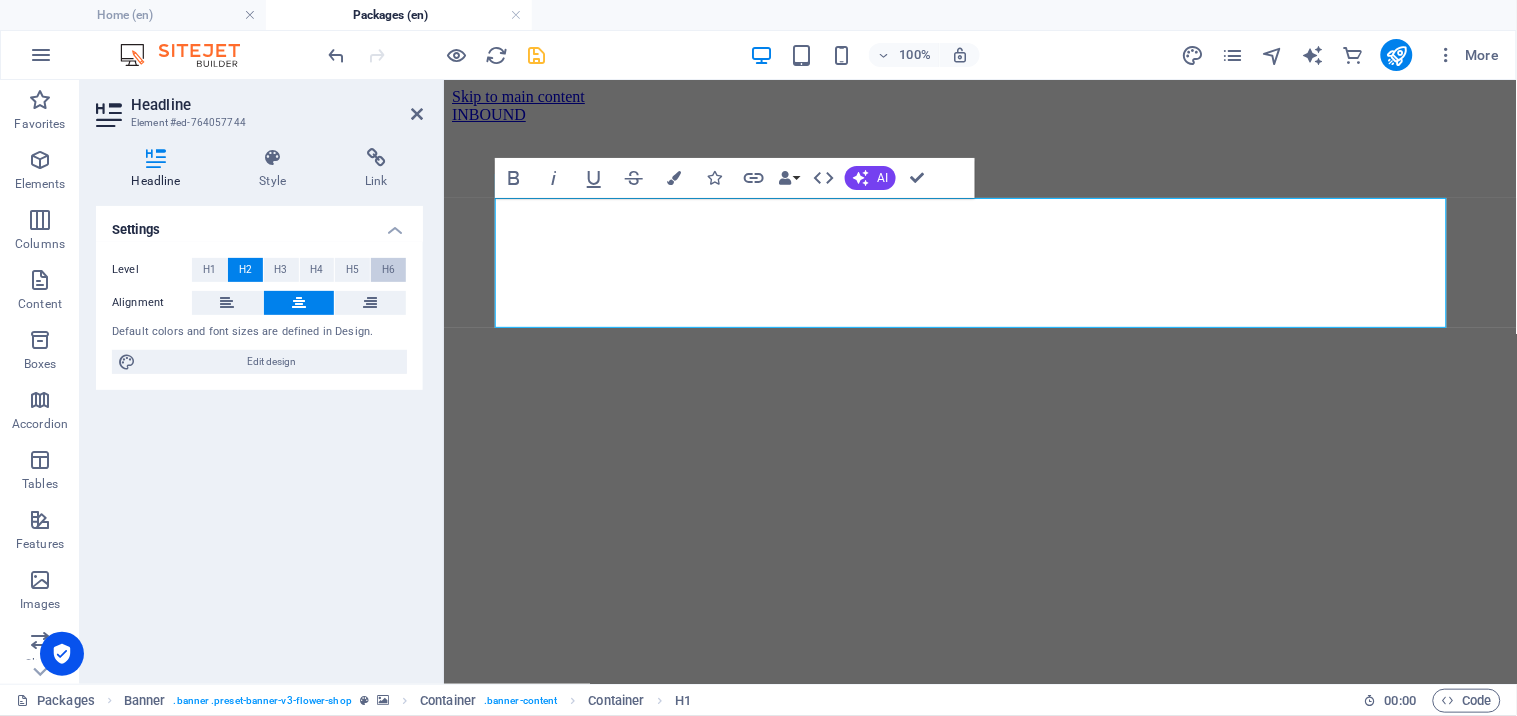 click on "H6" at bounding box center [388, 270] 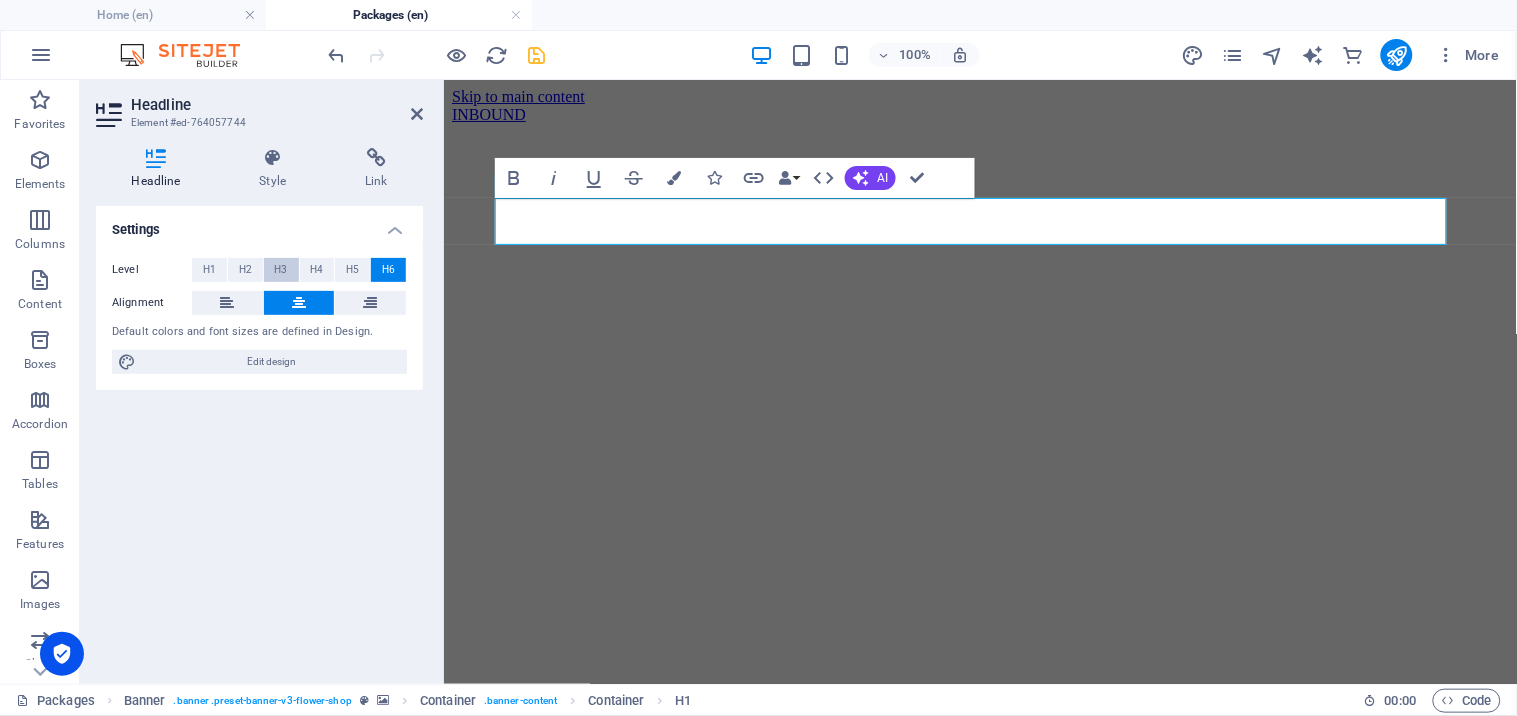 click on "H3" at bounding box center (281, 270) 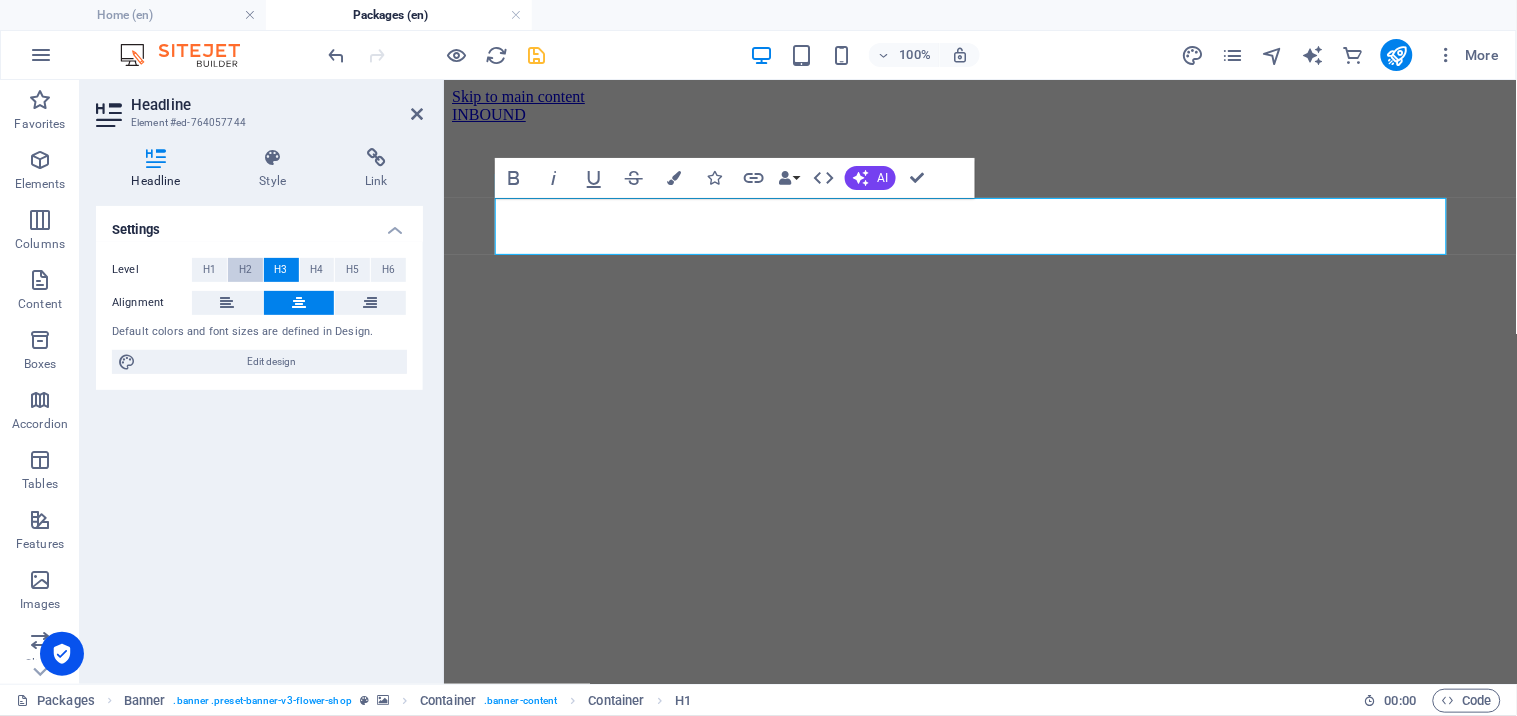 click on "H2" at bounding box center (245, 270) 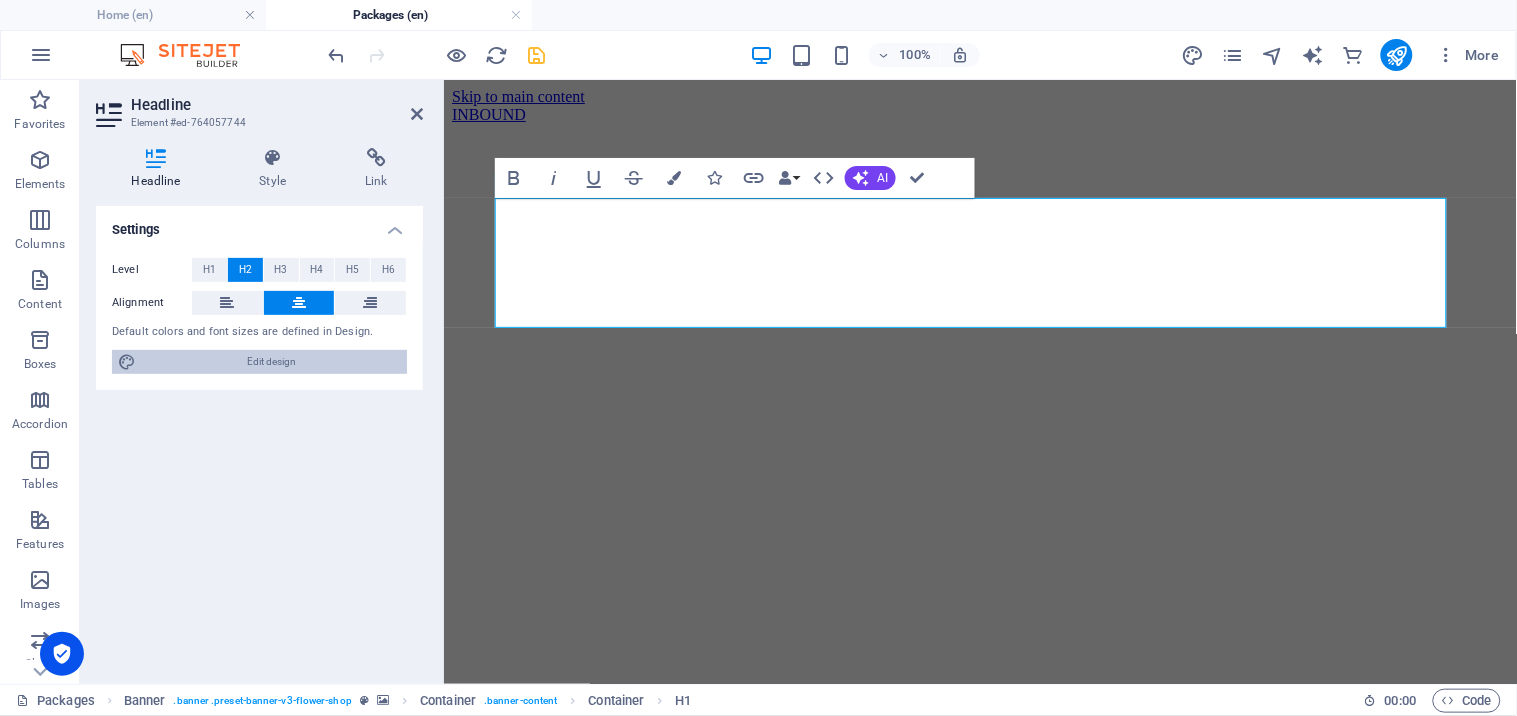 click on "Edit design" at bounding box center (271, 362) 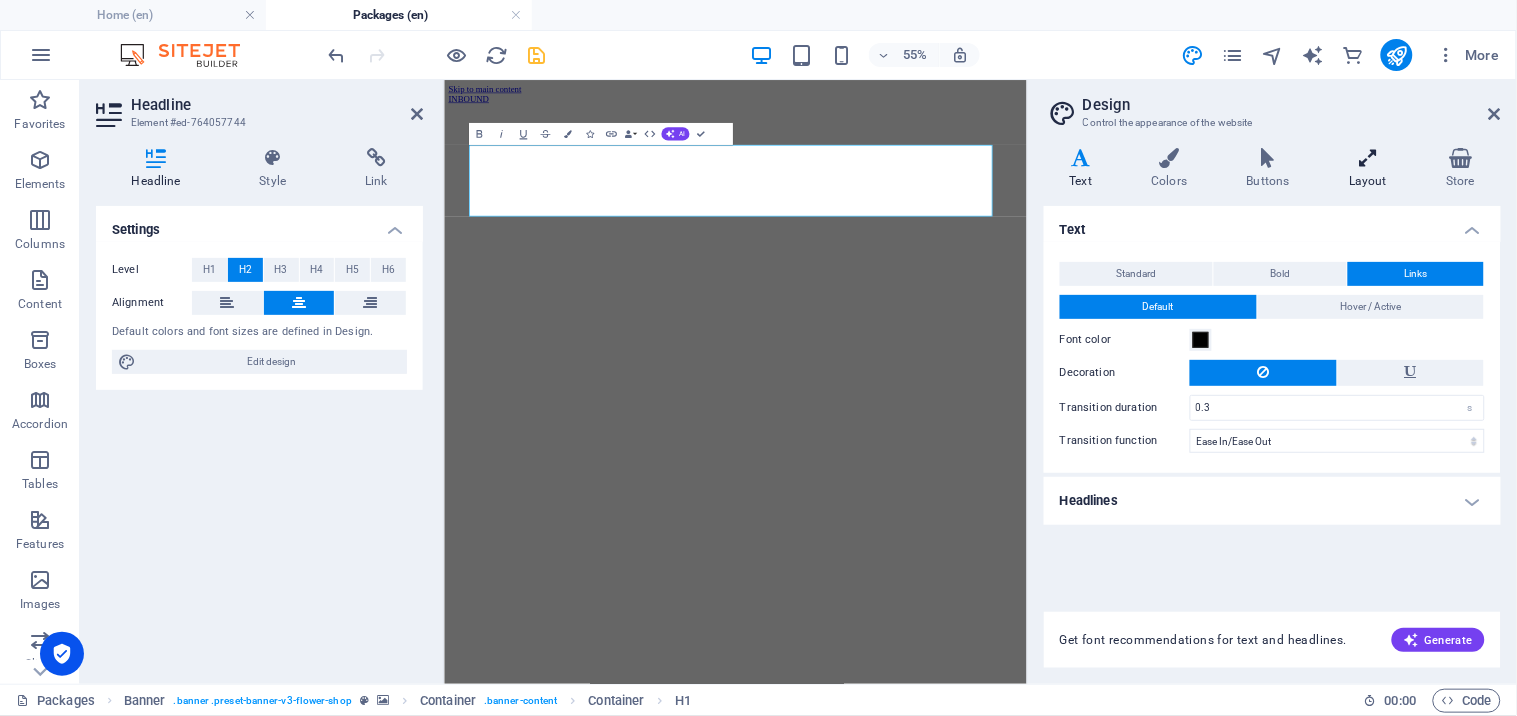 click at bounding box center (1368, 158) 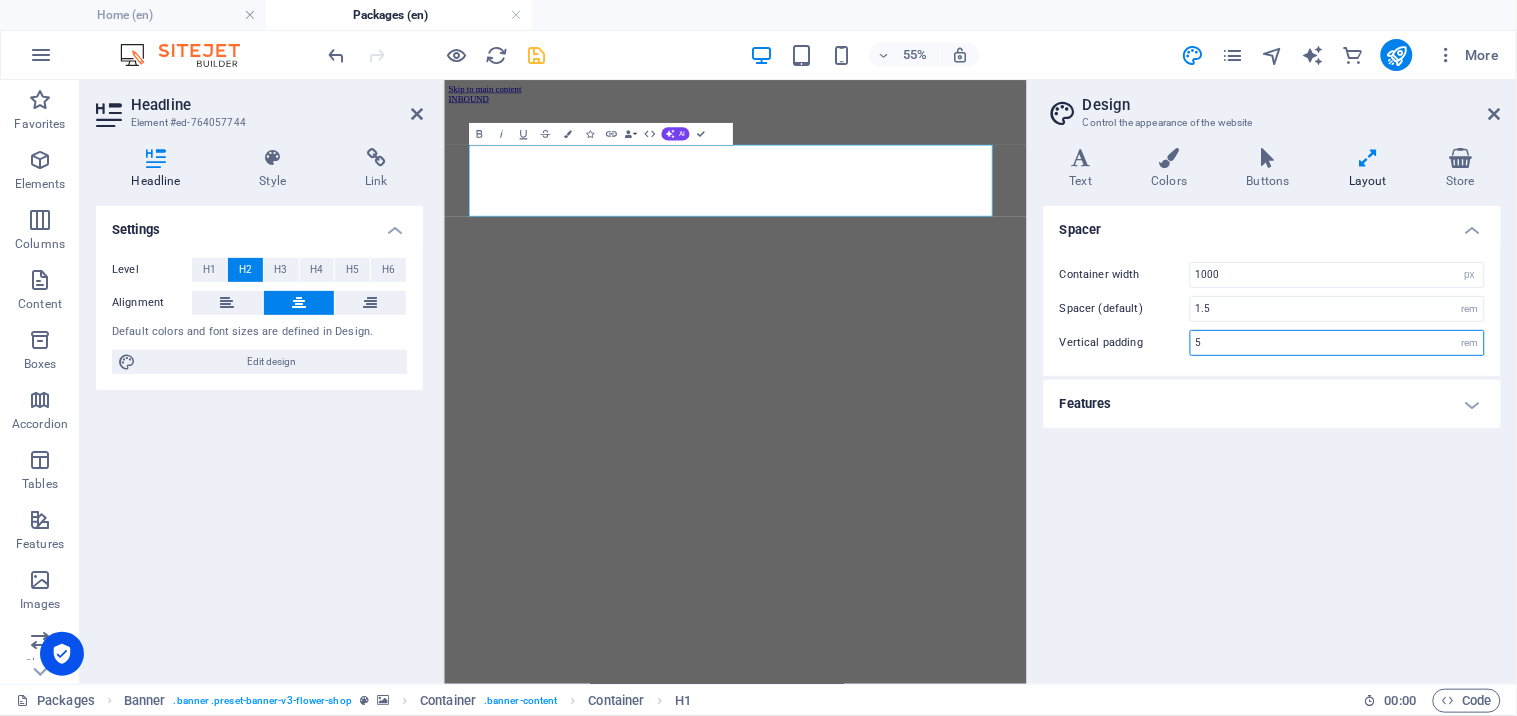 click on "5" at bounding box center (1337, 343) 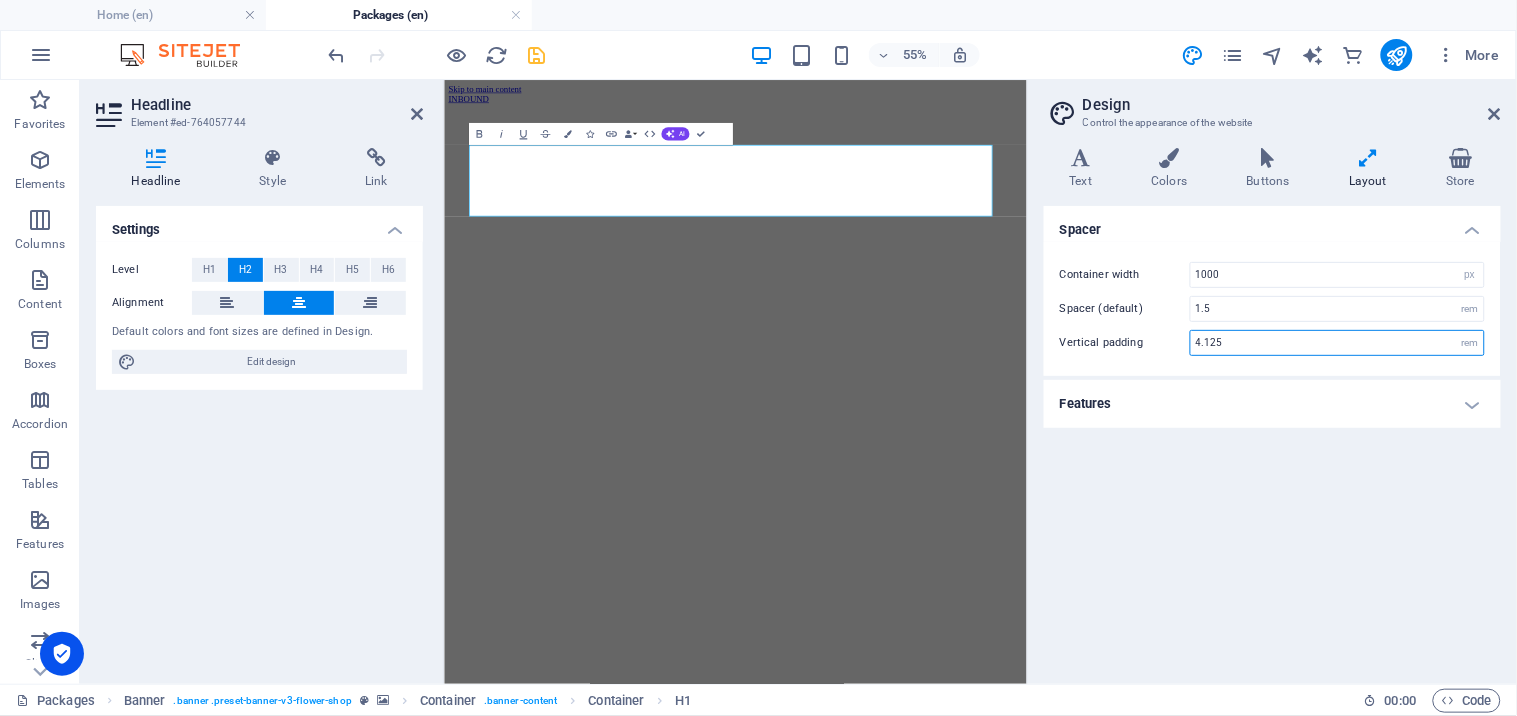 drag, startPoint x: 1246, startPoint y: 340, endPoint x: 1150, endPoint y: 315, distance: 99.20181 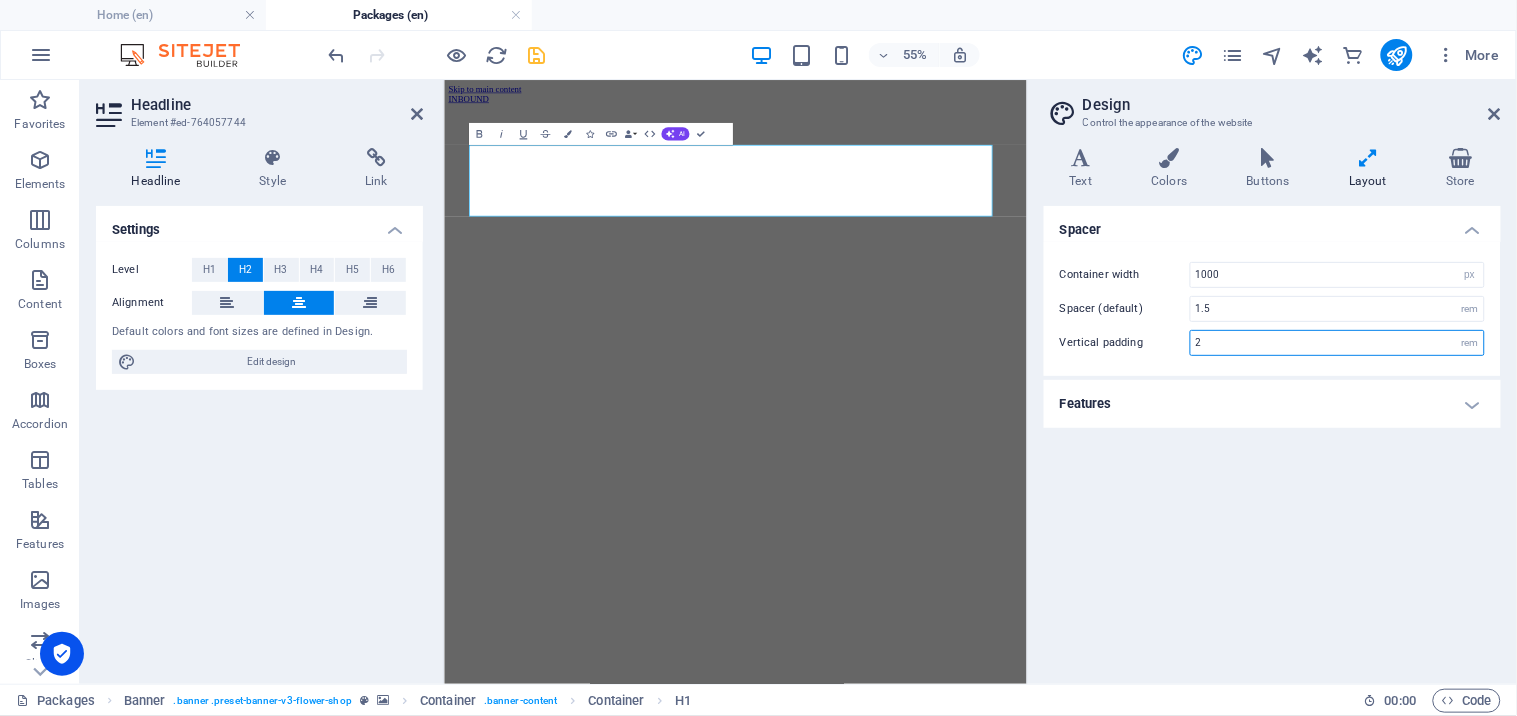 type on "2" 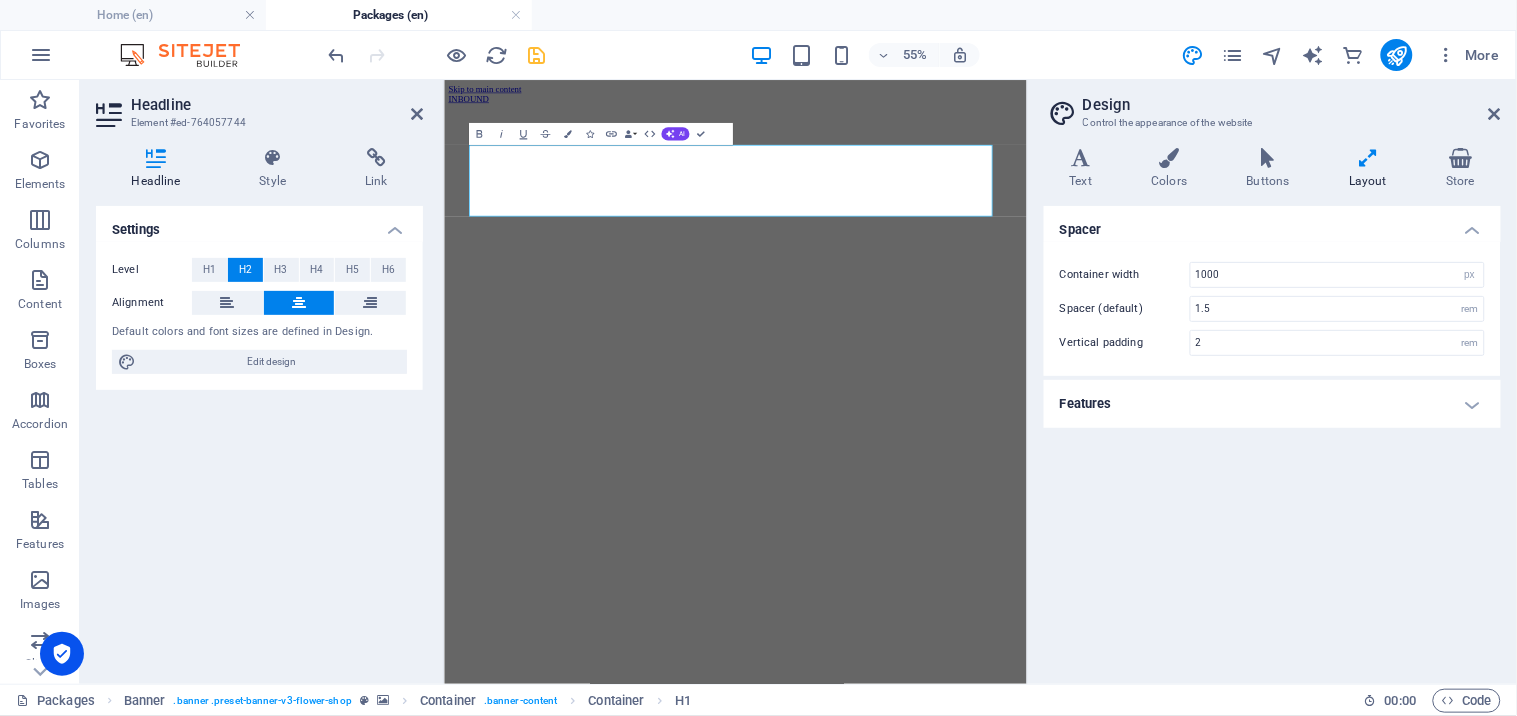 click on "Spacer Container width 1000 rem px Spacer (default) 1.5 rem Vertical padding 2 rem Features Transition duration 0.3 s Transition function Ease Ease In Ease Out Ease In/Ease Out Linear" at bounding box center (1272, 437) 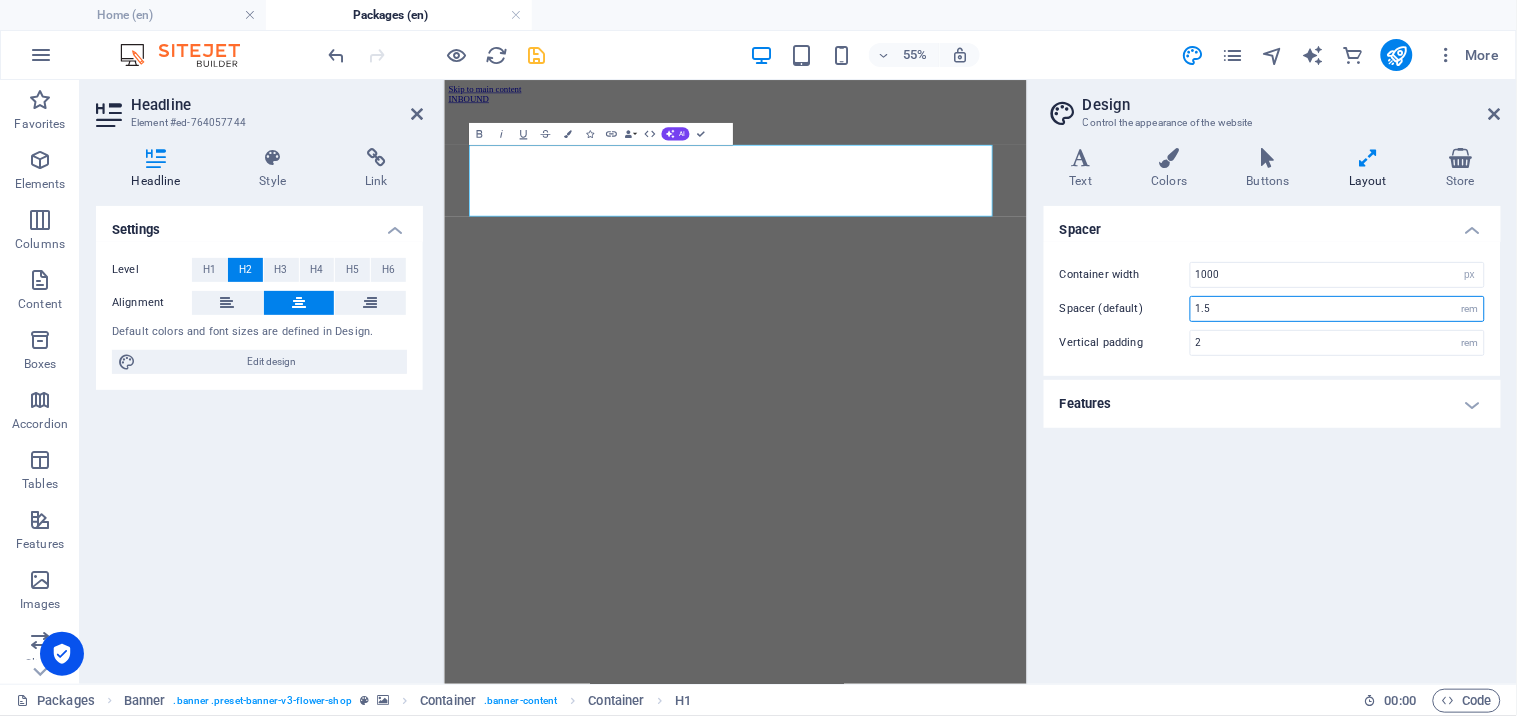 drag, startPoint x: 1220, startPoint y: 303, endPoint x: 1045, endPoint y: 392, distance: 196.33136 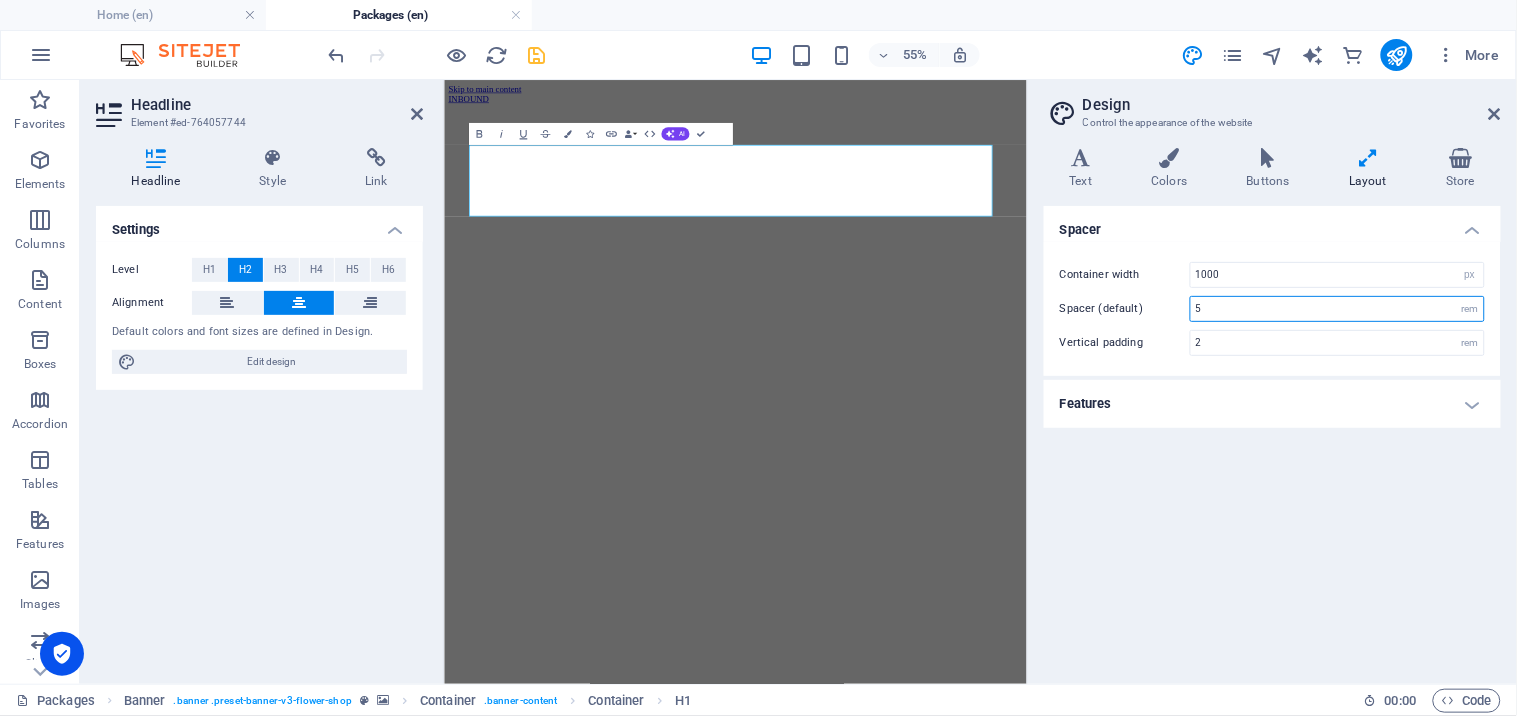 type on "5" 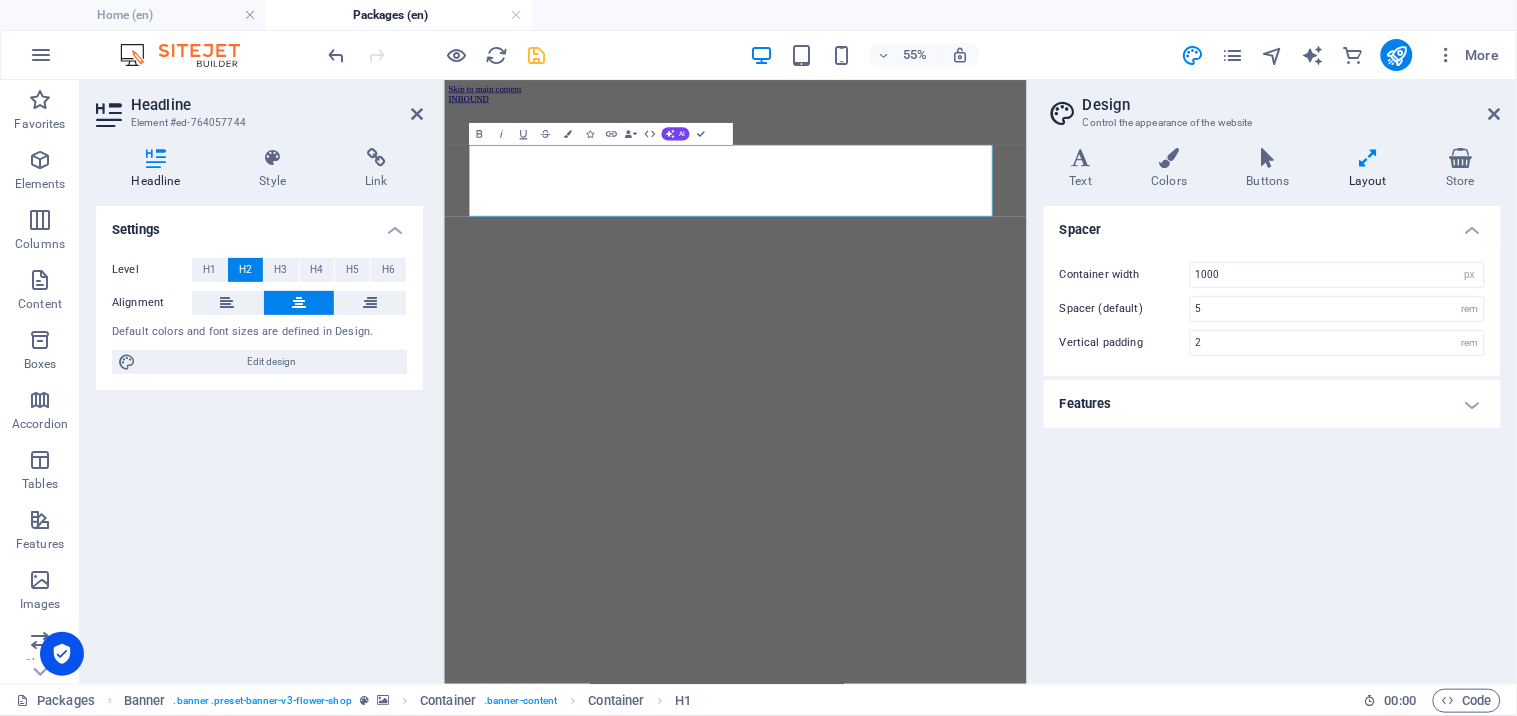 click on "Features" at bounding box center (1272, 404) 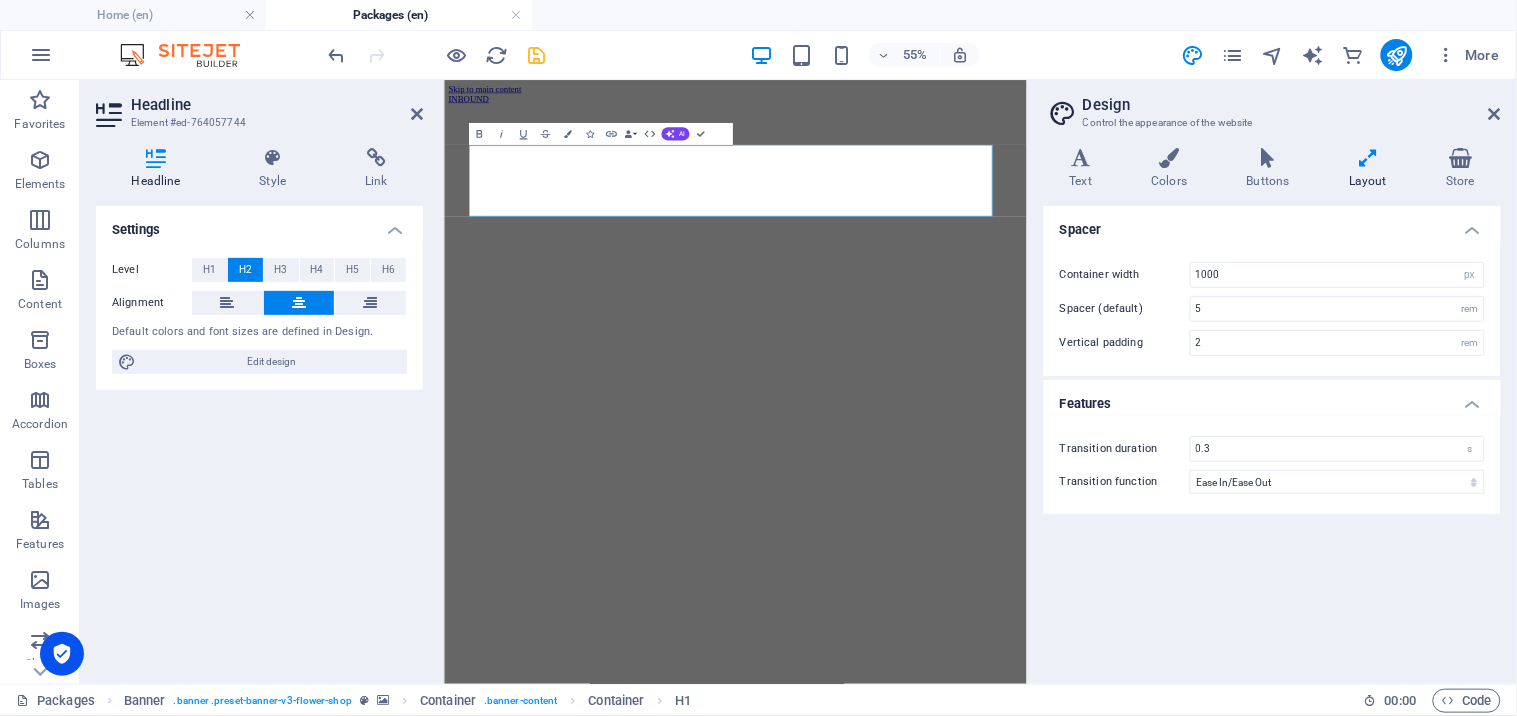 click on "Layout" at bounding box center (1372, 169) 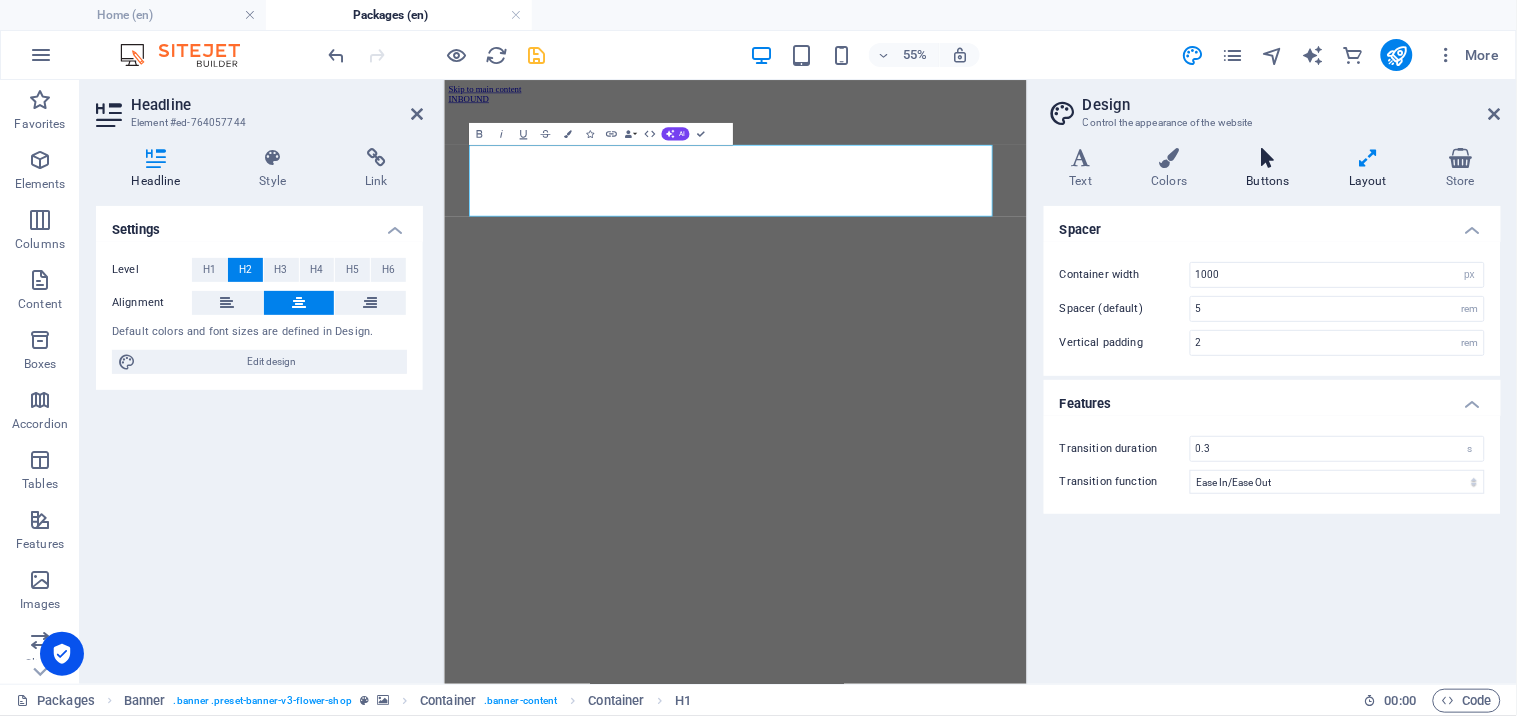 click at bounding box center [1268, 158] 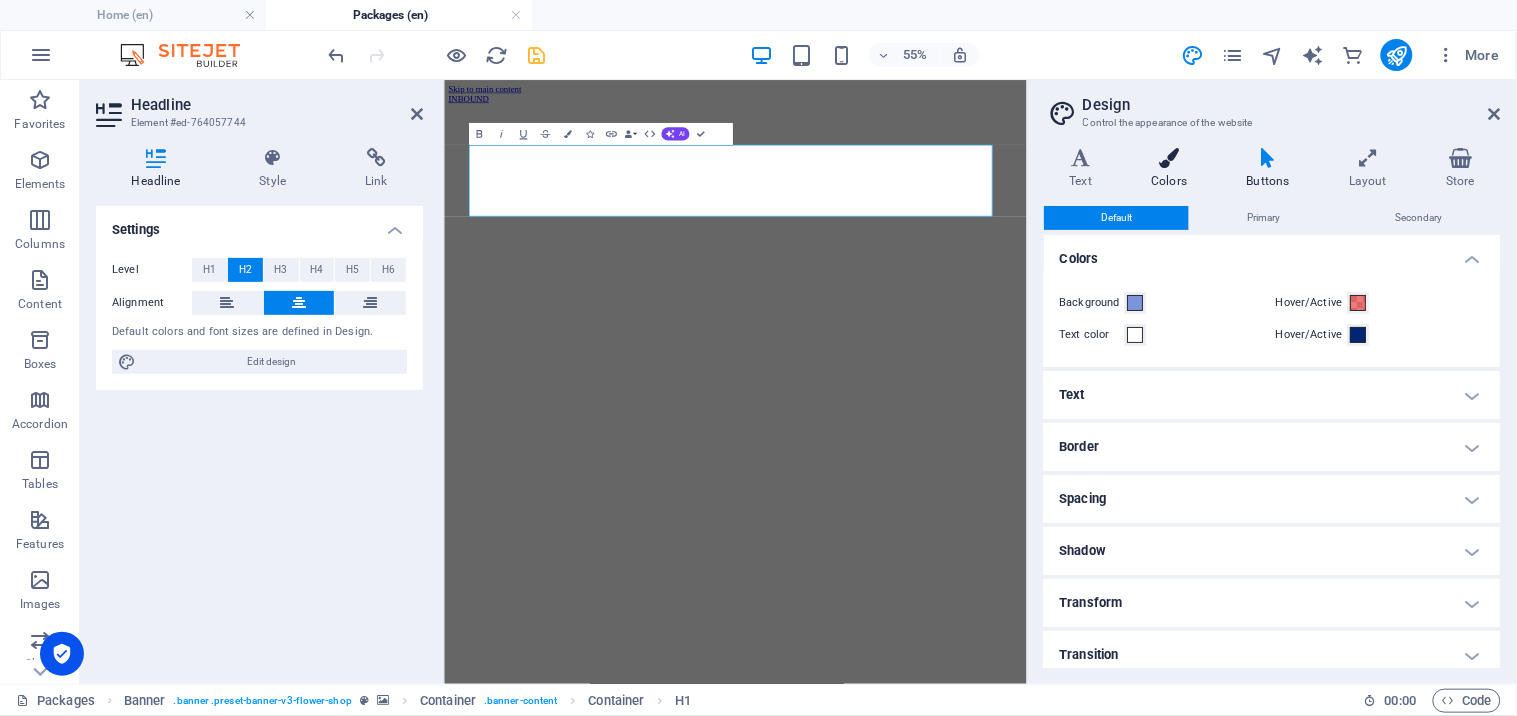 click at bounding box center (1169, 158) 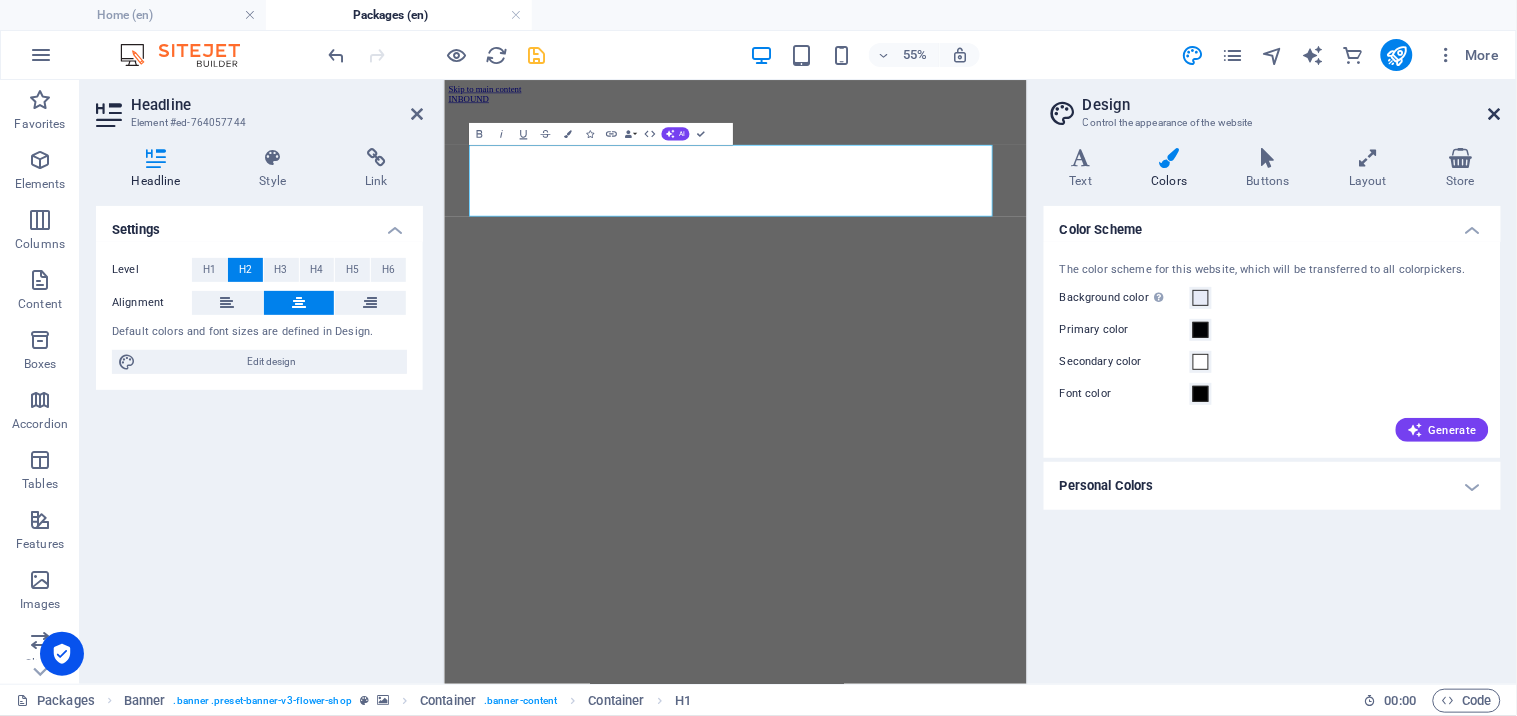click at bounding box center [1495, 114] 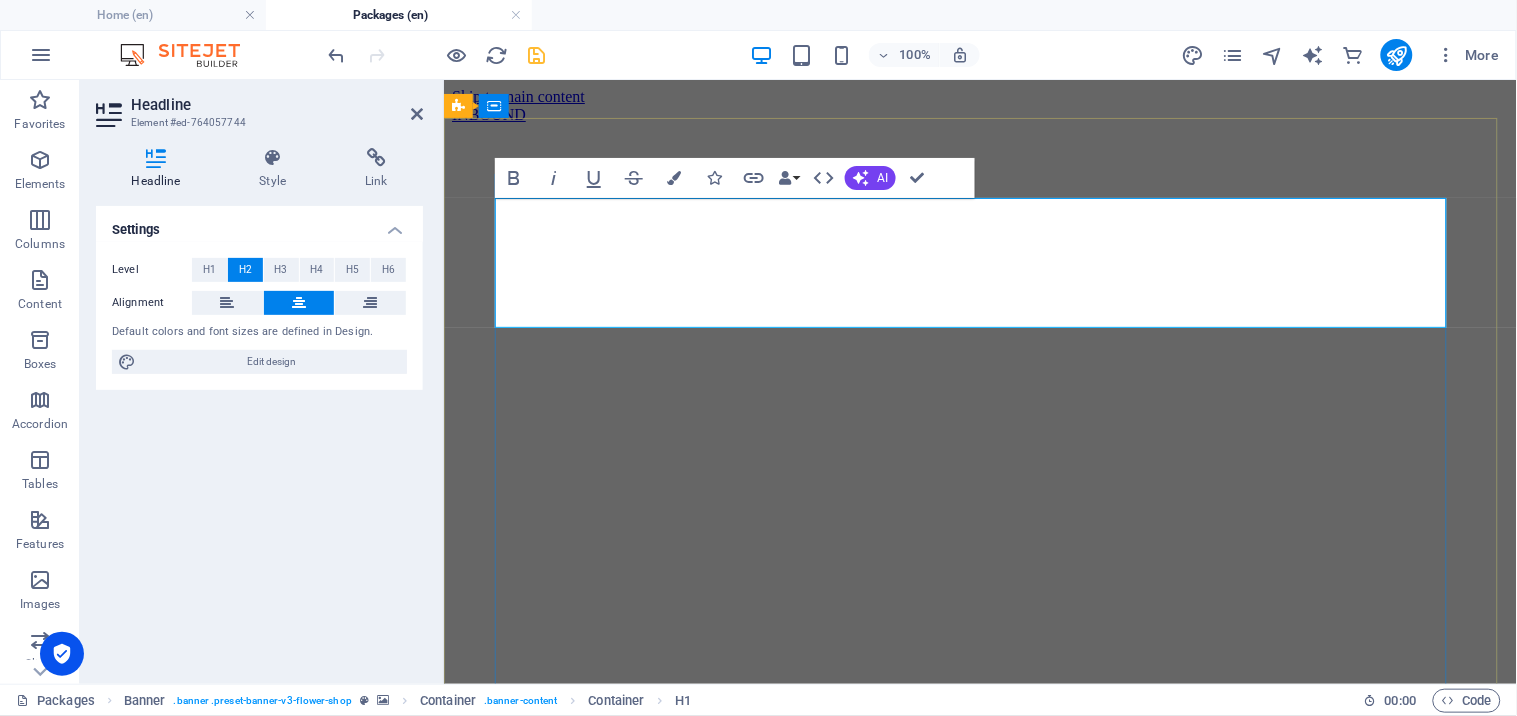 click on "Destinations" at bounding box center [979, 1411] 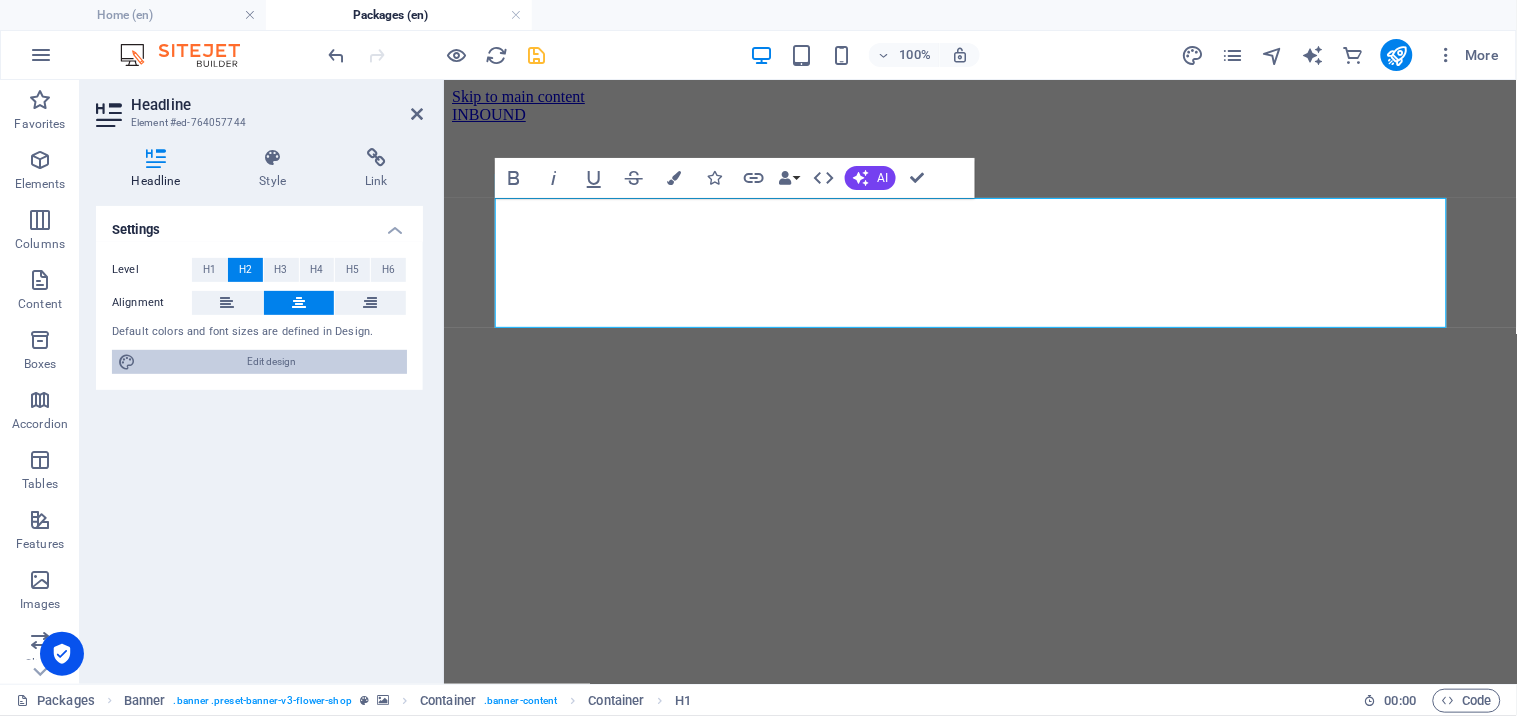 click on "Edit design" at bounding box center [271, 362] 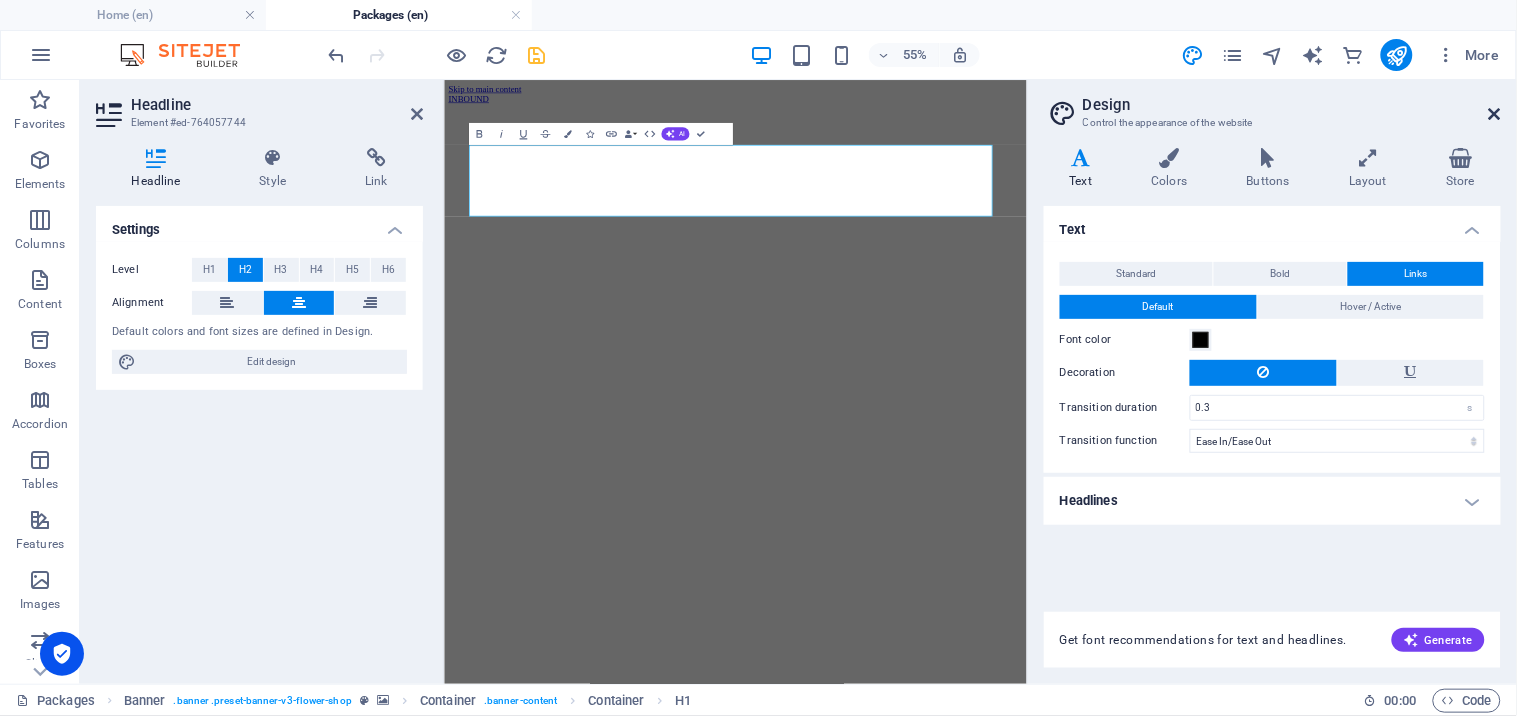 click at bounding box center [1495, 114] 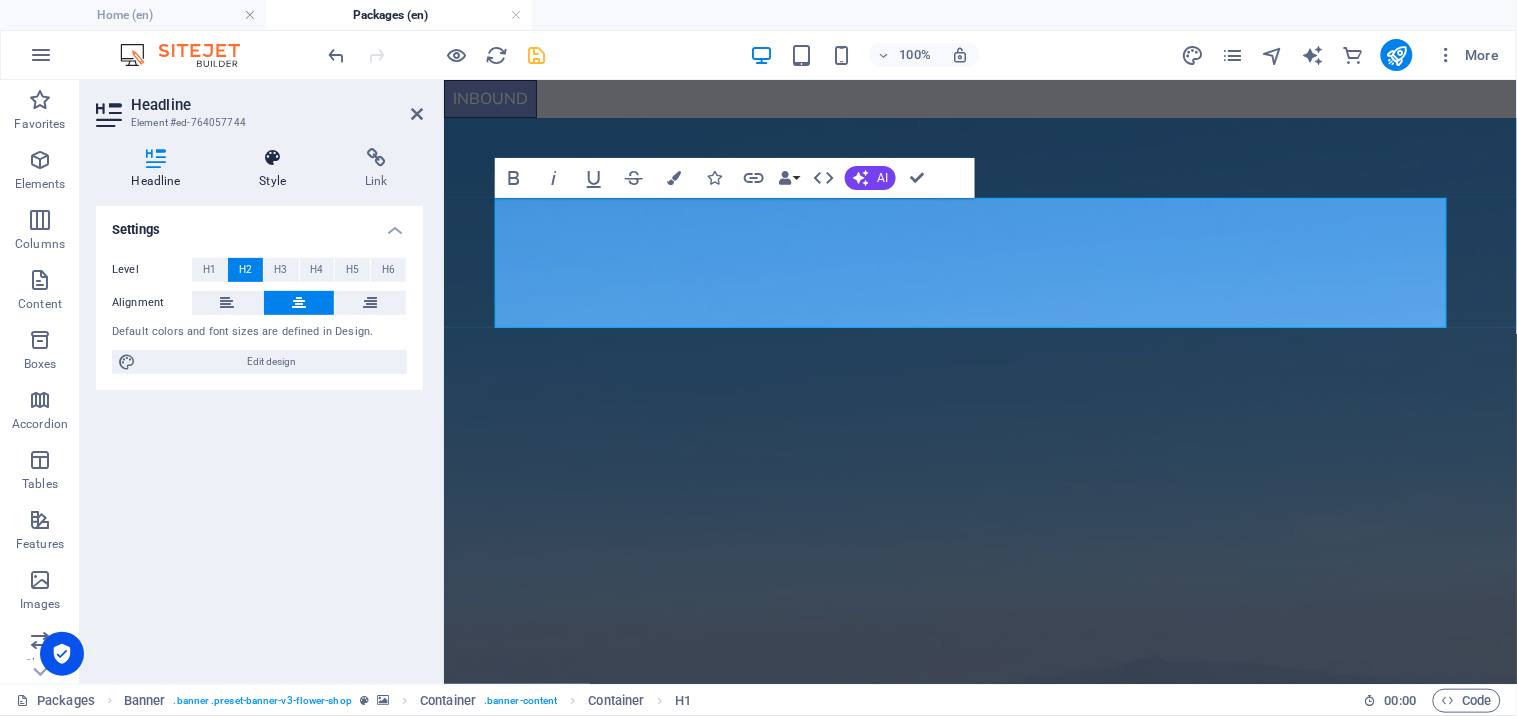 click at bounding box center (273, 158) 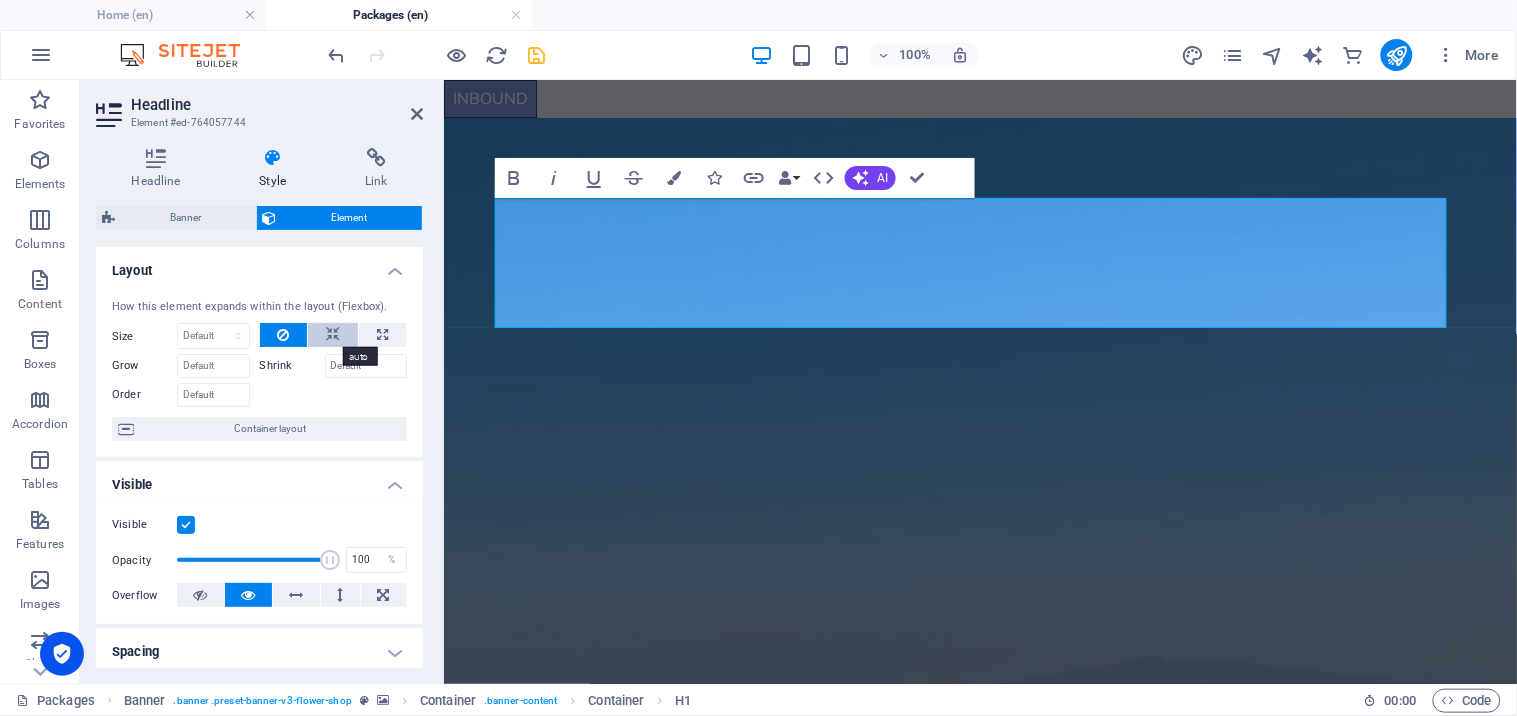 click at bounding box center (333, 335) 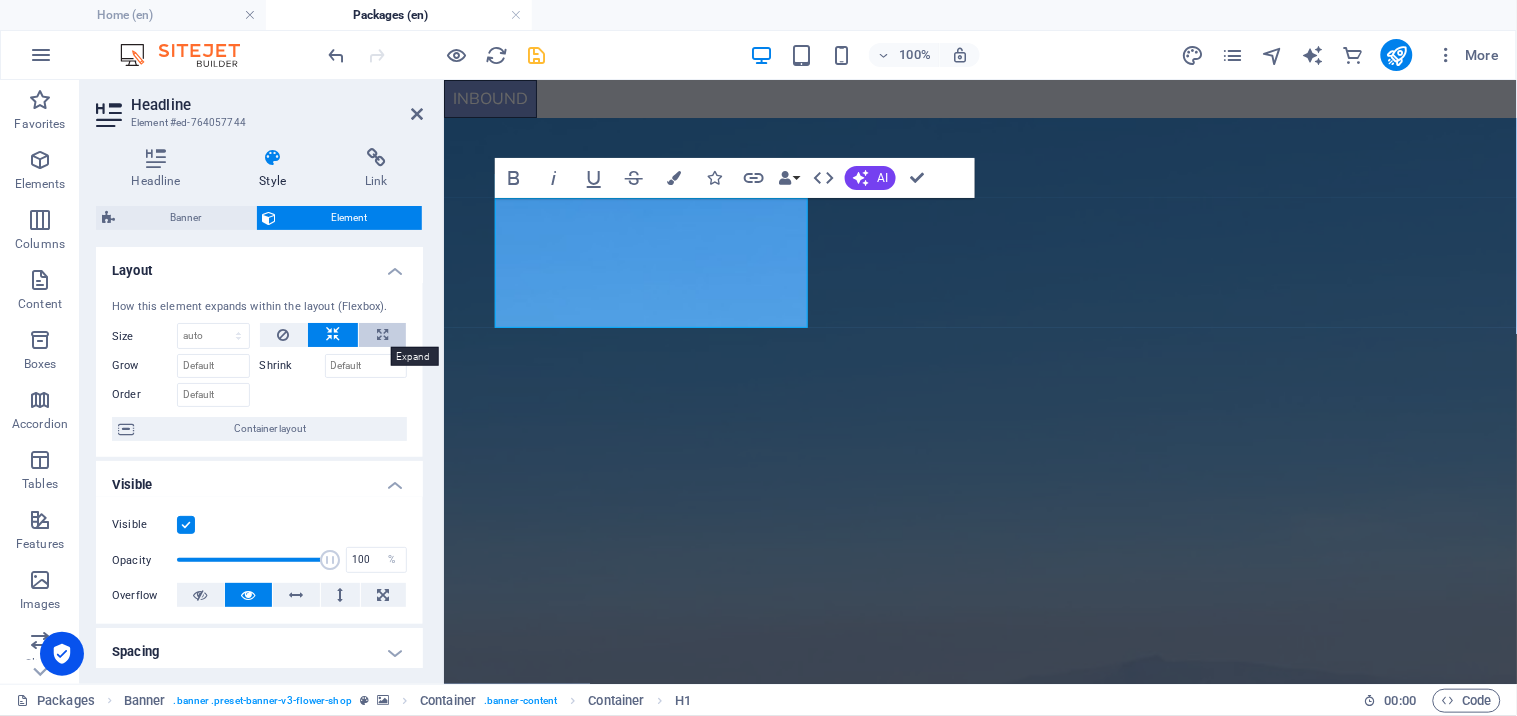 click at bounding box center [382, 335] 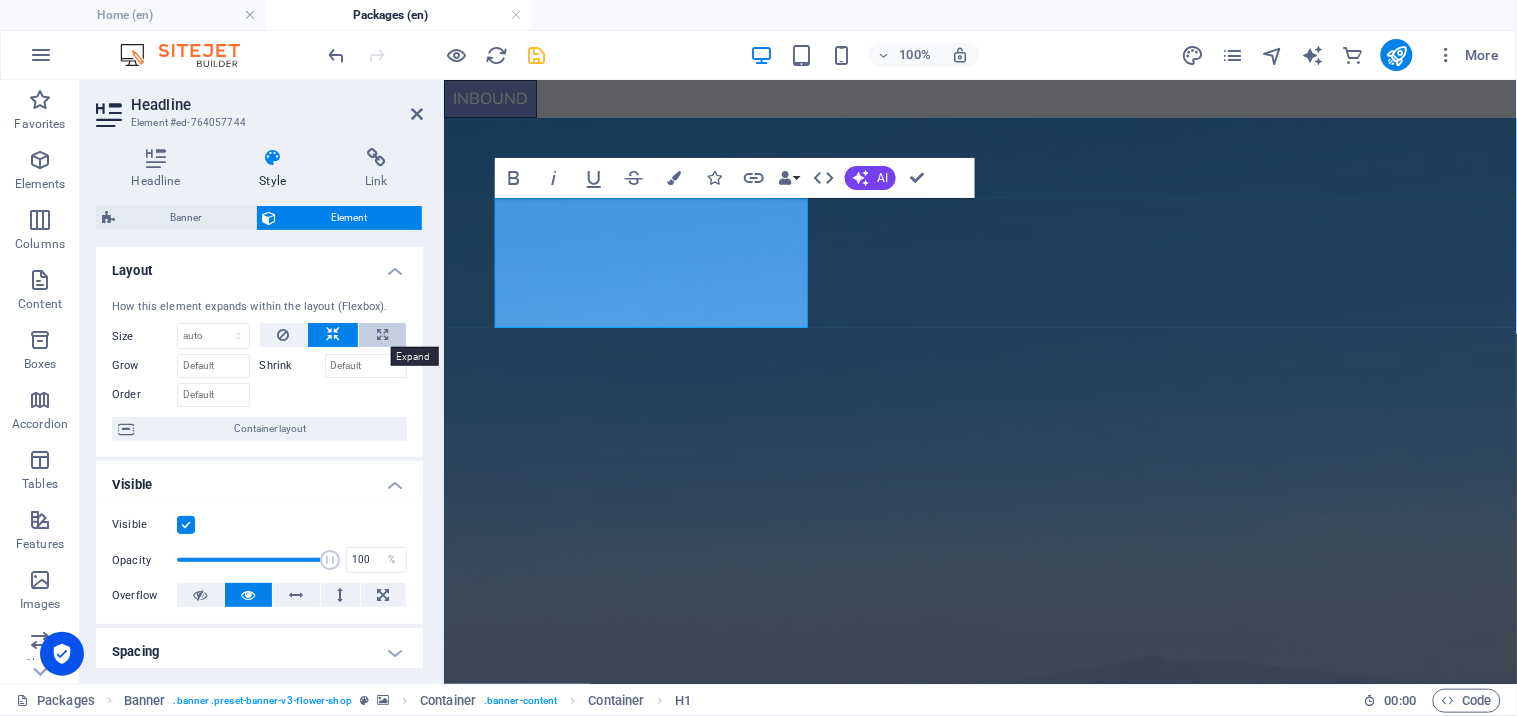 type on "100" 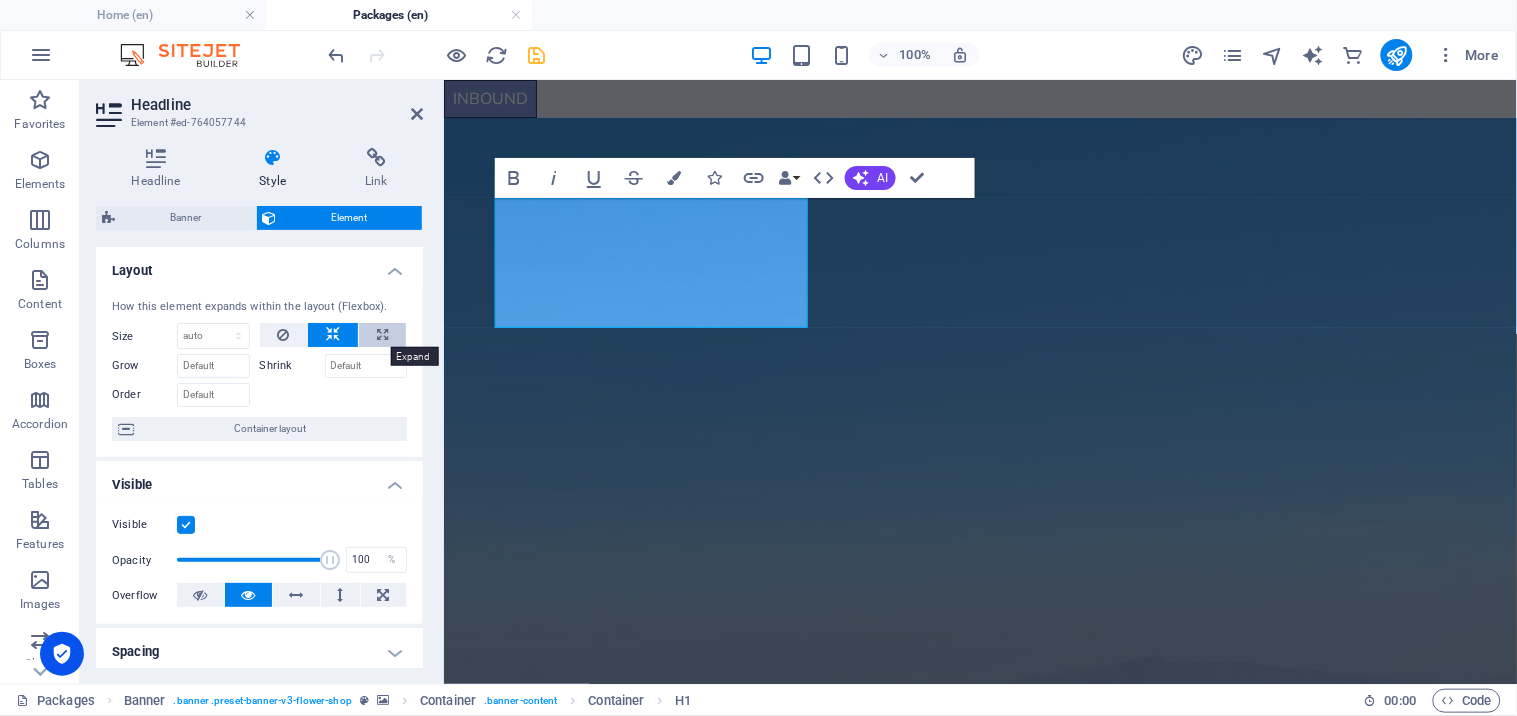 select on "%" 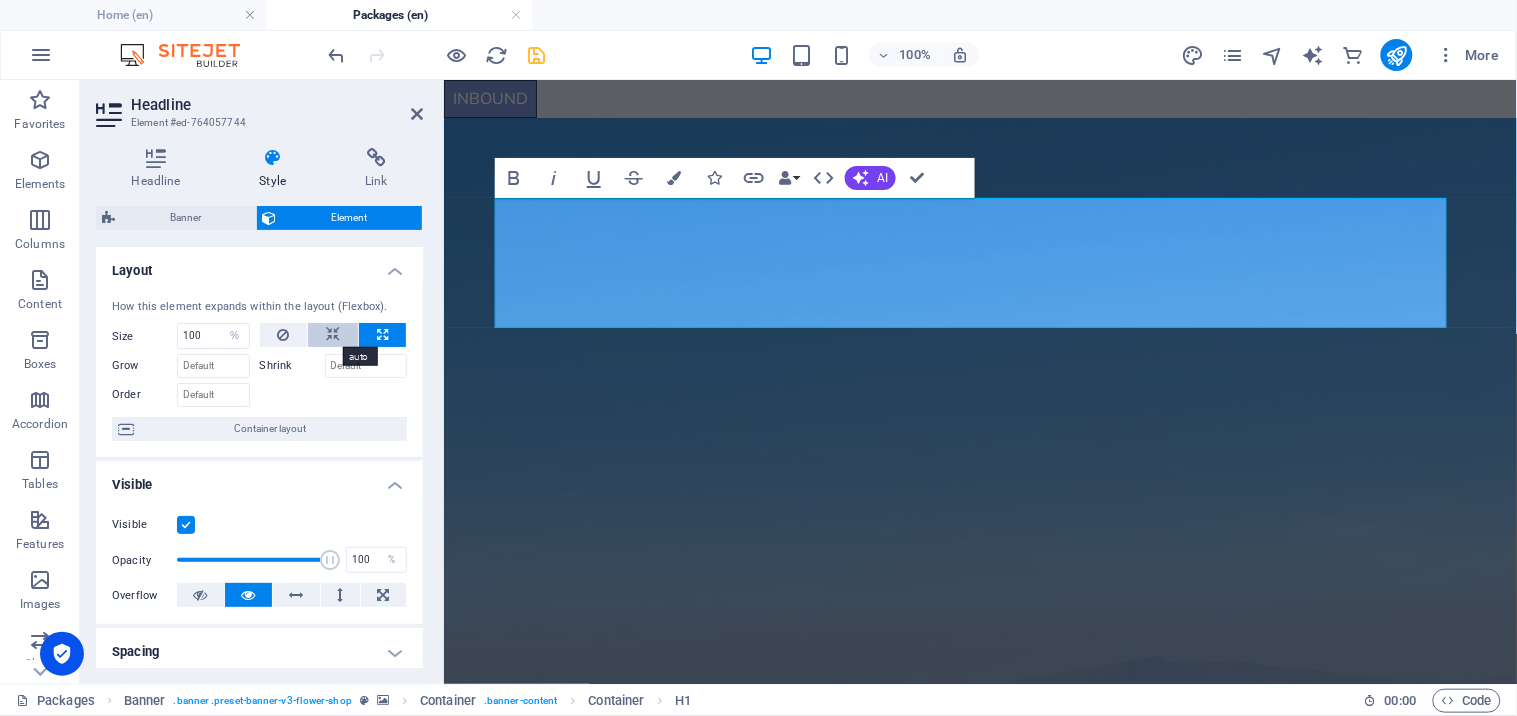 click at bounding box center [333, 335] 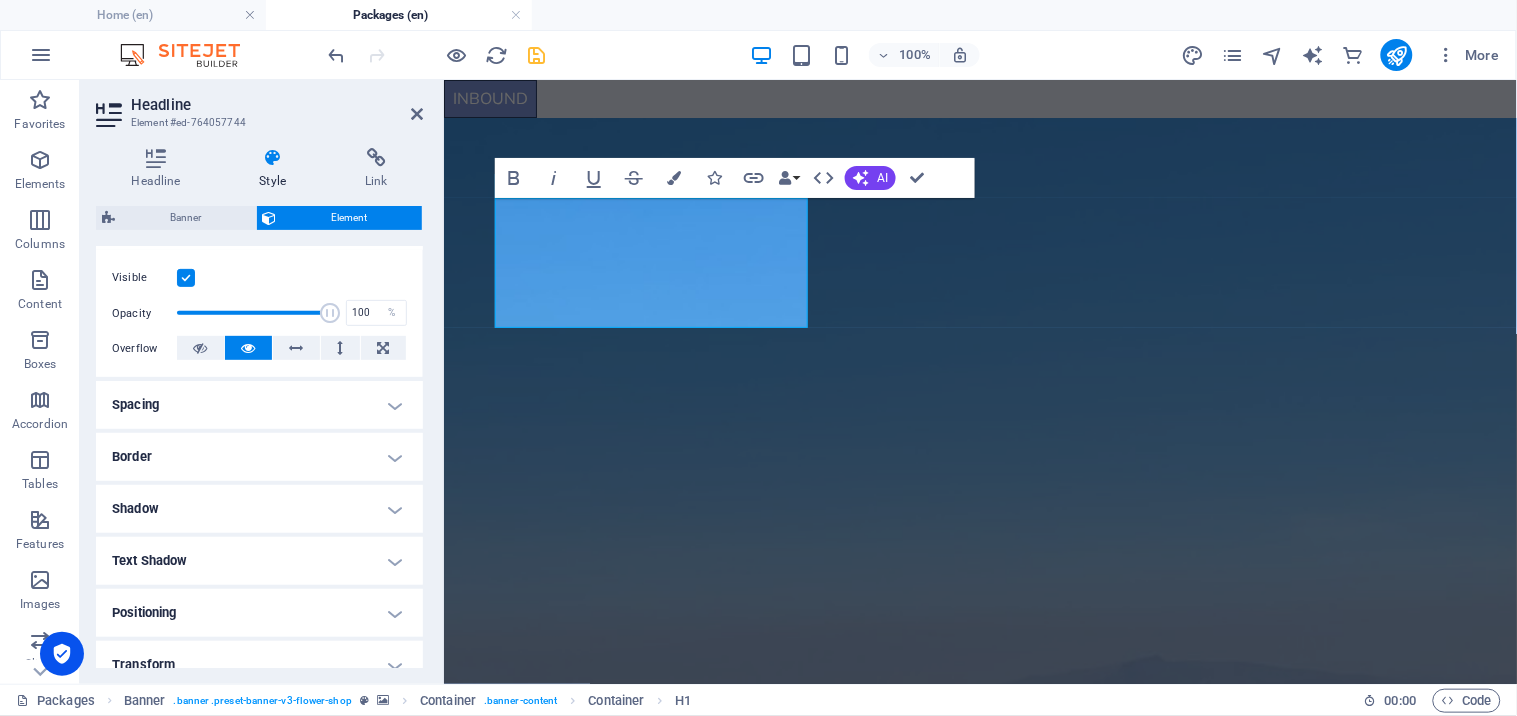 scroll, scrollTop: 296, scrollLeft: 0, axis: vertical 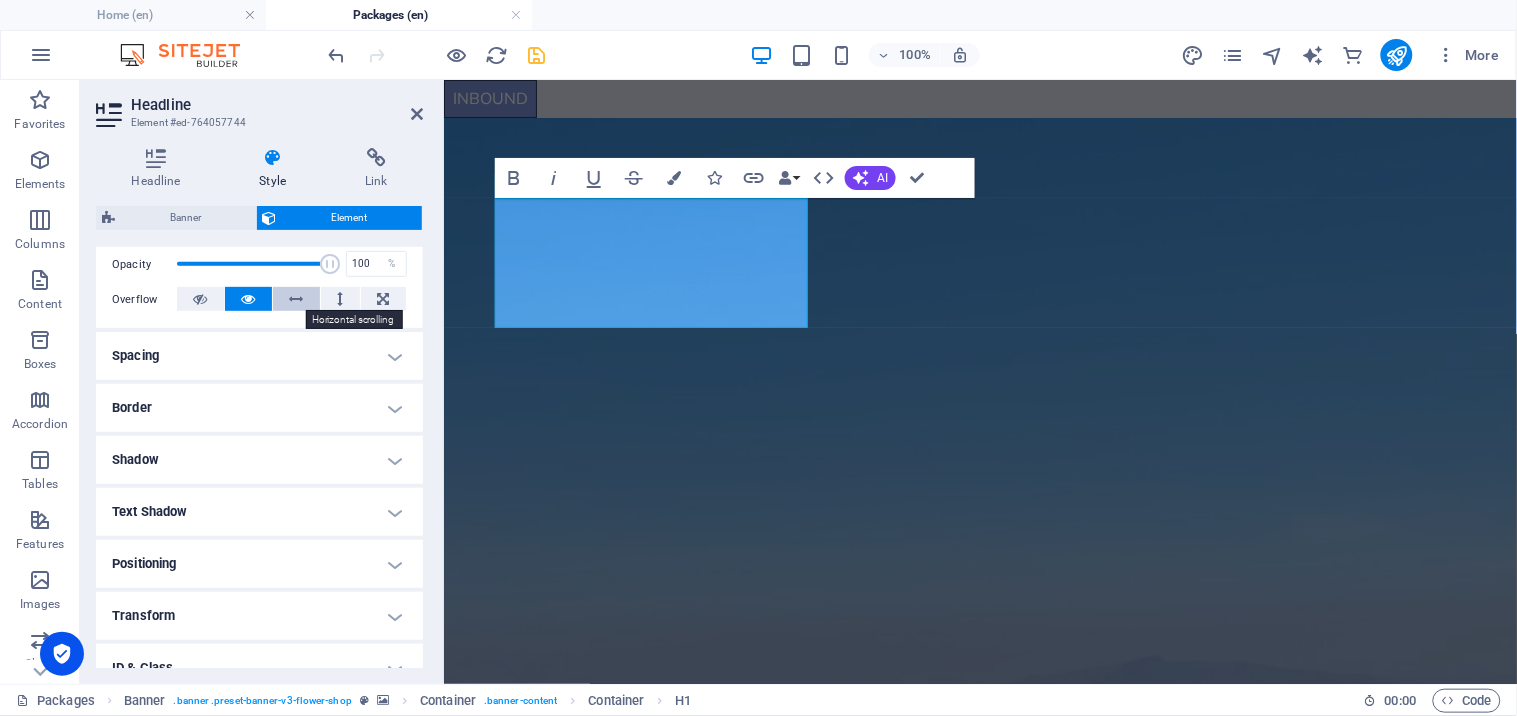 click at bounding box center [297, 299] 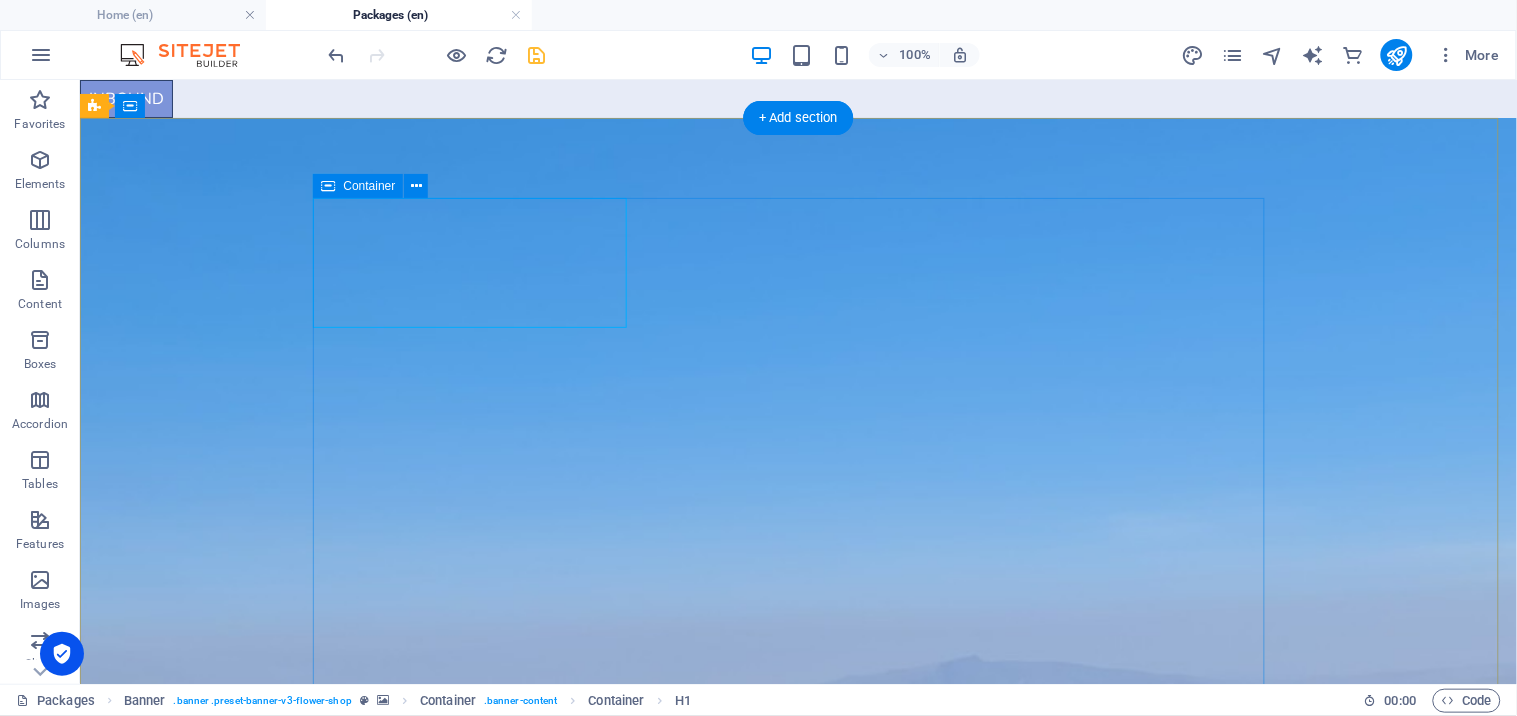 click on "Destinations" at bounding box center [798, 1739] 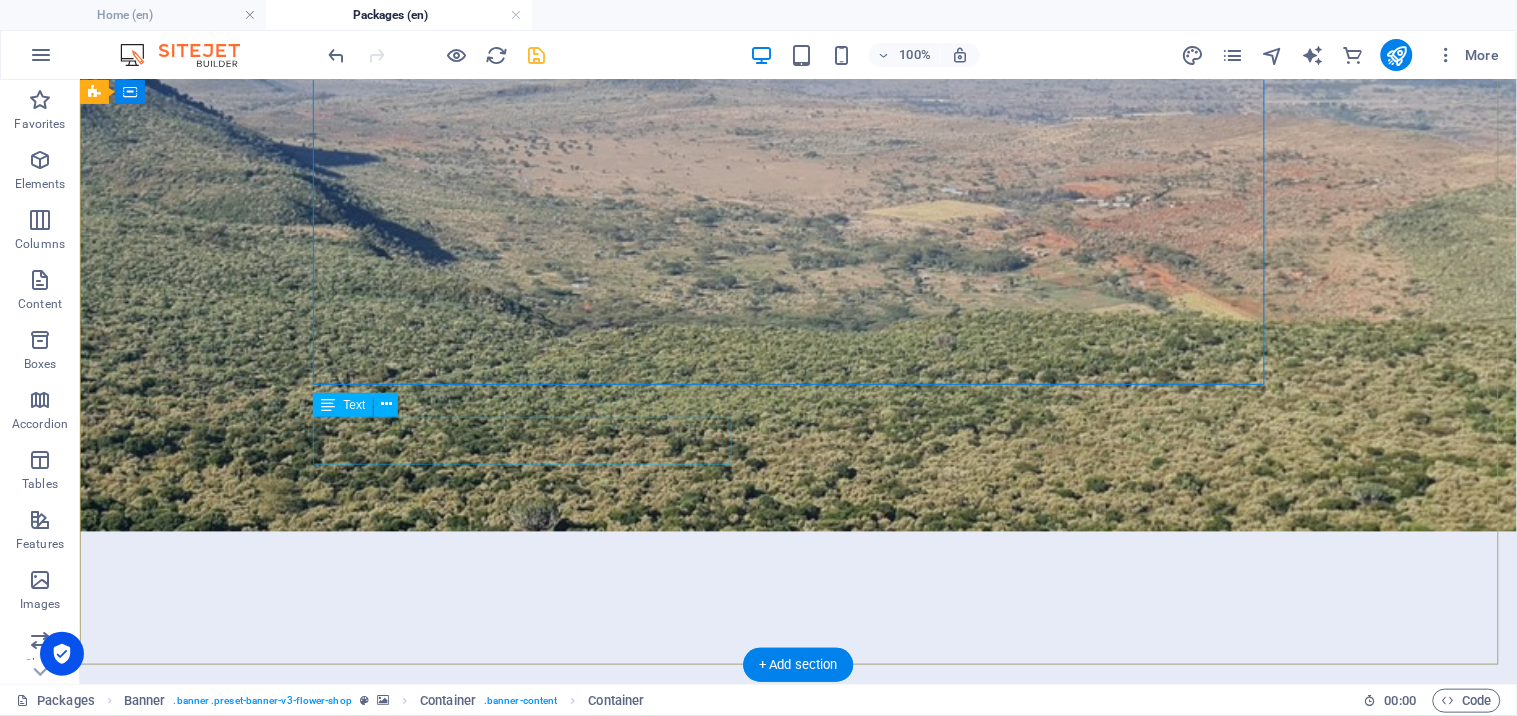 scroll, scrollTop: 741, scrollLeft: 0, axis: vertical 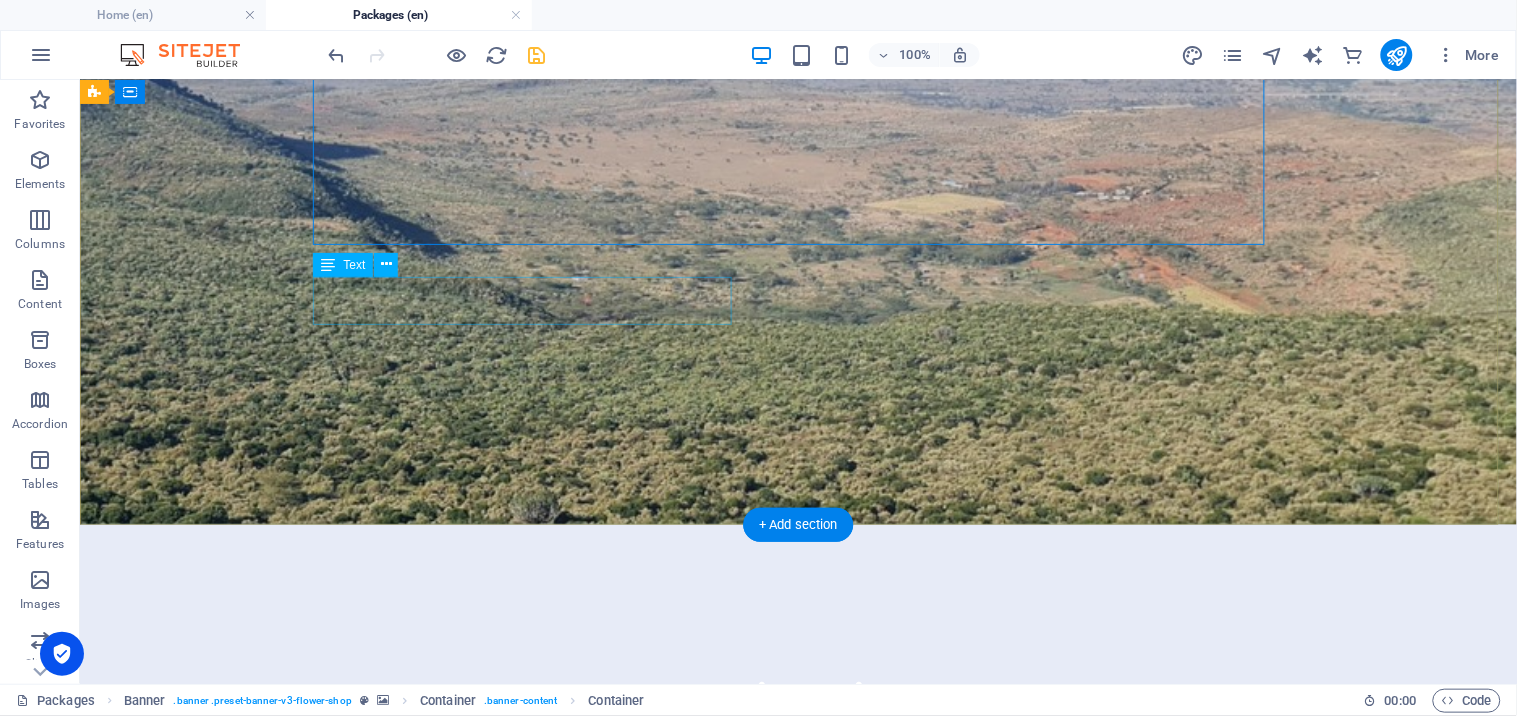 click on "Explore various destinations.   Can't find what you're looking for? Feel free to contact us." at bounding box center (798, 1448) 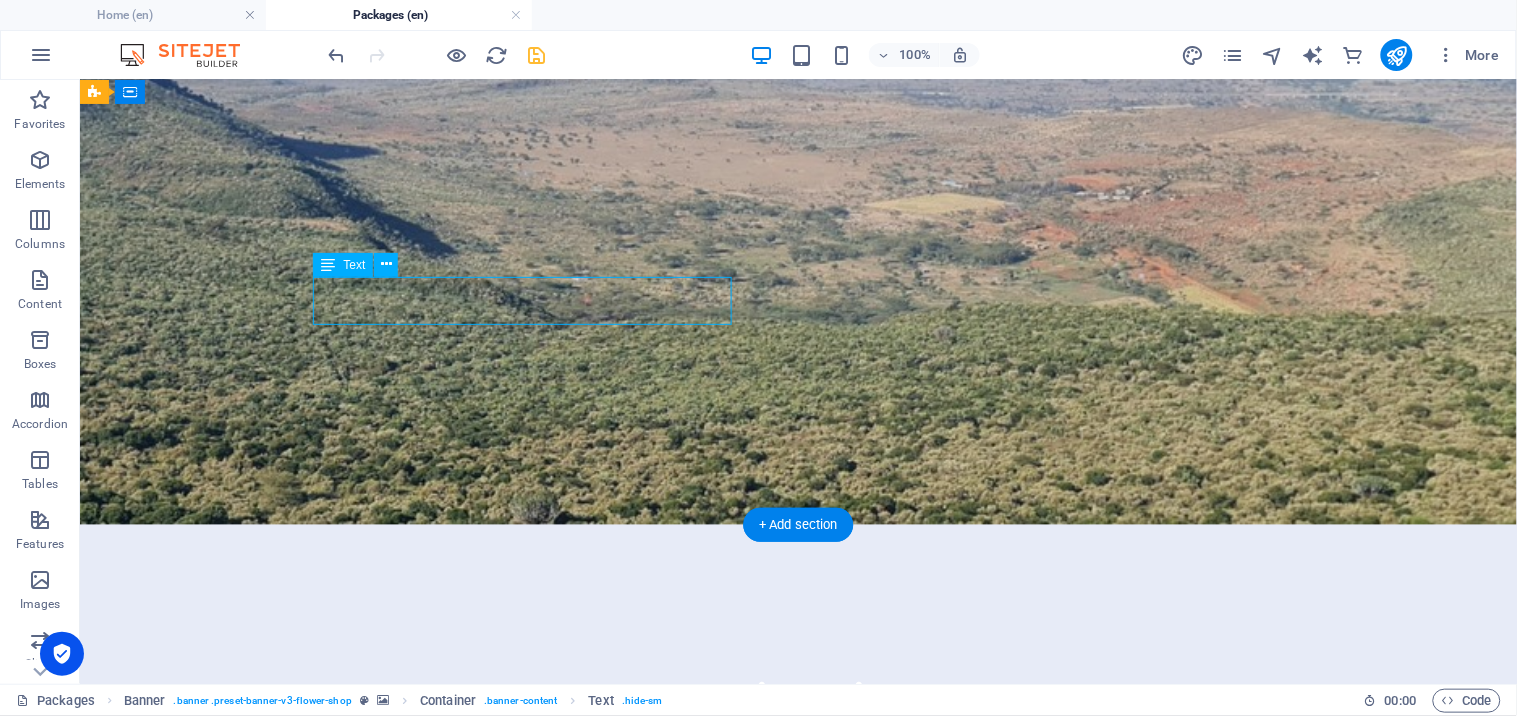 click on "Explore various destinations.   Can't find what you're looking for? Feel free to contact us." at bounding box center [798, 1448] 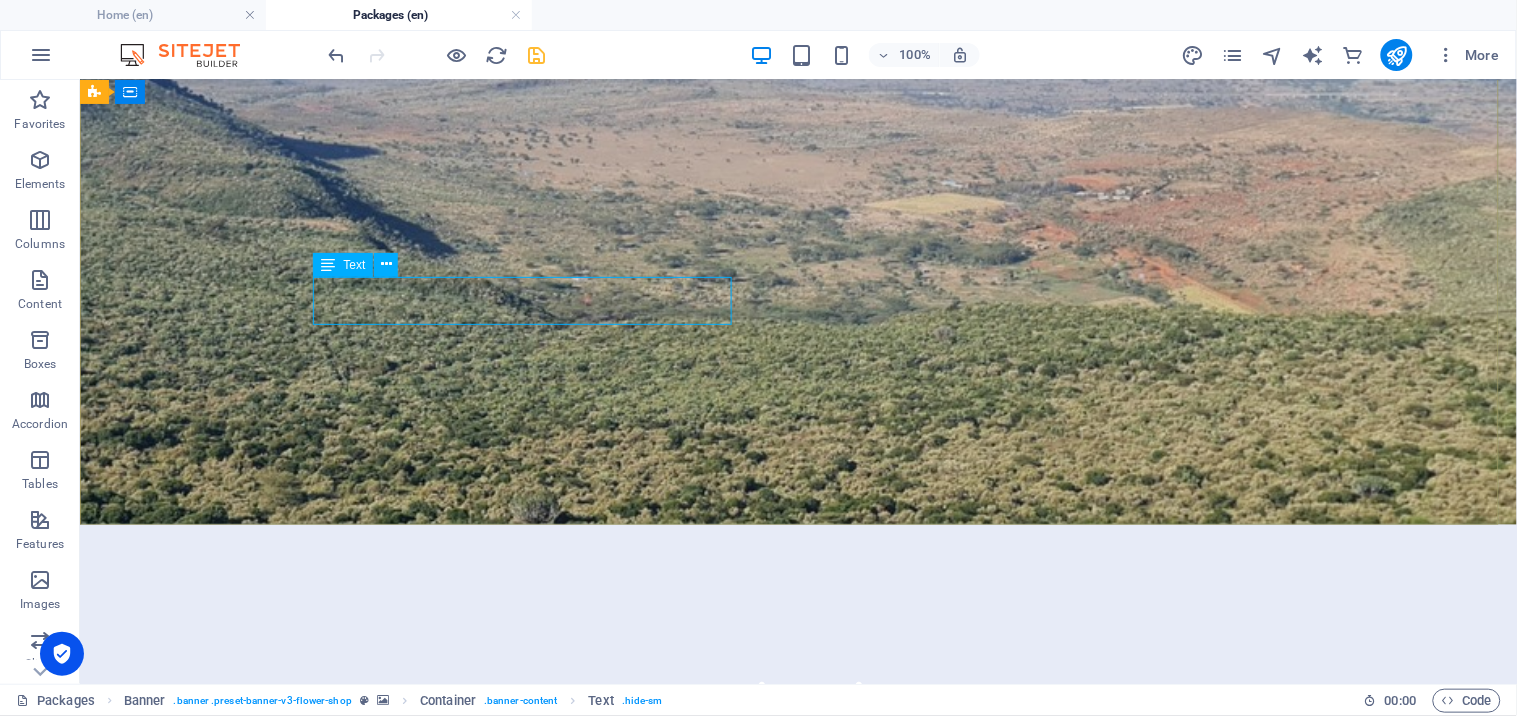 click on "Text" at bounding box center (354, 265) 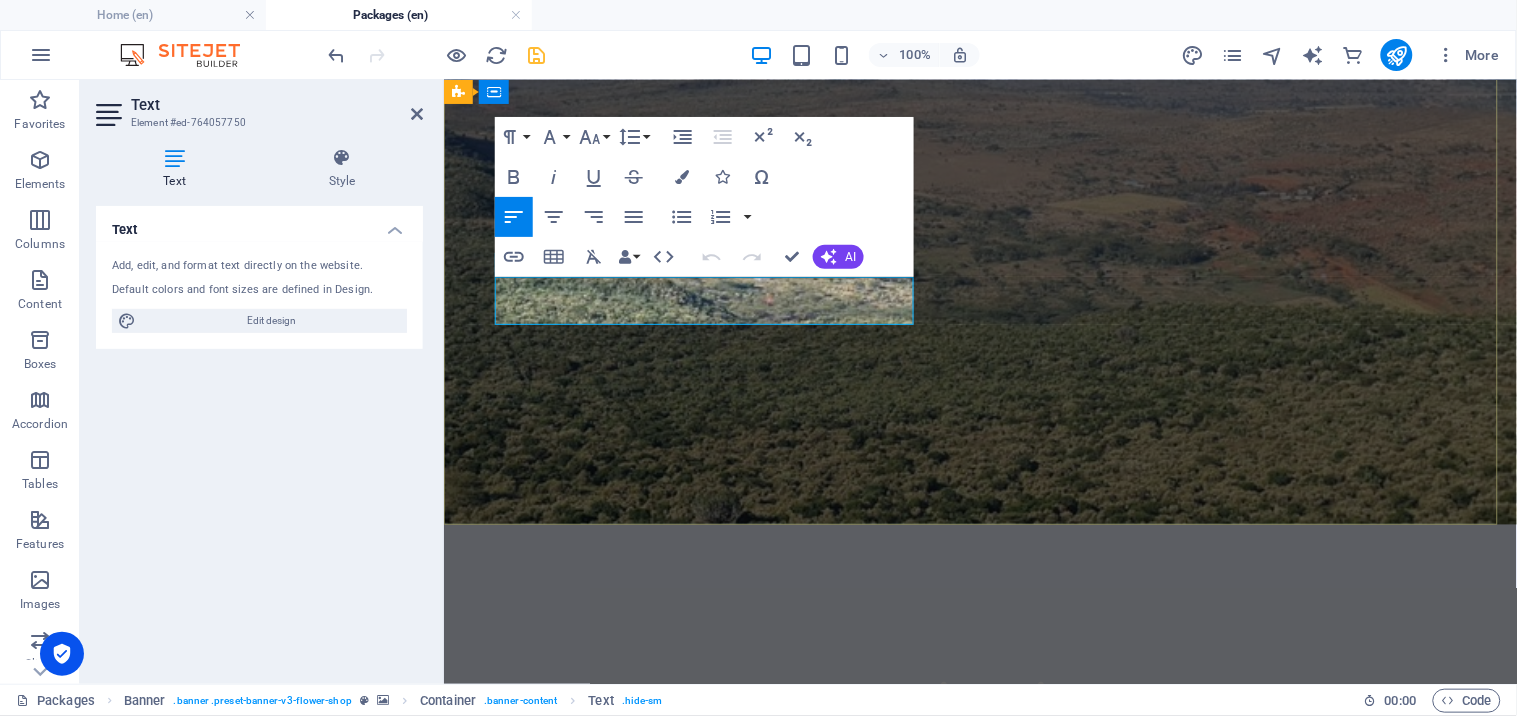click on "Explore various destinations.   Can't find what you're looking for? Feel free to contact us." at bounding box center [980, 1448] 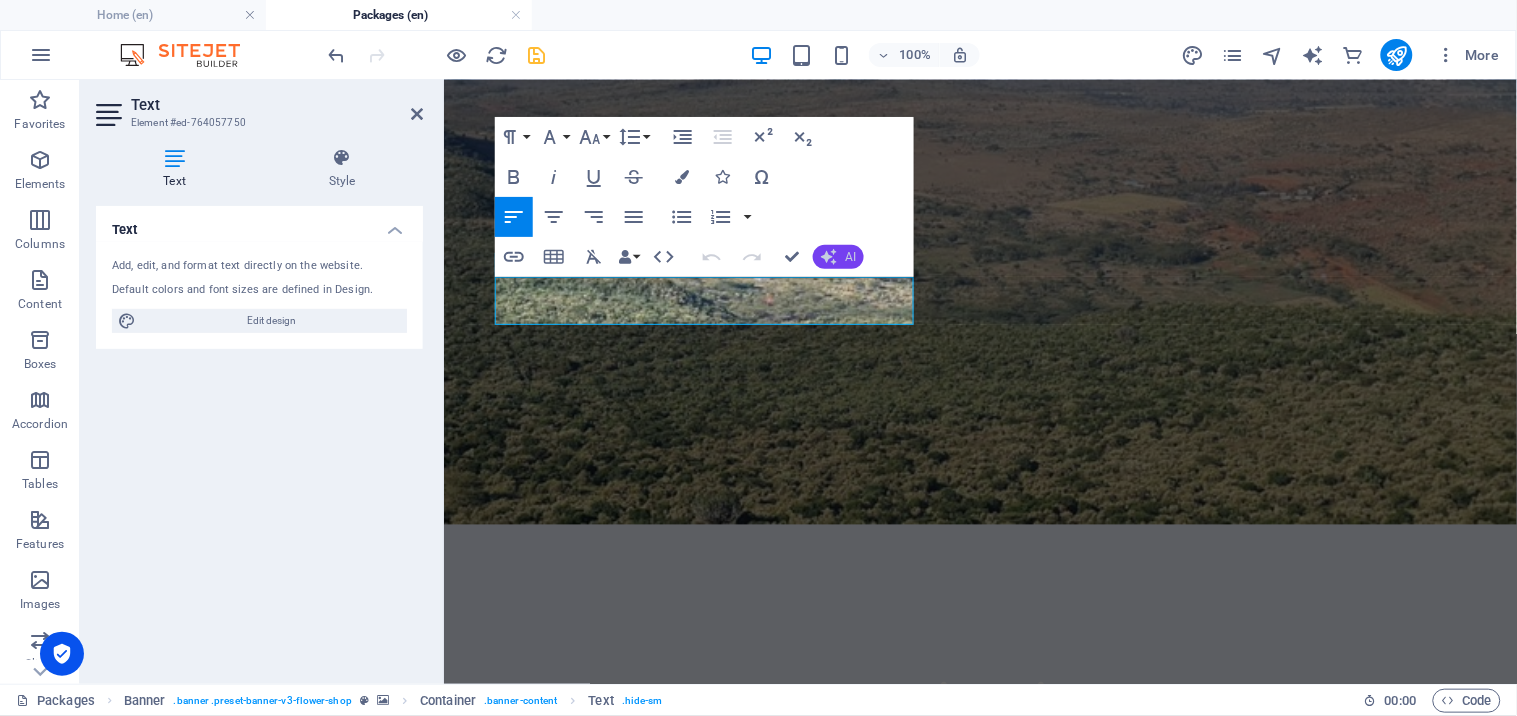 click on "AI" at bounding box center (838, 257) 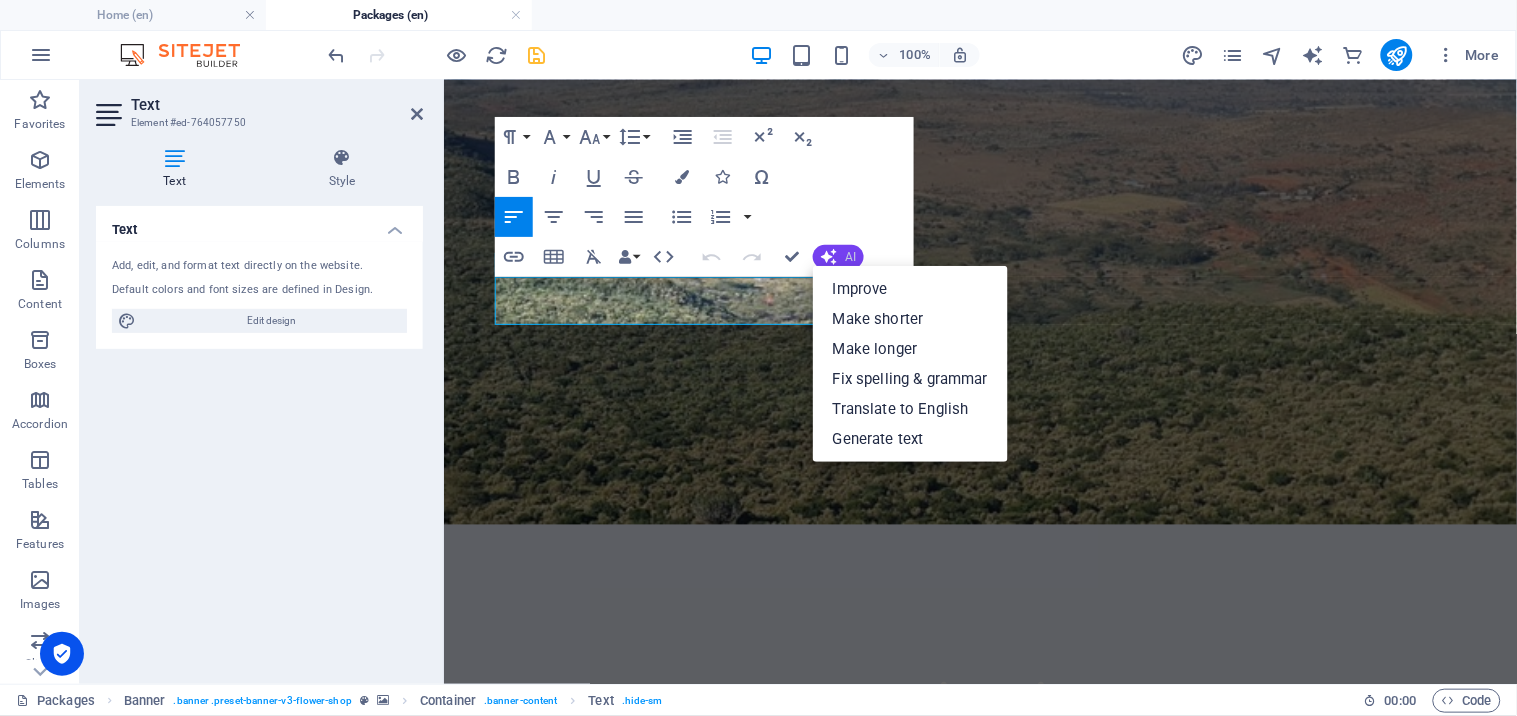 click on "AI" at bounding box center [838, 257] 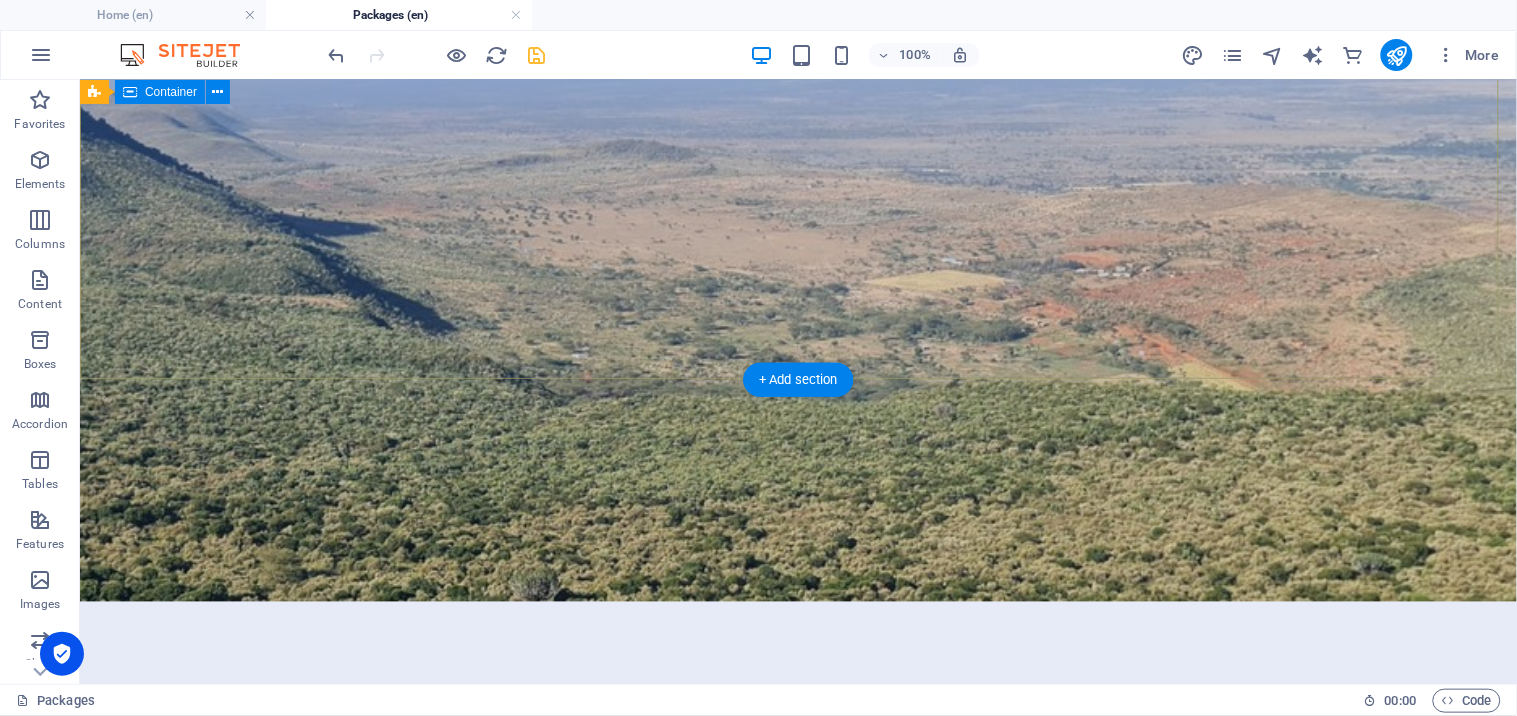 scroll, scrollTop: 888, scrollLeft: 0, axis: vertical 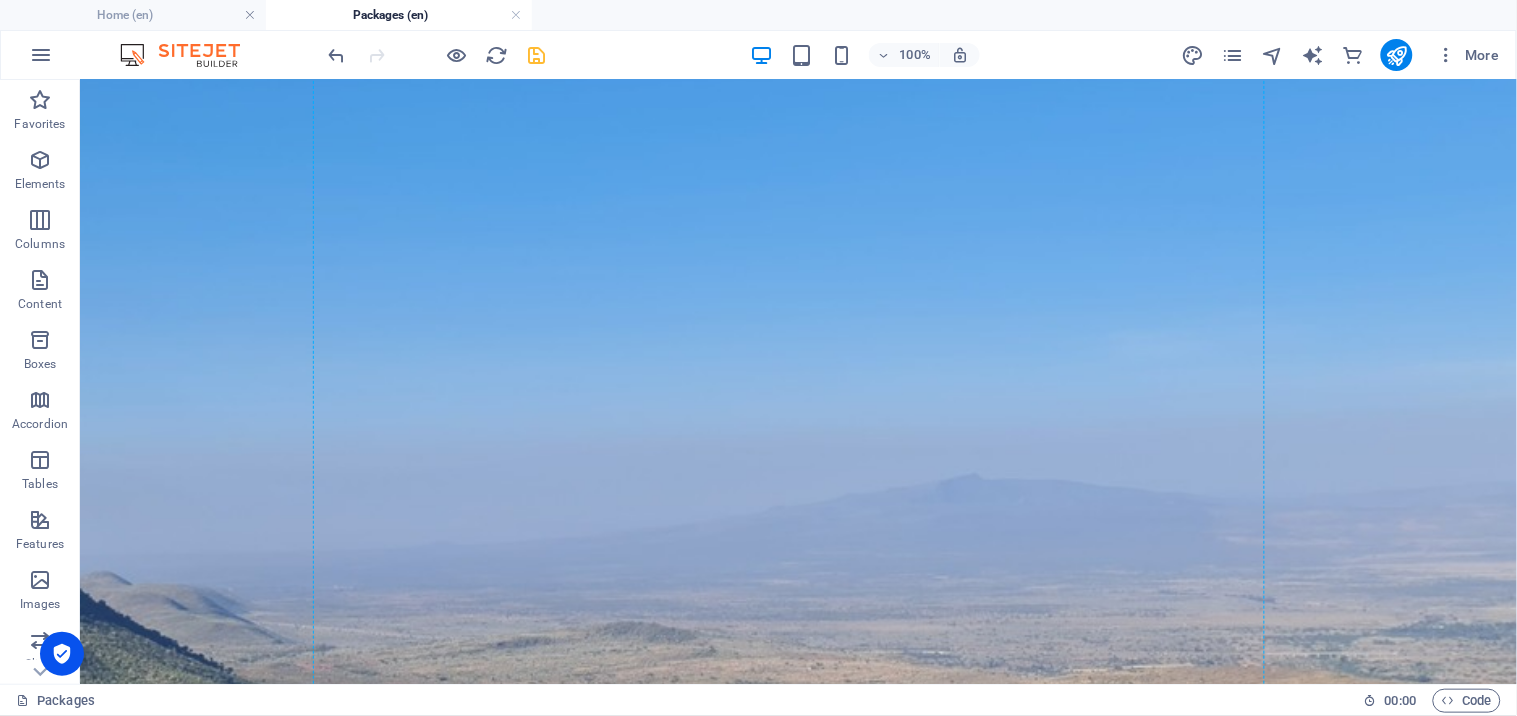 drag, startPoint x: 163, startPoint y: 389, endPoint x: 401, endPoint y: 494, distance: 260.13266 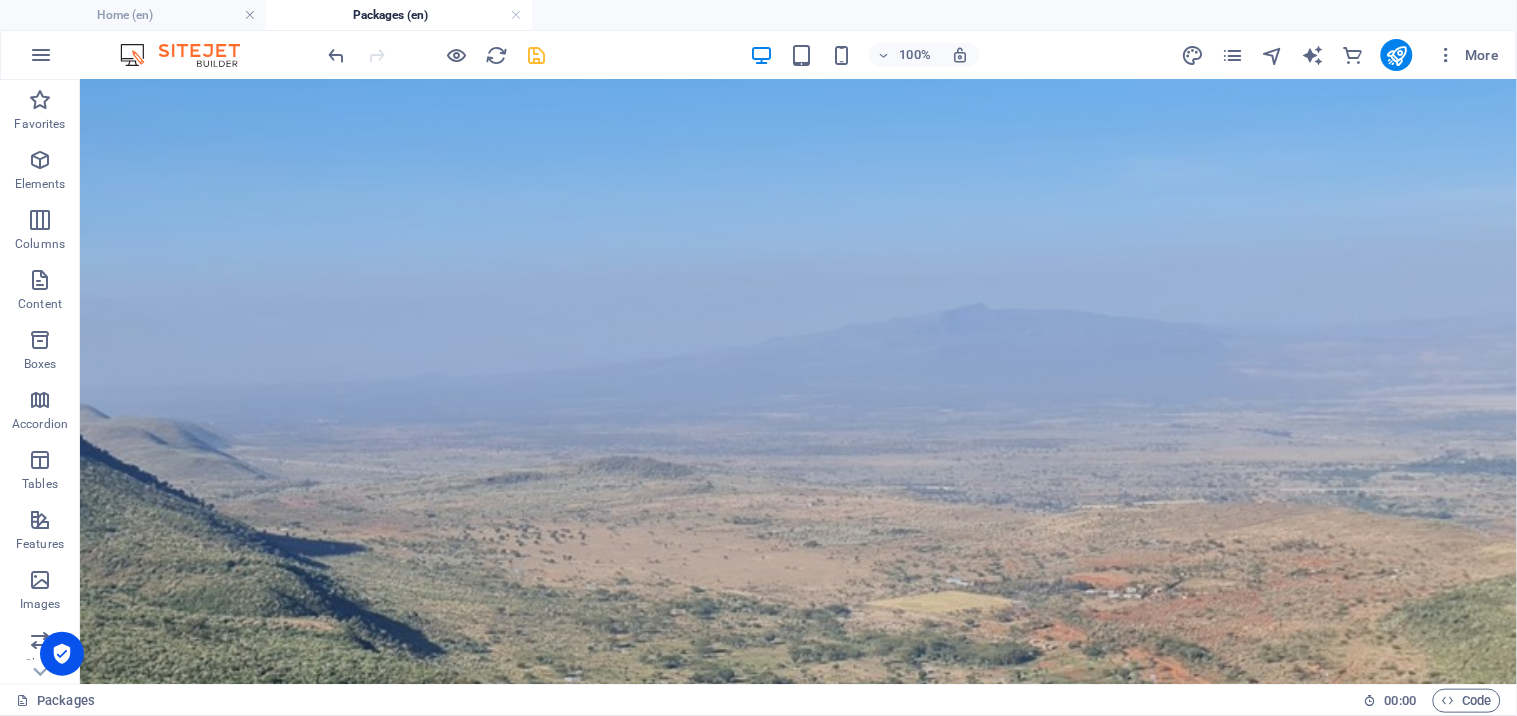 scroll, scrollTop: 622, scrollLeft: 0, axis: vertical 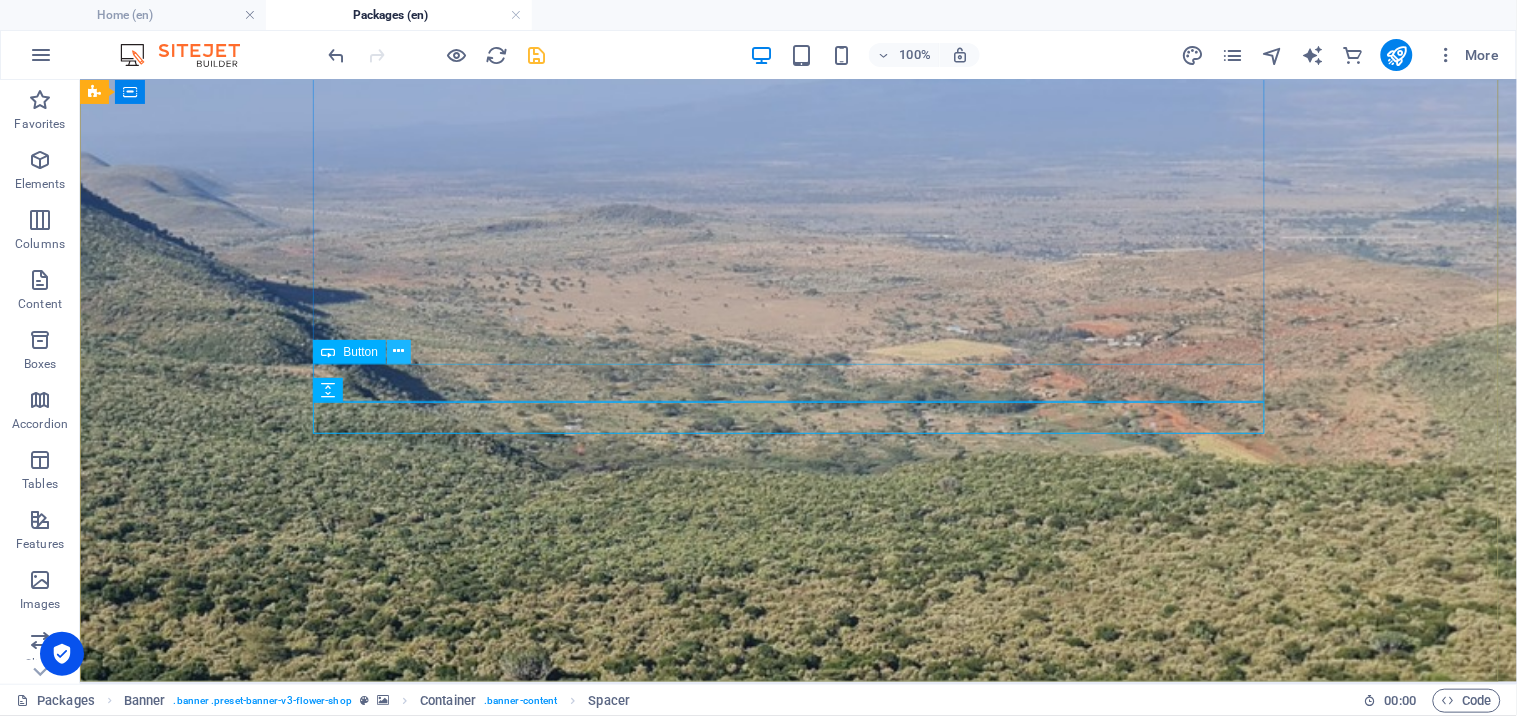 click at bounding box center [399, 351] 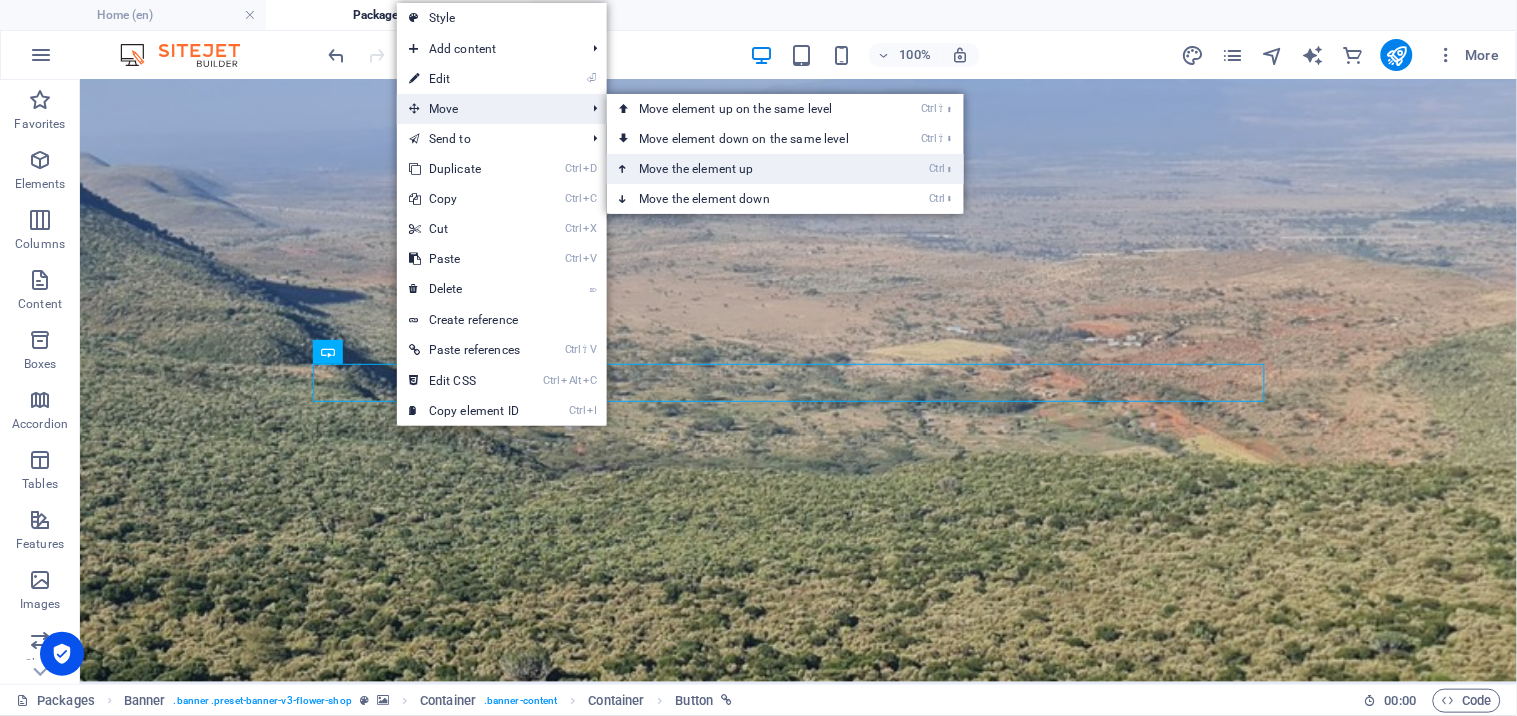 drag, startPoint x: 698, startPoint y: 90, endPoint x: 780, endPoint y: 170, distance: 114.56003 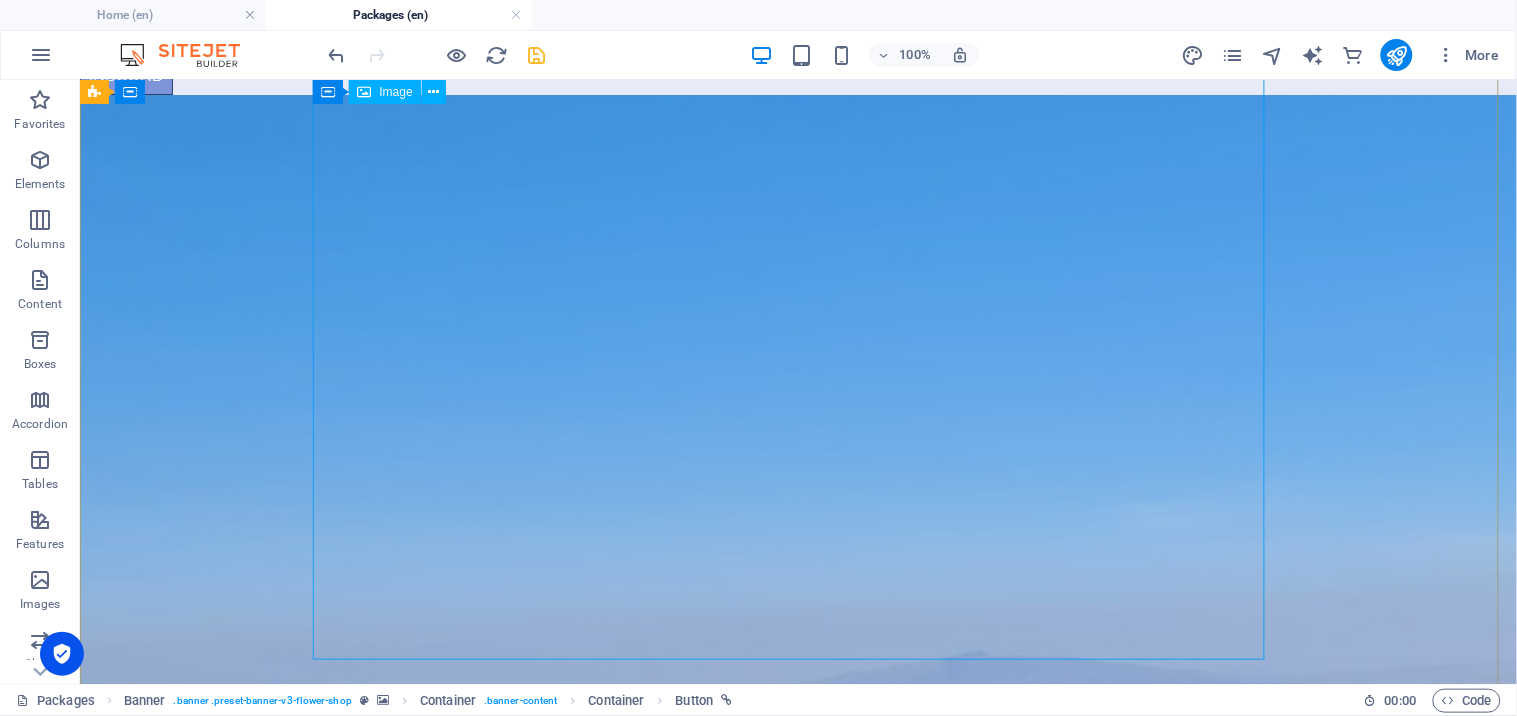 scroll, scrollTop: 0, scrollLeft: 0, axis: both 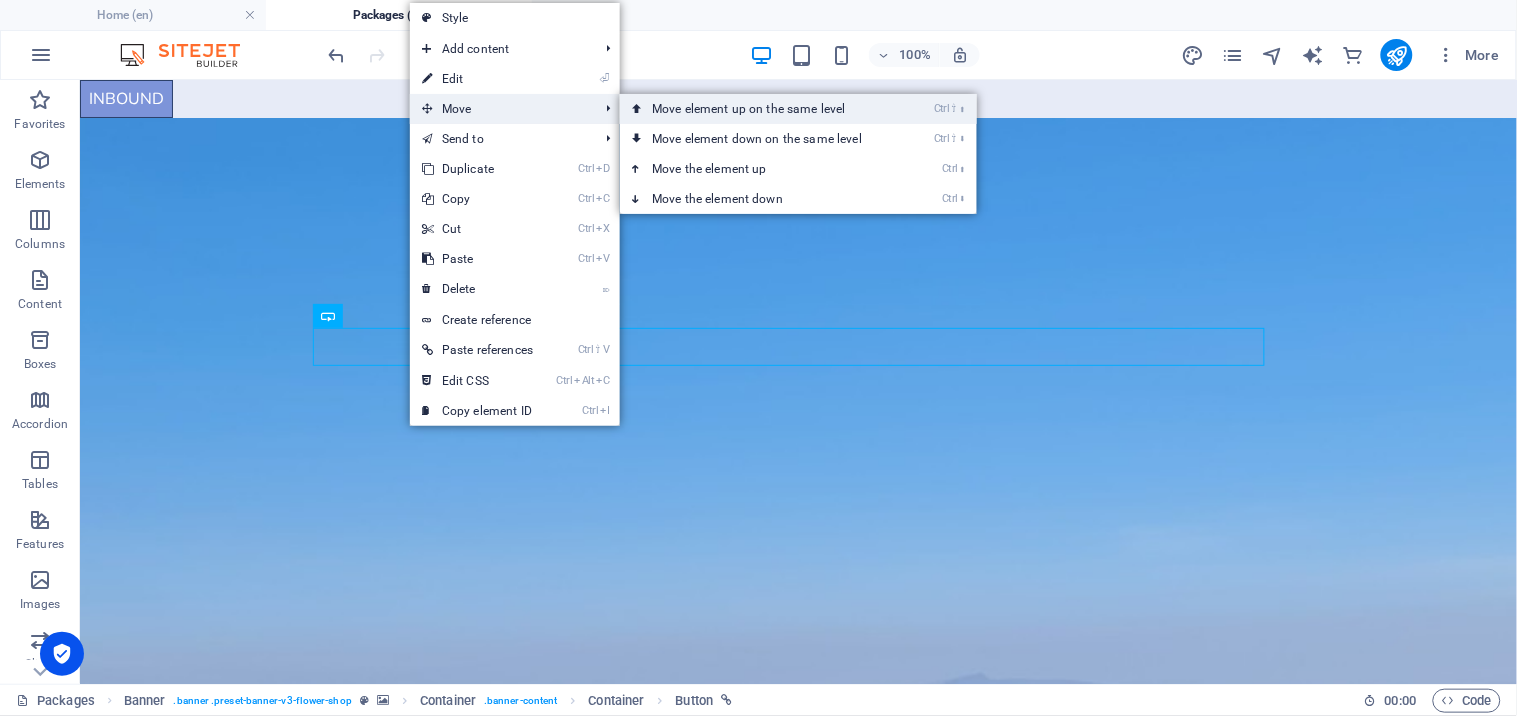 click on "Ctrl ⇧ ⬆  Move element up on the same level" at bounding box center [761, 109] 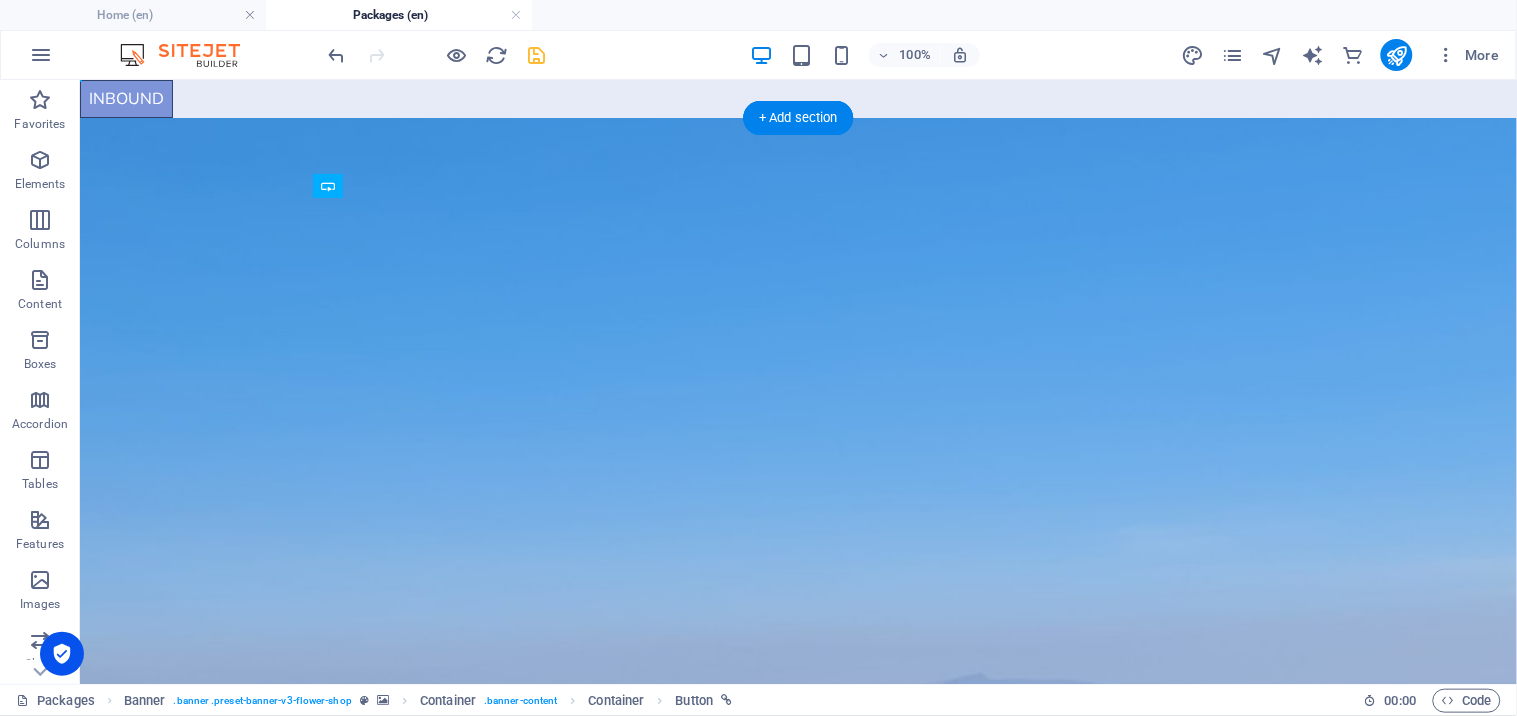 drag, startPoint x: 412, startPoint y: 270, endPoint x: 434, endPoint y: 466, distance: 197.23083 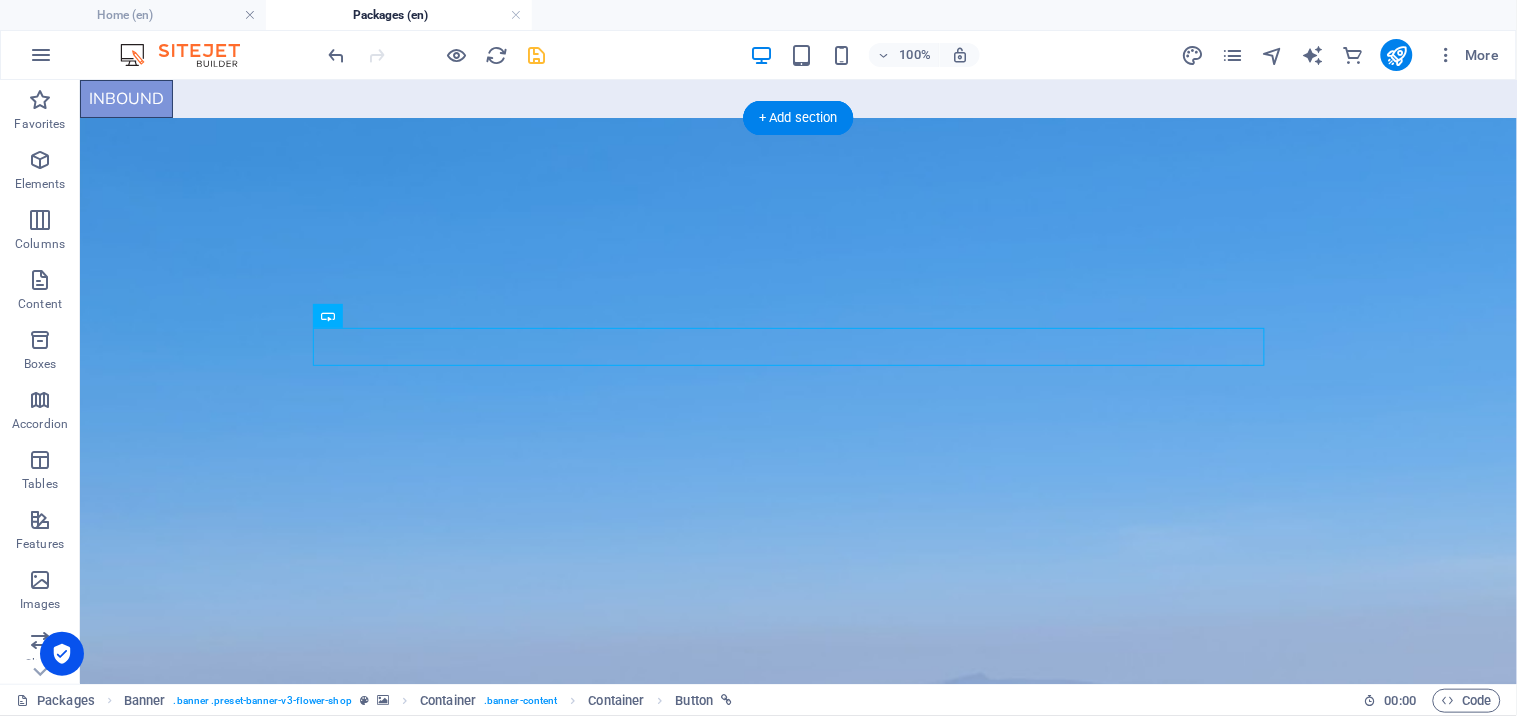 scroll, scrollTop: 444, scrollLeft: 0, axis: vertical 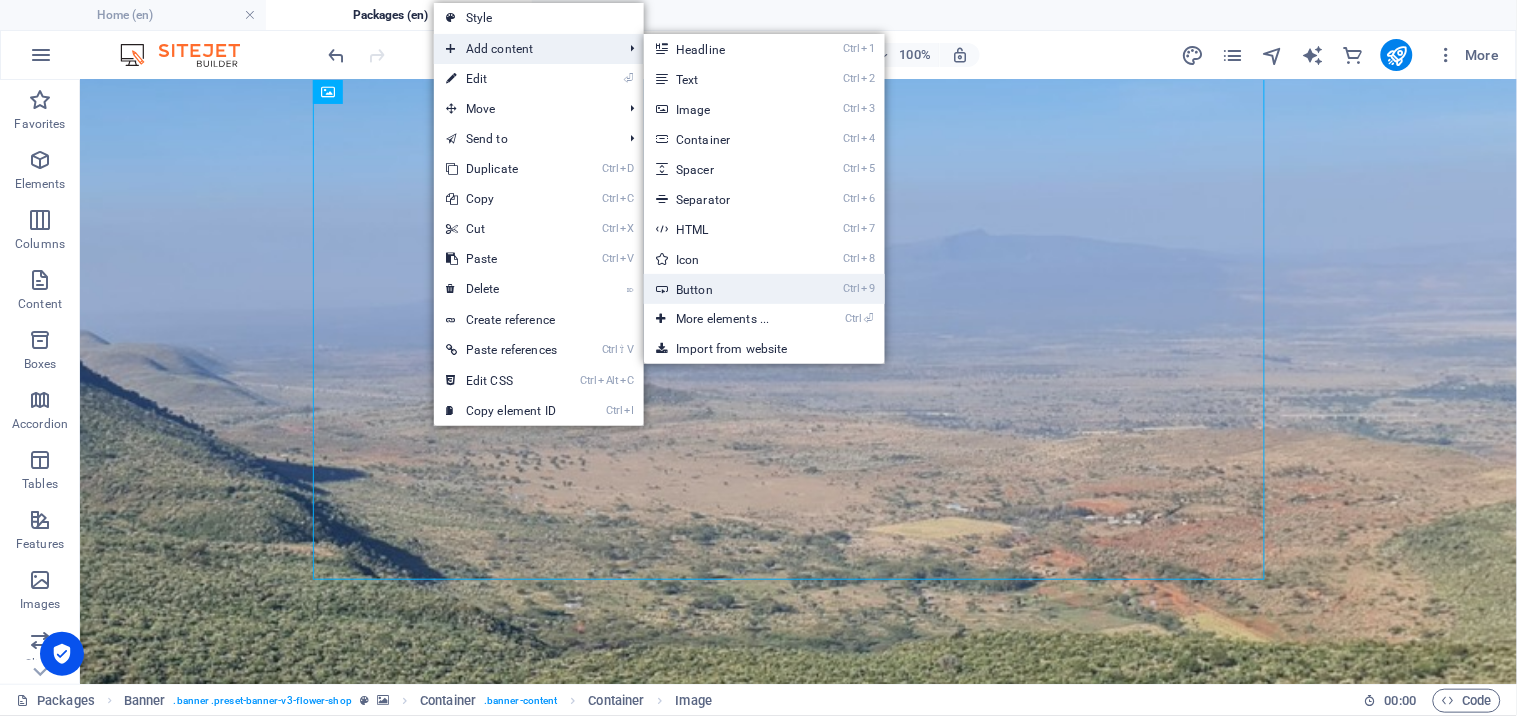 click on "Ctrl 9  Button" at bounding box center (726, 289) 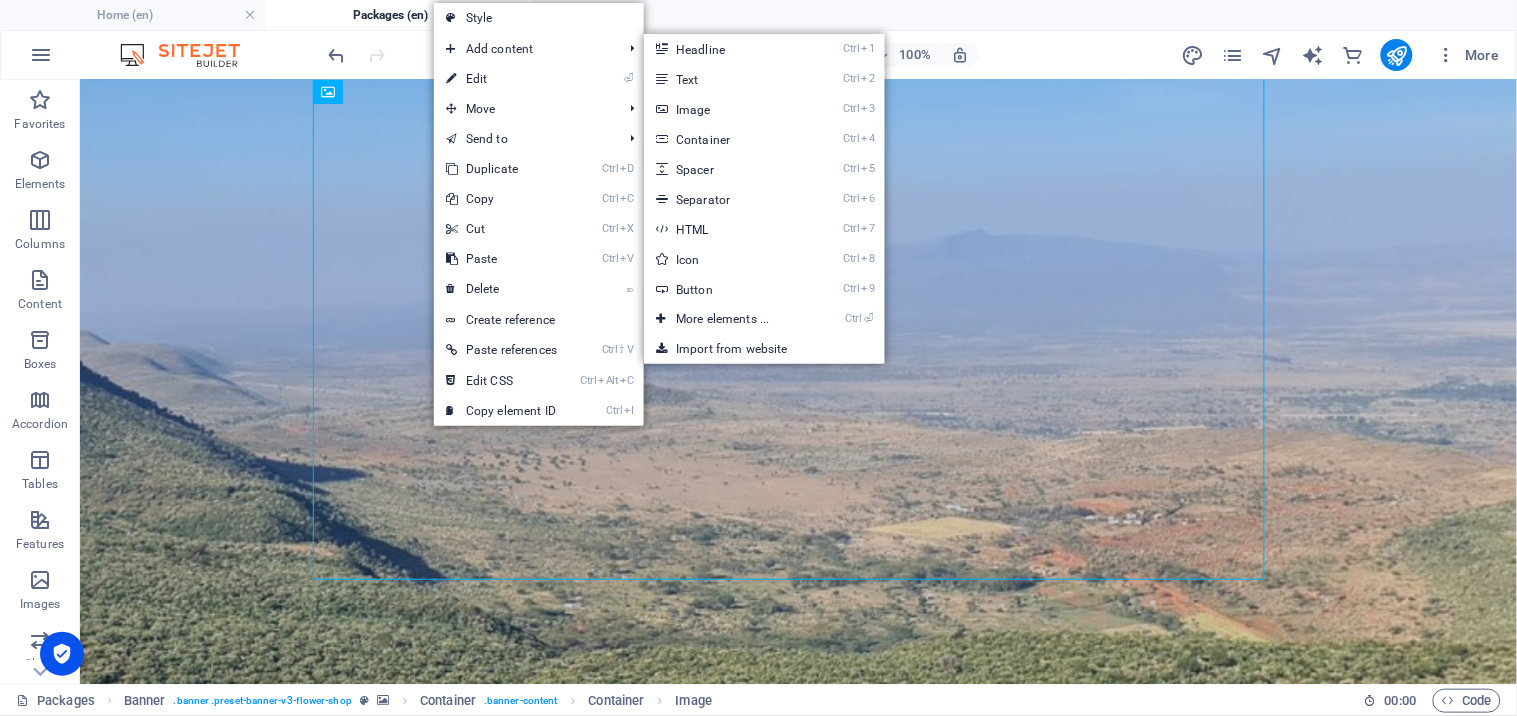 select on "px" 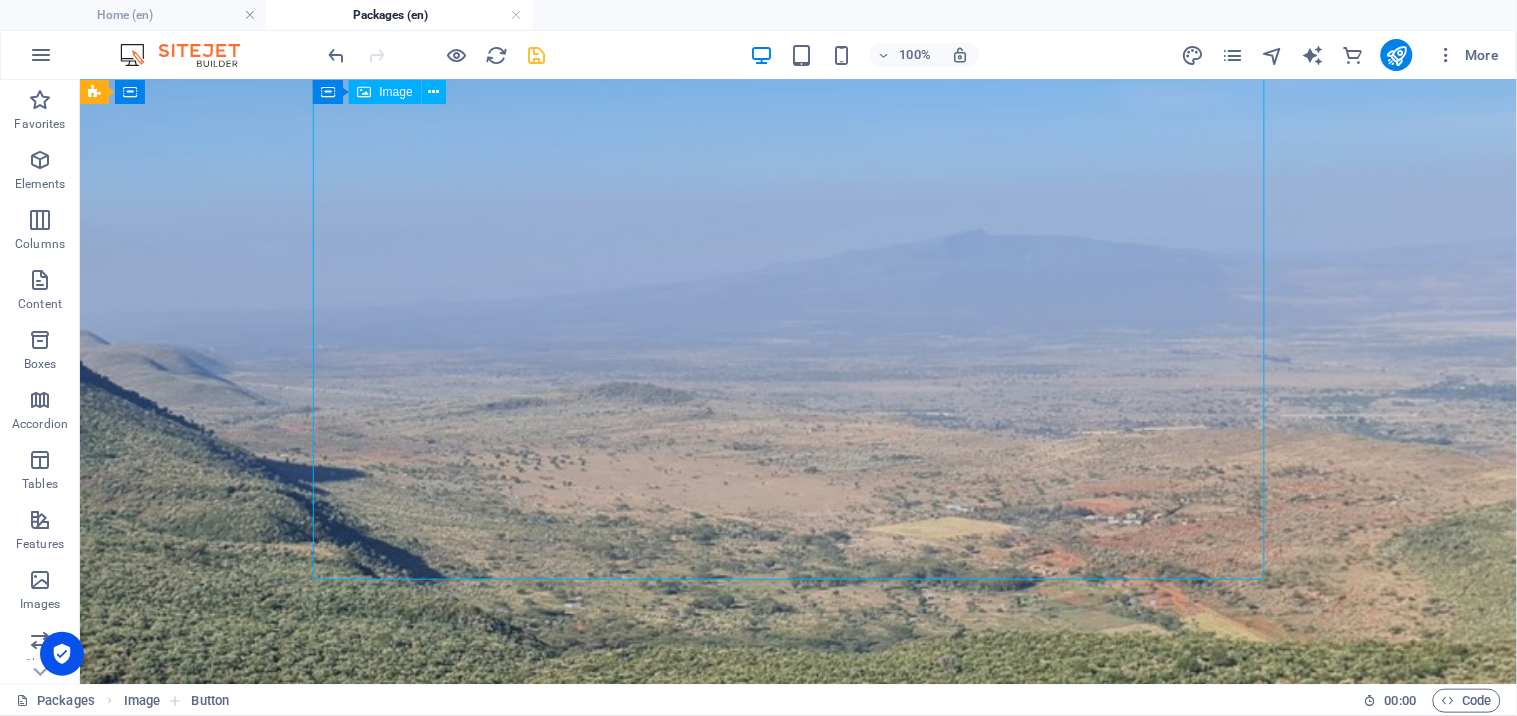drag, startPoint x: 417, startPoint y: 256, endPoint x: 520, endPoint y: 311, distance: 116.76472 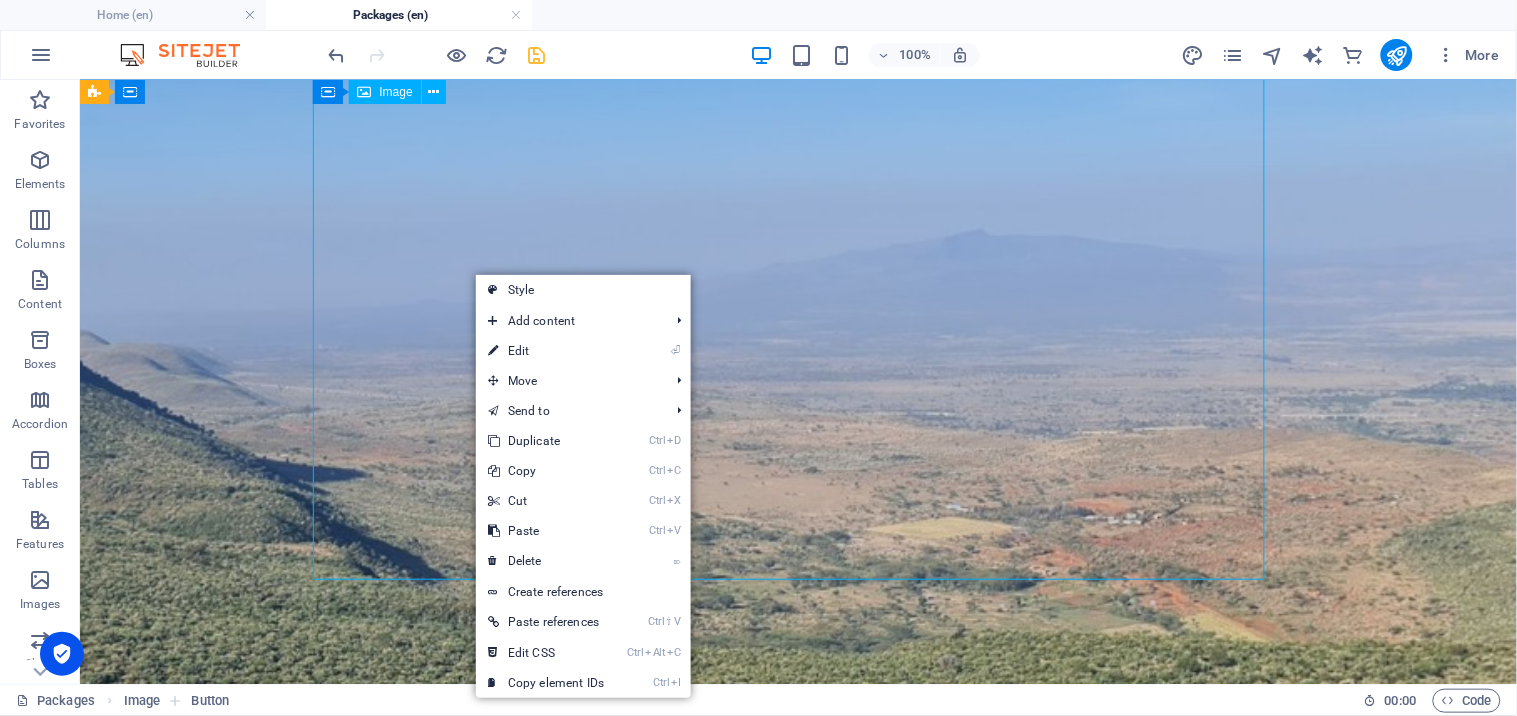 click at bounding box center [798, 1436] 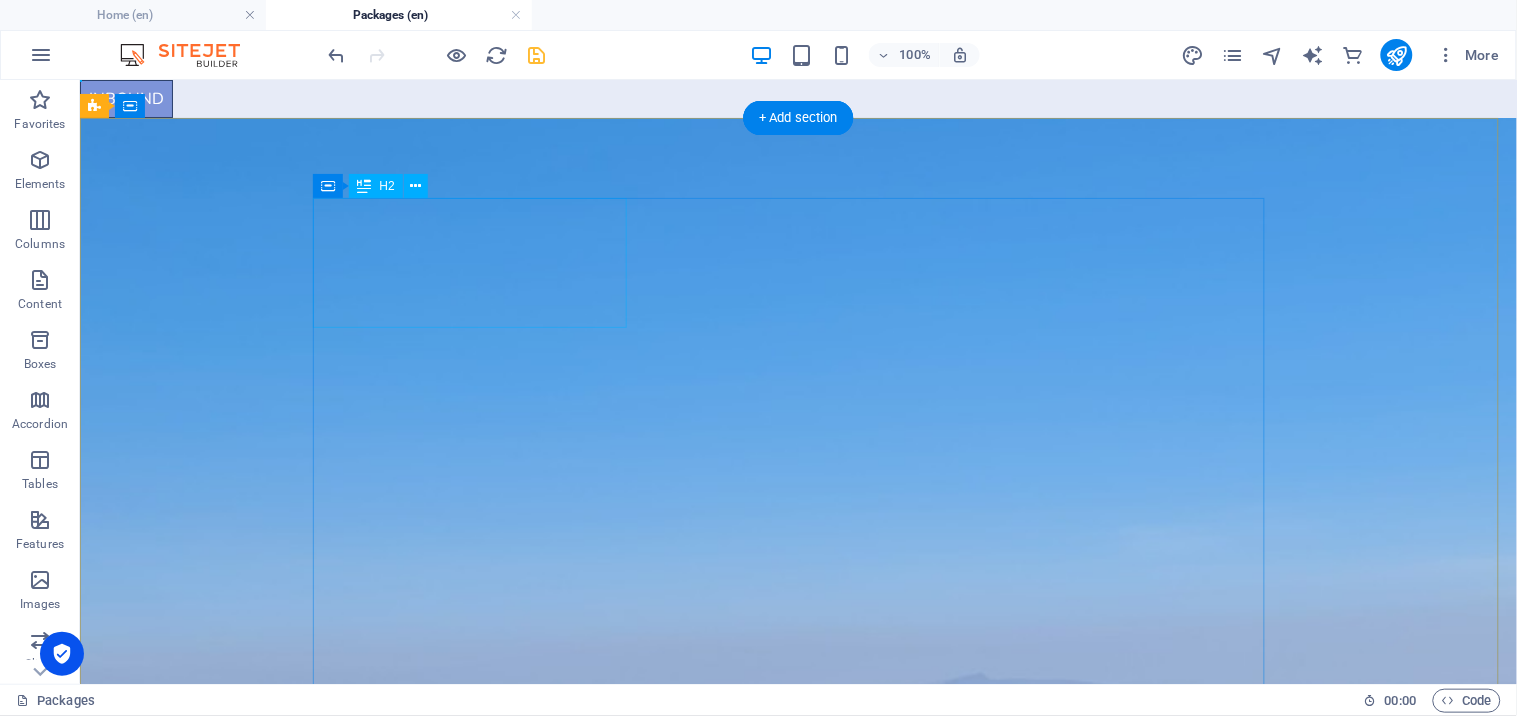 scroll, scrollTop: 147, scrollLeft: 0, axis: vertical 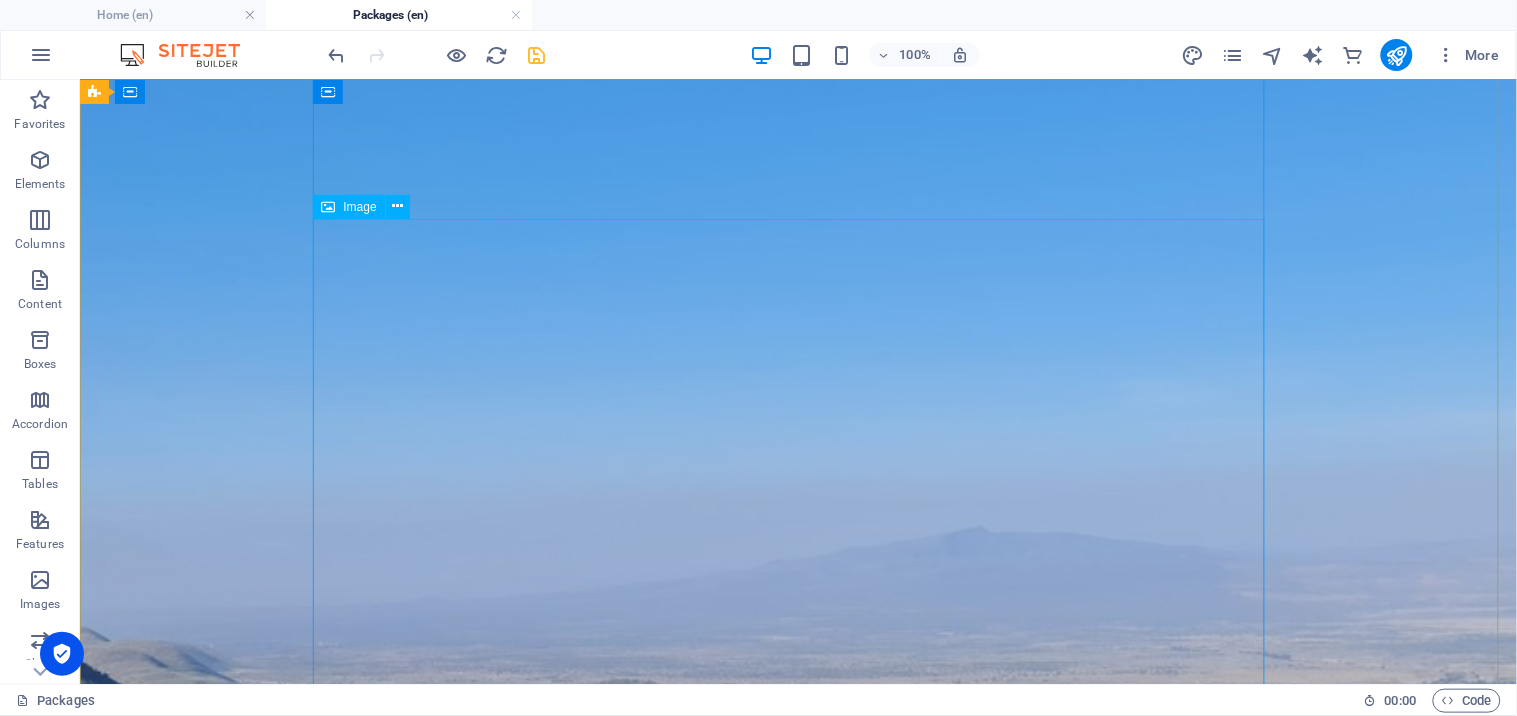 click at bounding box center [798, 1733] 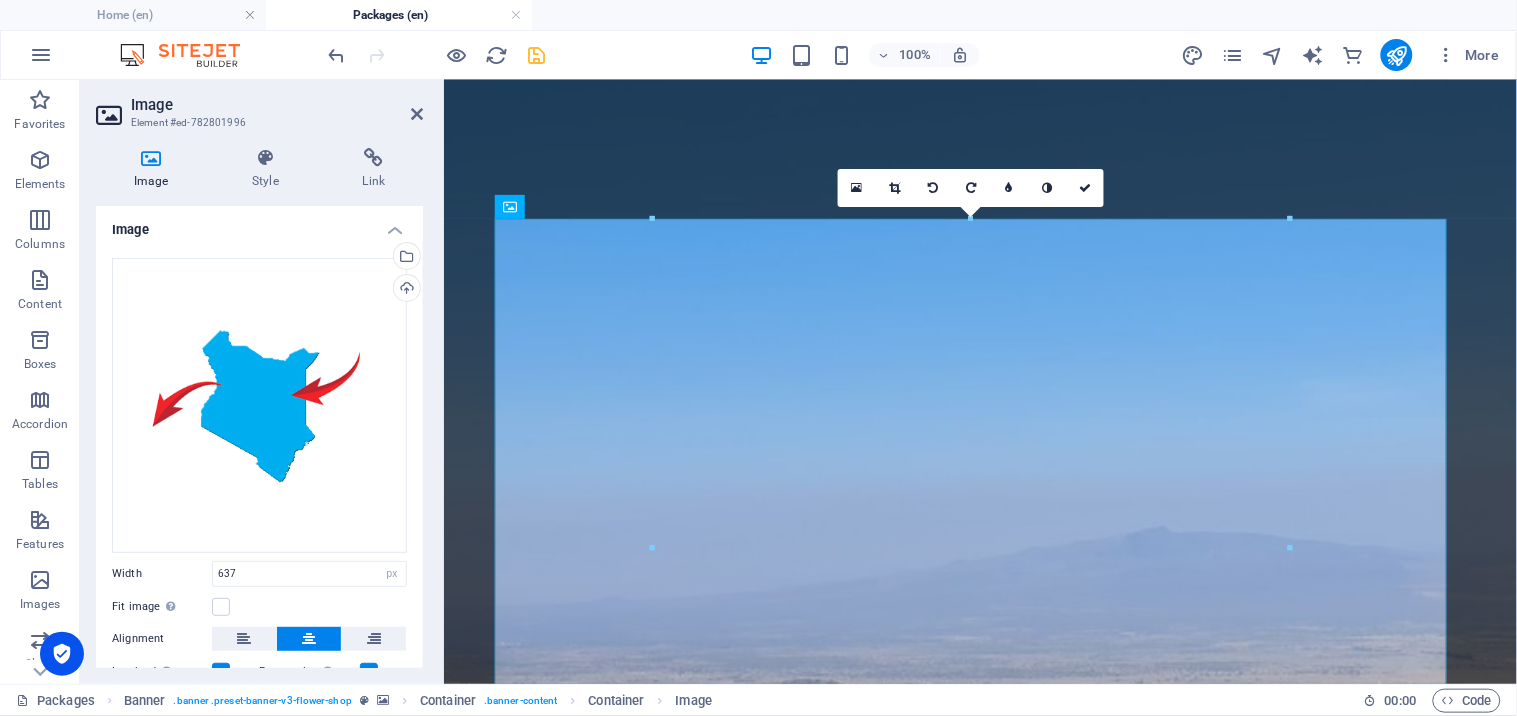 click at bounding box center [895, 188] 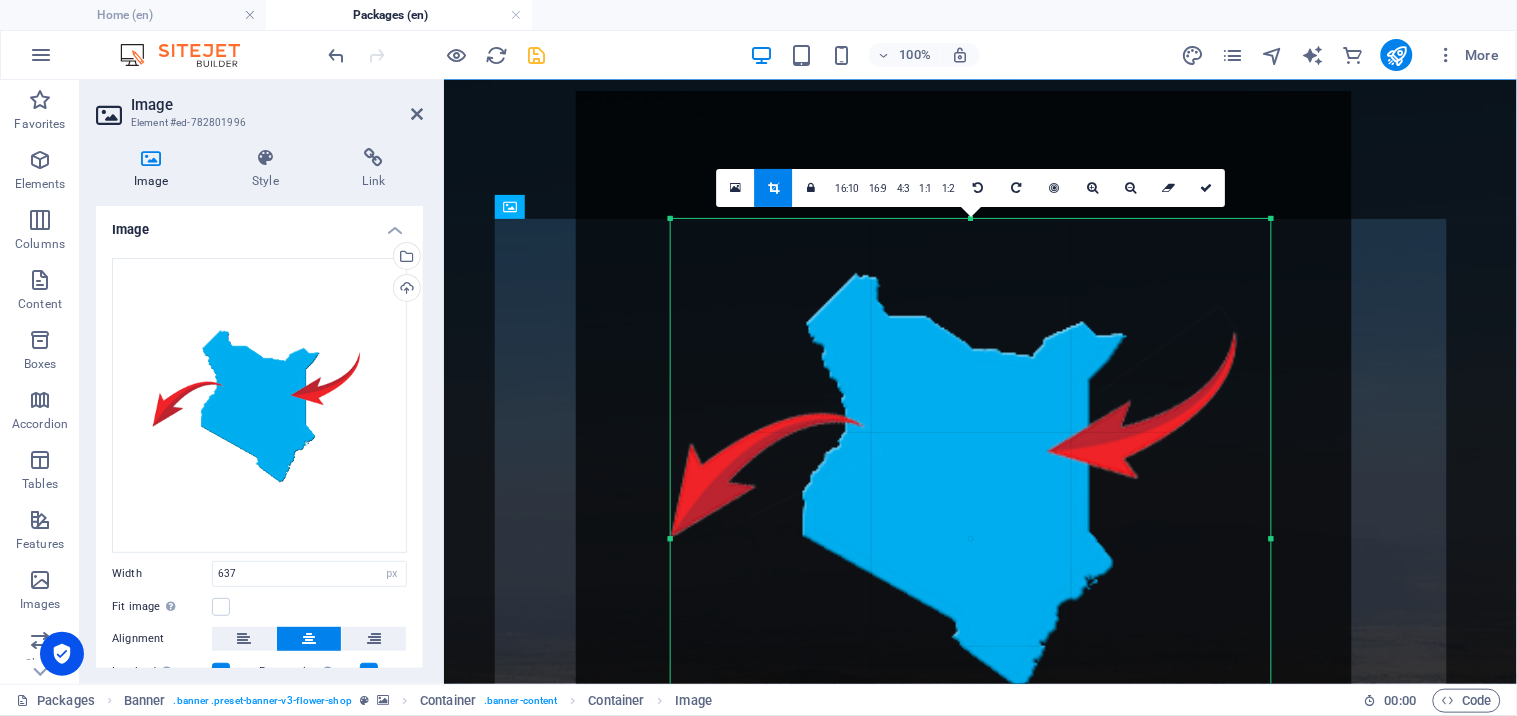 drag, startPoint x: 653, startPoint y: 220, endPoint x: 690, endPoint y: 237, distance: 40.718548 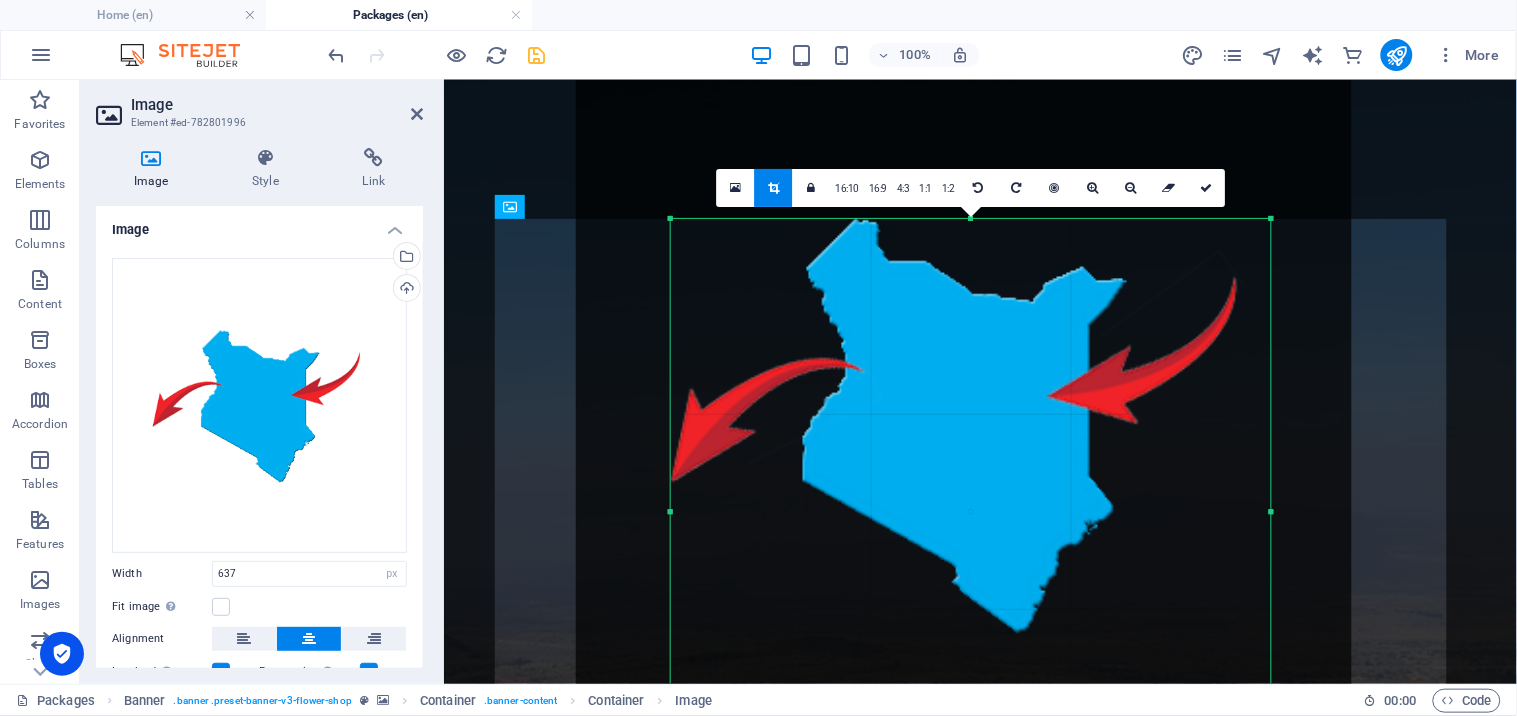 drag, startPoint x: 971, startPoint y: 215, endPoint x: 983, endPoint y: 270, distance: 56.293873 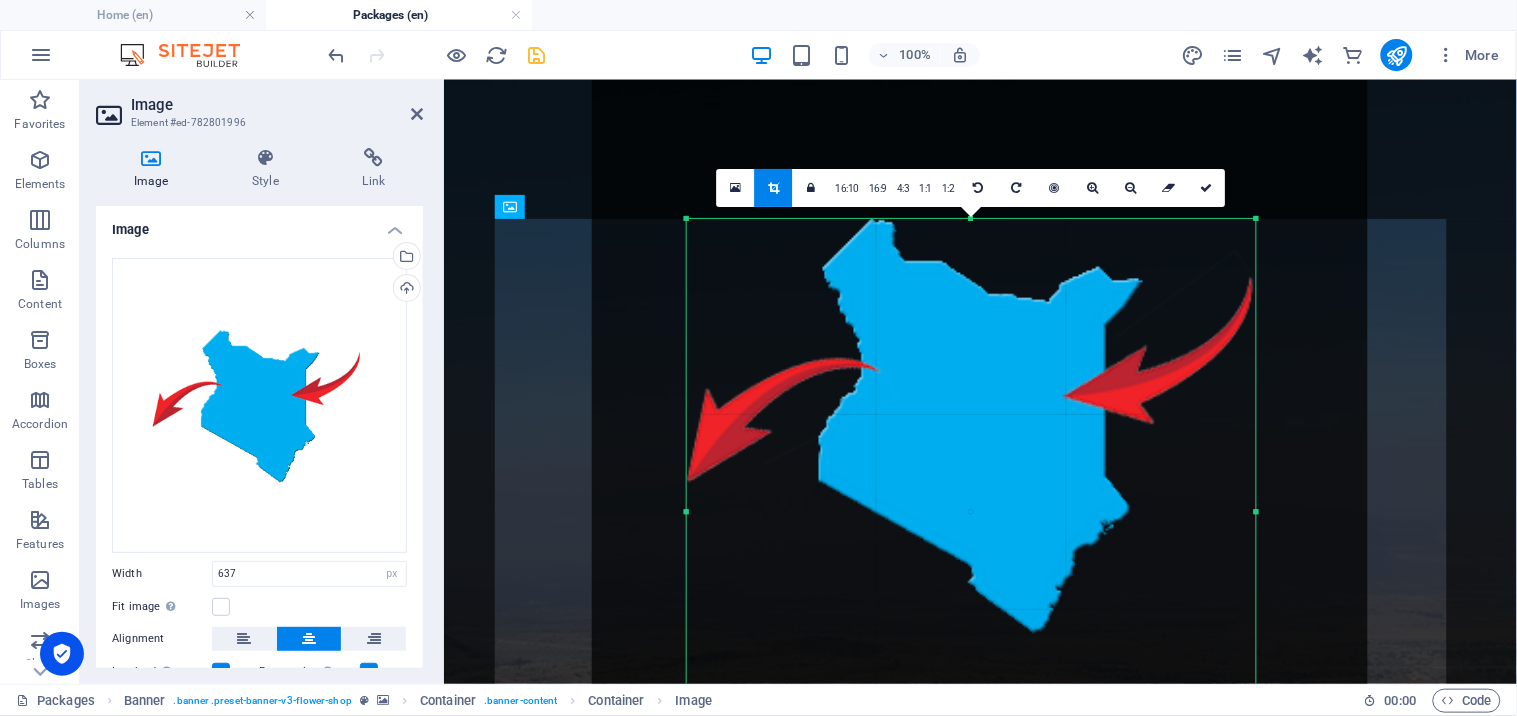 drag, startPoint x: 1273, startPoint y: 511, endPoint x: 1242, endPoint y: 503, distance: 32.01562 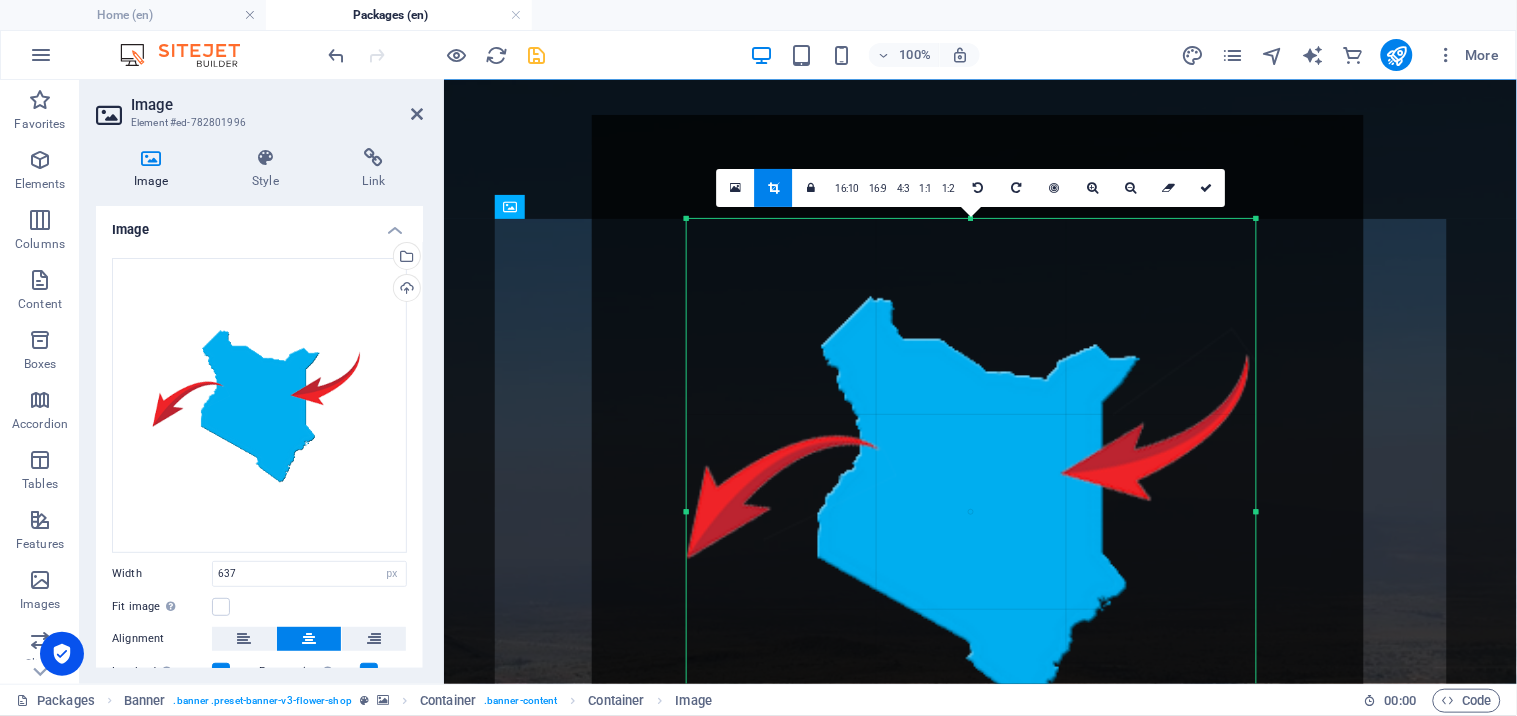 drag, startPoint x: 997, startPoint y: 252, endPoint x: 994, endPoint y: 323, distance: 71.063354 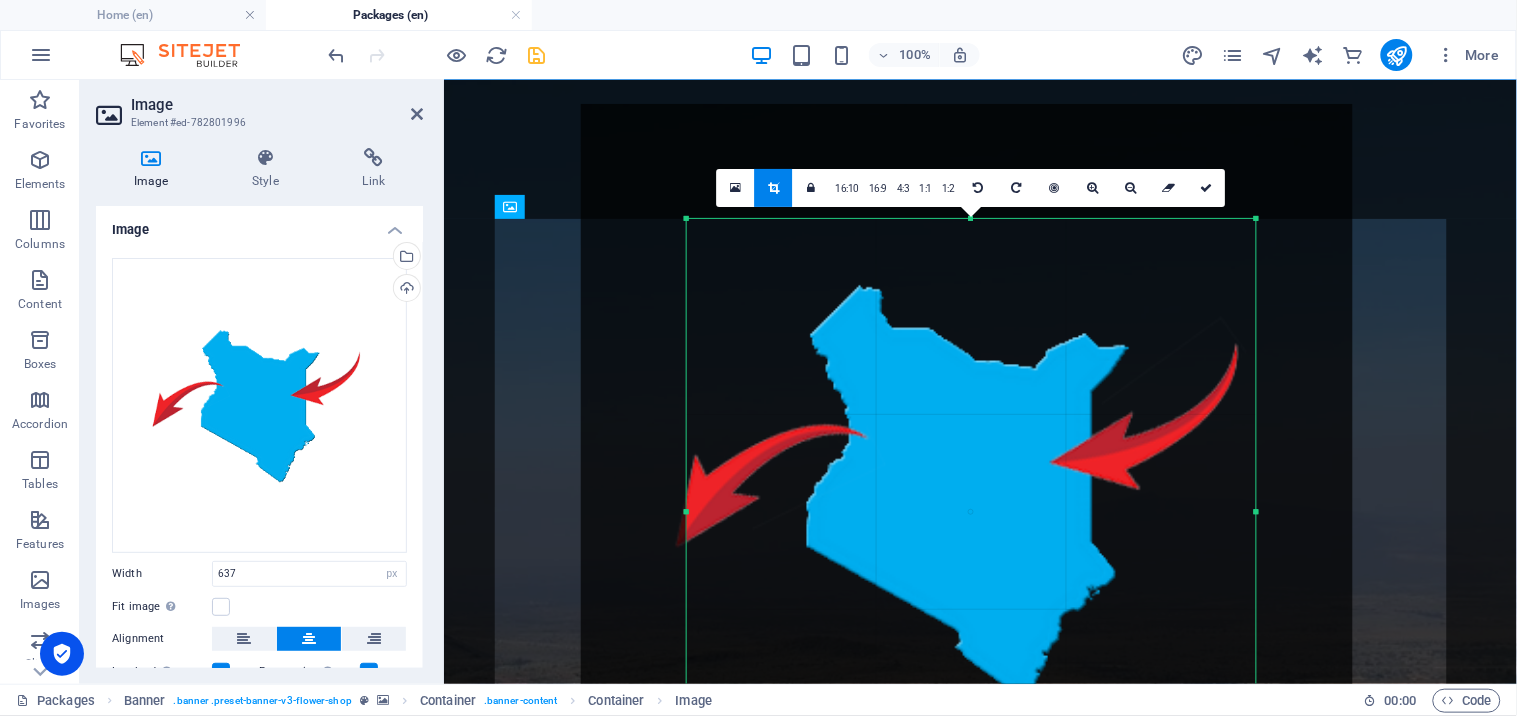 drag, startPoint x: 994, startPoint y: 323, endPoint x: 983, endPoint y: 312, distance: 15.556349 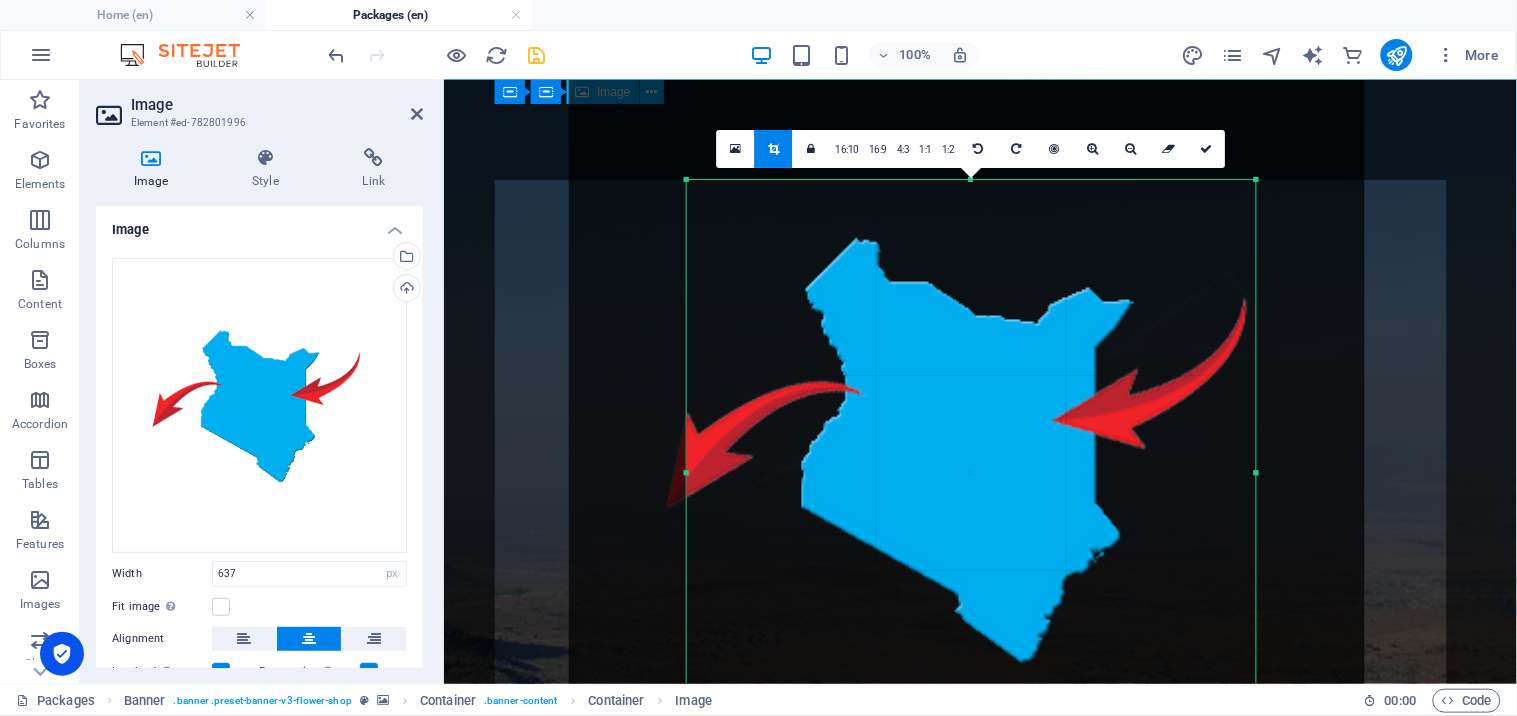 scroll, scrollTop: 172, scrollLeft: 0, axis: vertical 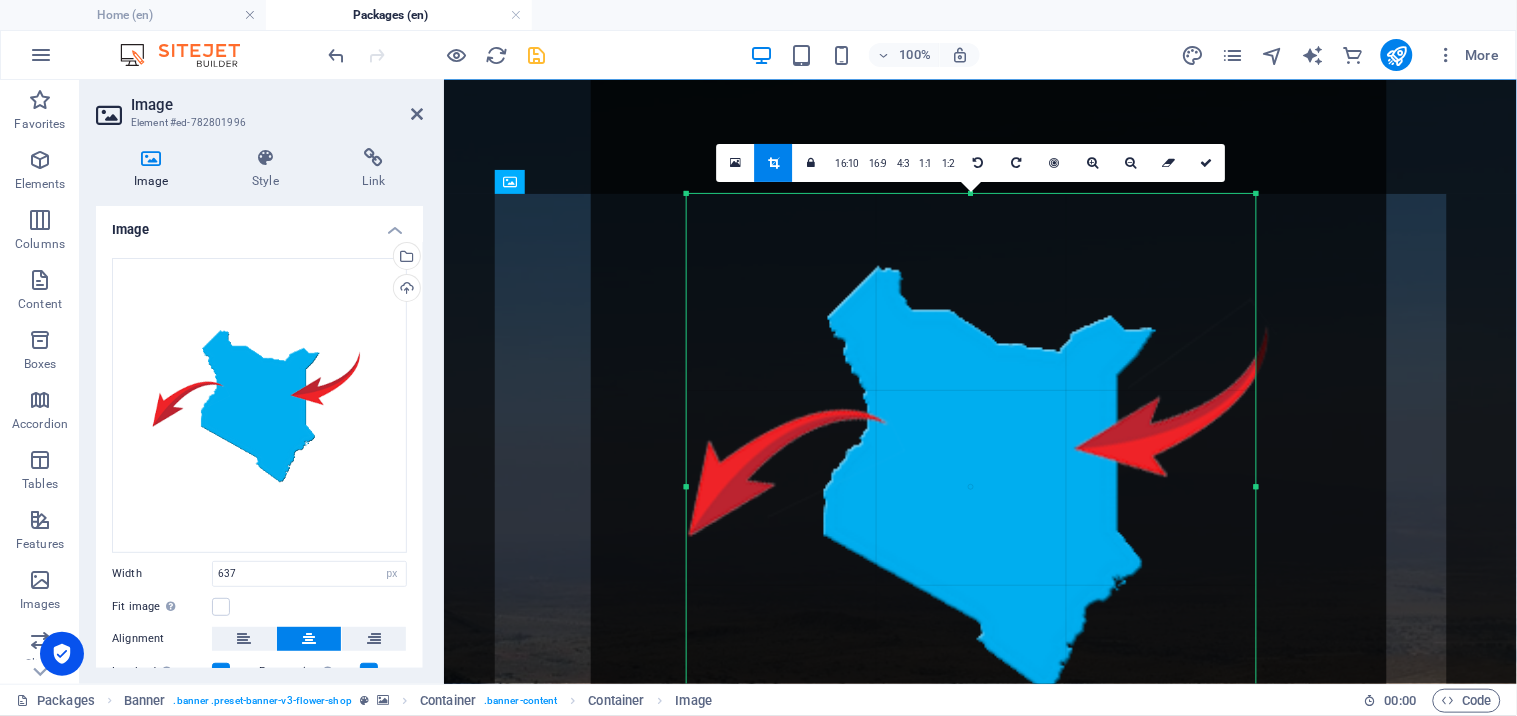 drag, startPoint x: 1101, startPoint y: 292, endPoint x: 1123, endPoint y: 305, distance: 25.553865 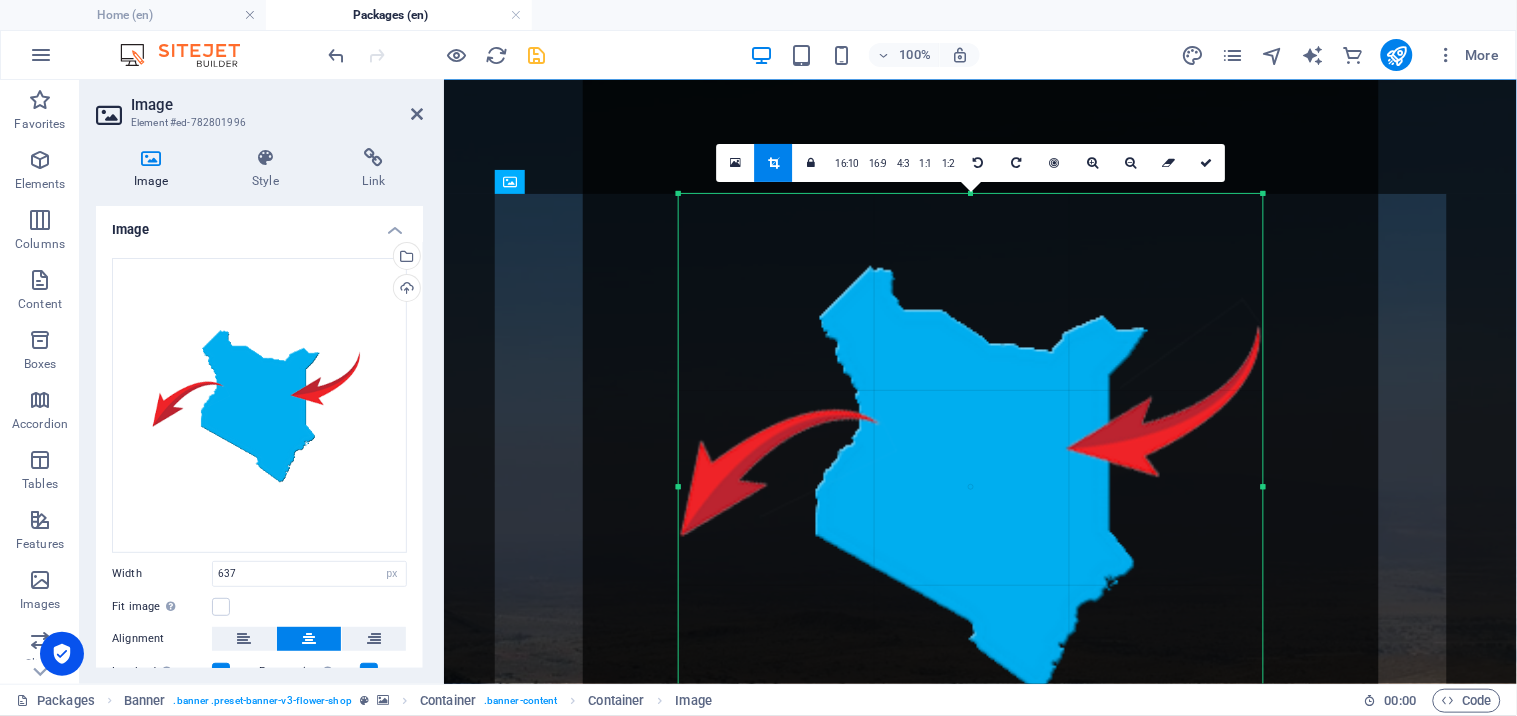 drag, startPoint x: 1253, startPoint y: 484, endPoint x: 1268, endPoint y: 483, distance: 15.033297 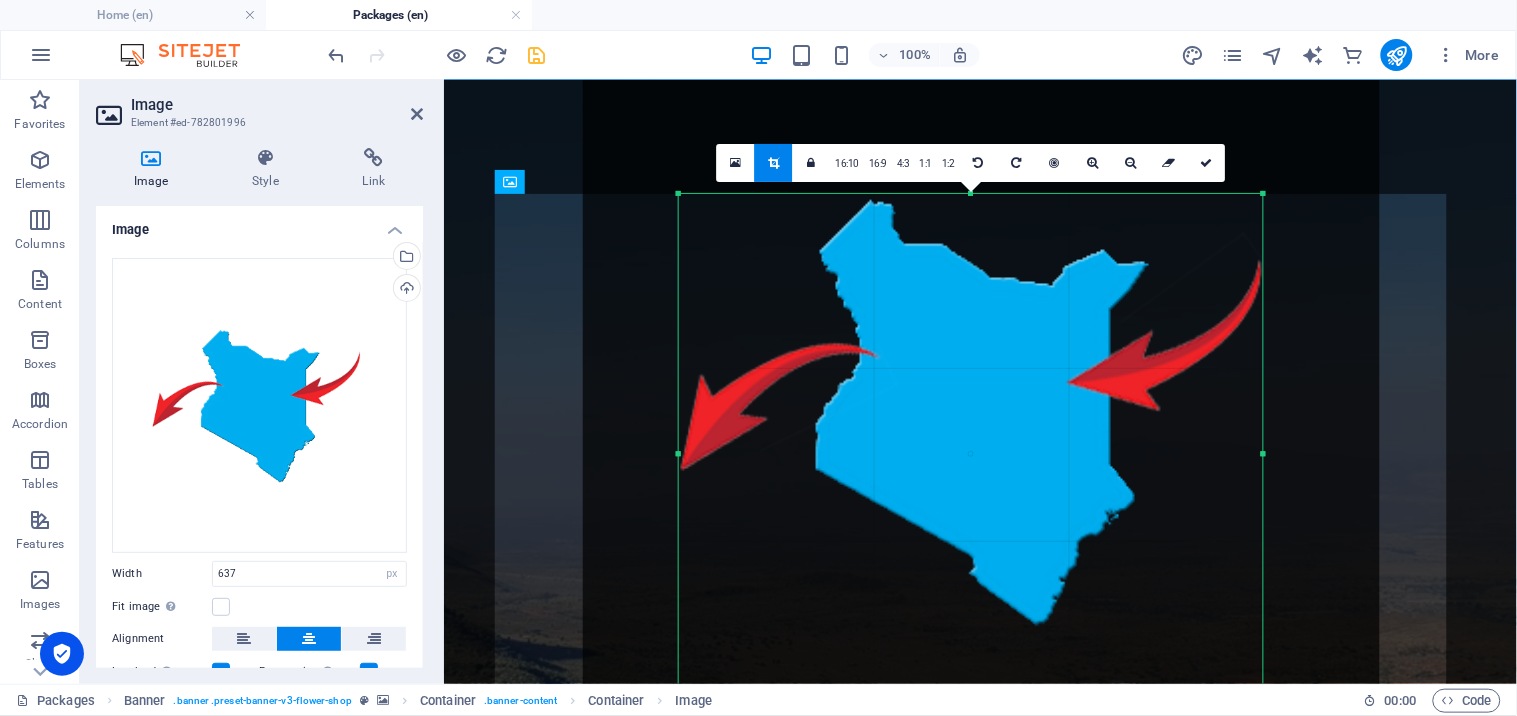 drag, startPoint x: 971, startPoint y: 196, endPoint x: 991, endPoint y: 262, distance: 68.96376 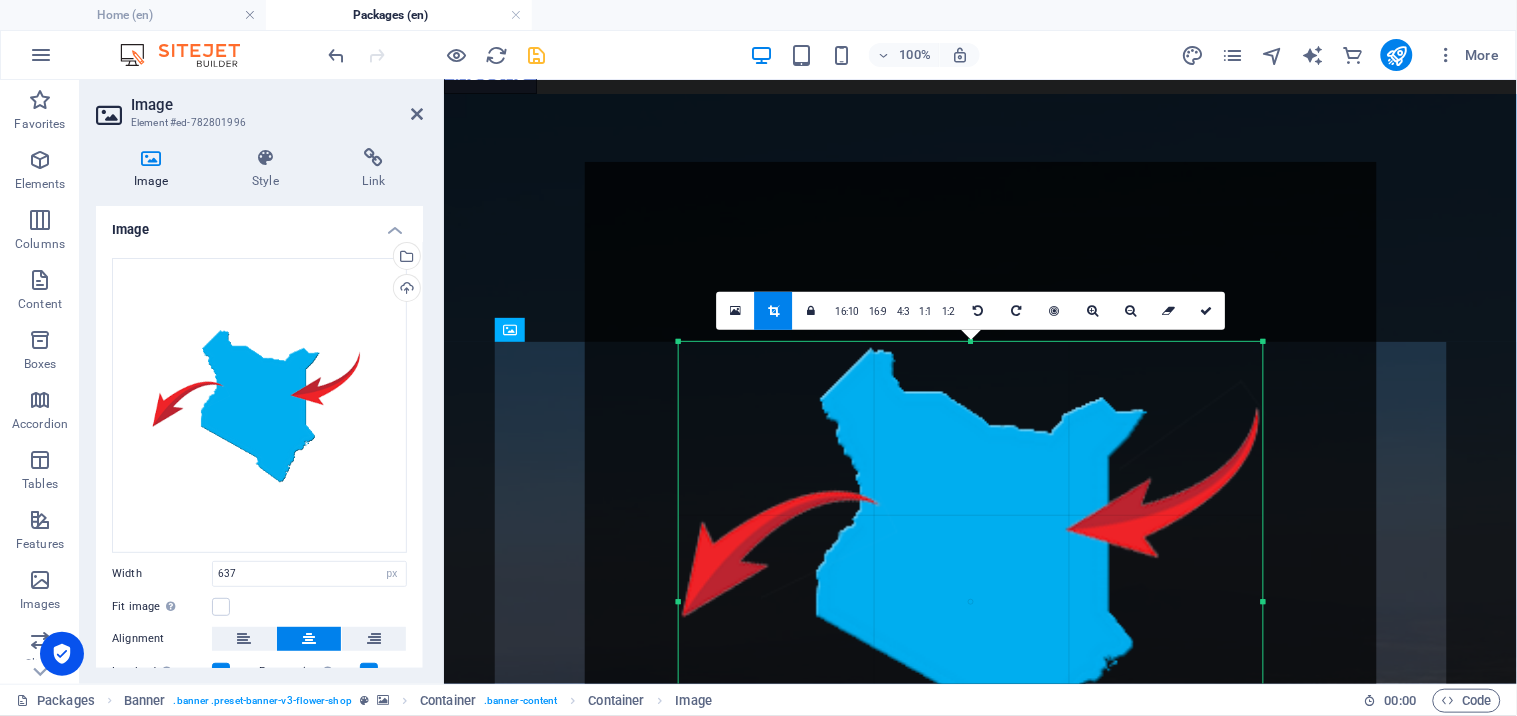 scroll, scrollTop: 616, scrollLeft: 0, axis: vertical 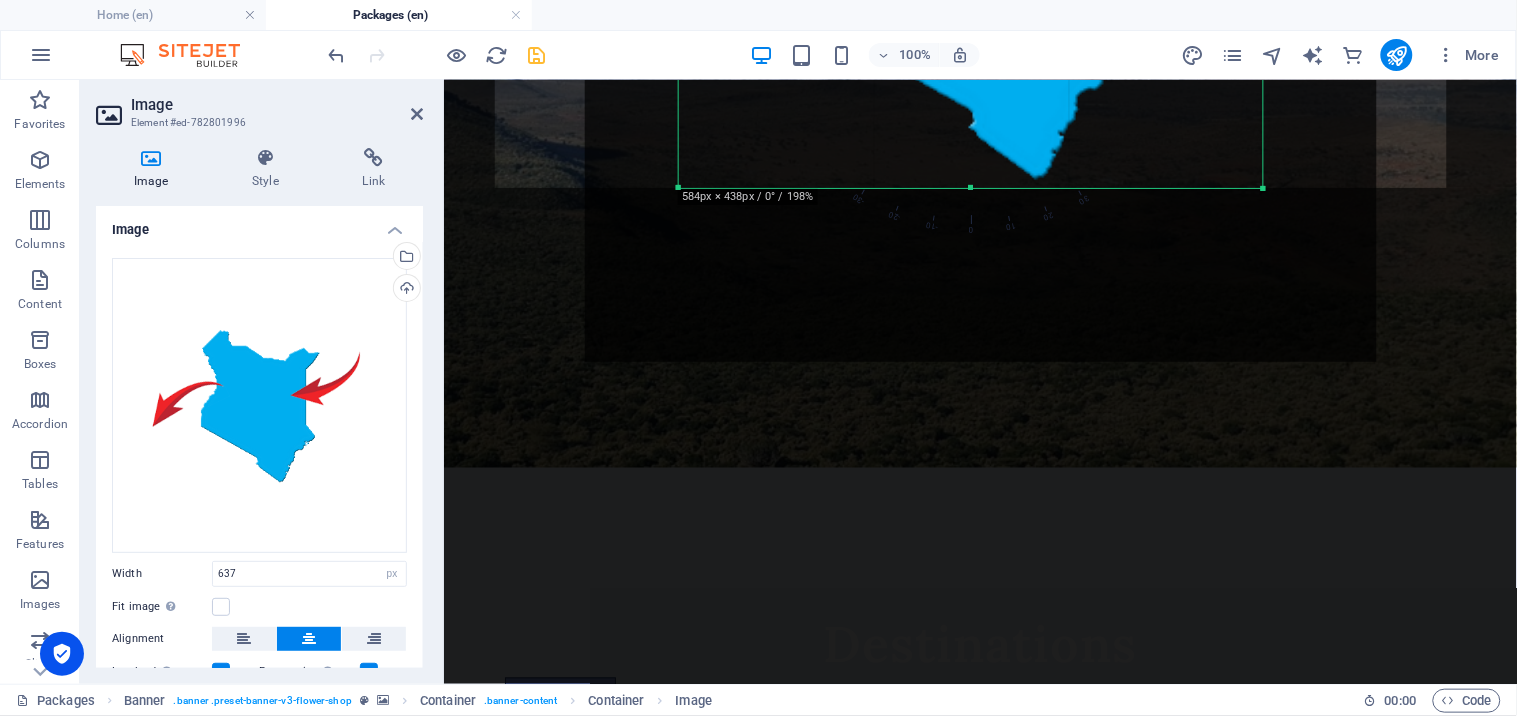 drag, startPoint x: 973, startPoint y: 267, endPoint x: 981, endPoint y: 185, distance: 82.38932 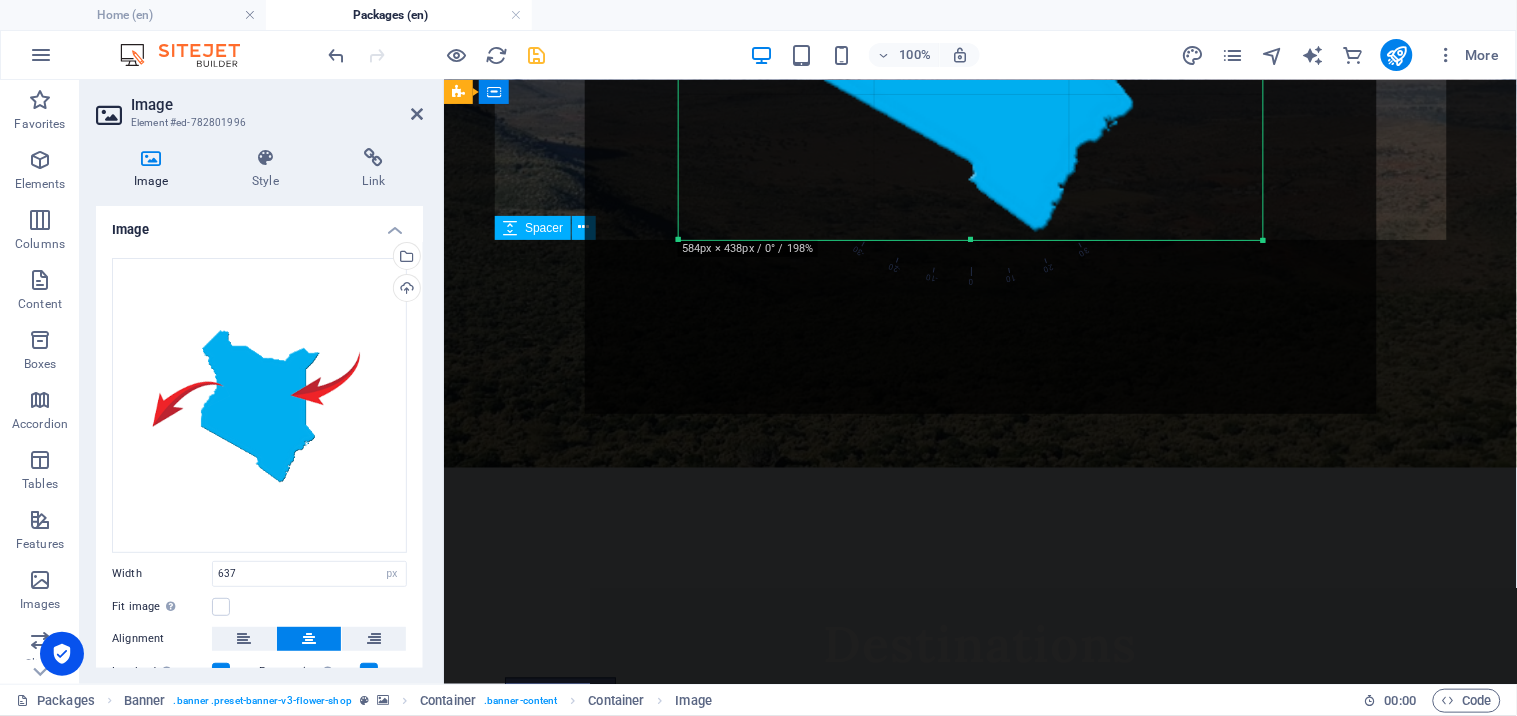 scroll, scrollTop: 172, scrollLeft: 0, axis: vertical 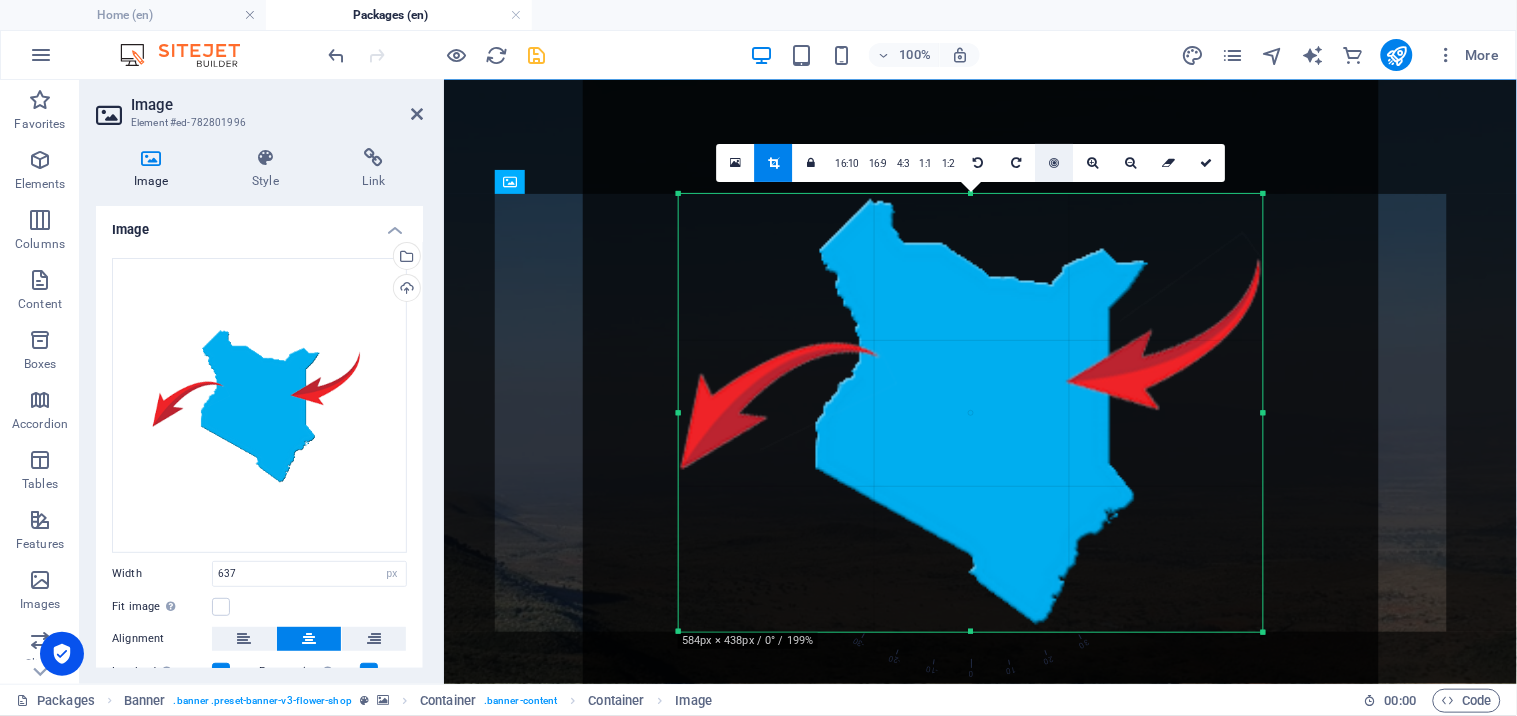 click at bounding box center [1055, 163] 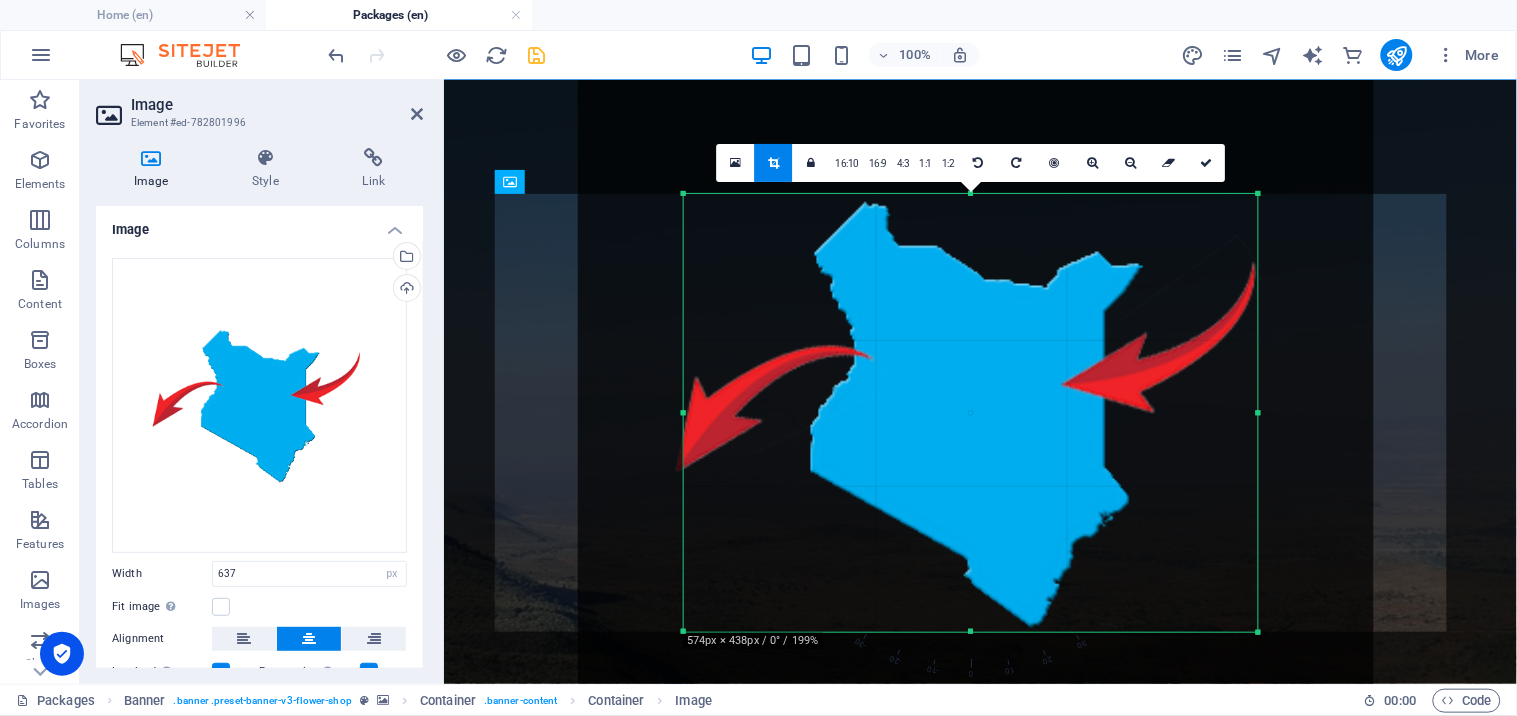 click on "180 170 160 150 140 130 120 110 100 90 80 70 60 50 40 30 20 10 0 -10 -20 -30 -40 -50 -60 -70 -80 -90 -100 -110 -120 -130 -140 -150 -160 -170 574px × 438px / 0° / 199% 16:10 16:9 4:3 1:1 1:2 0" at bounding box center [971, 413] 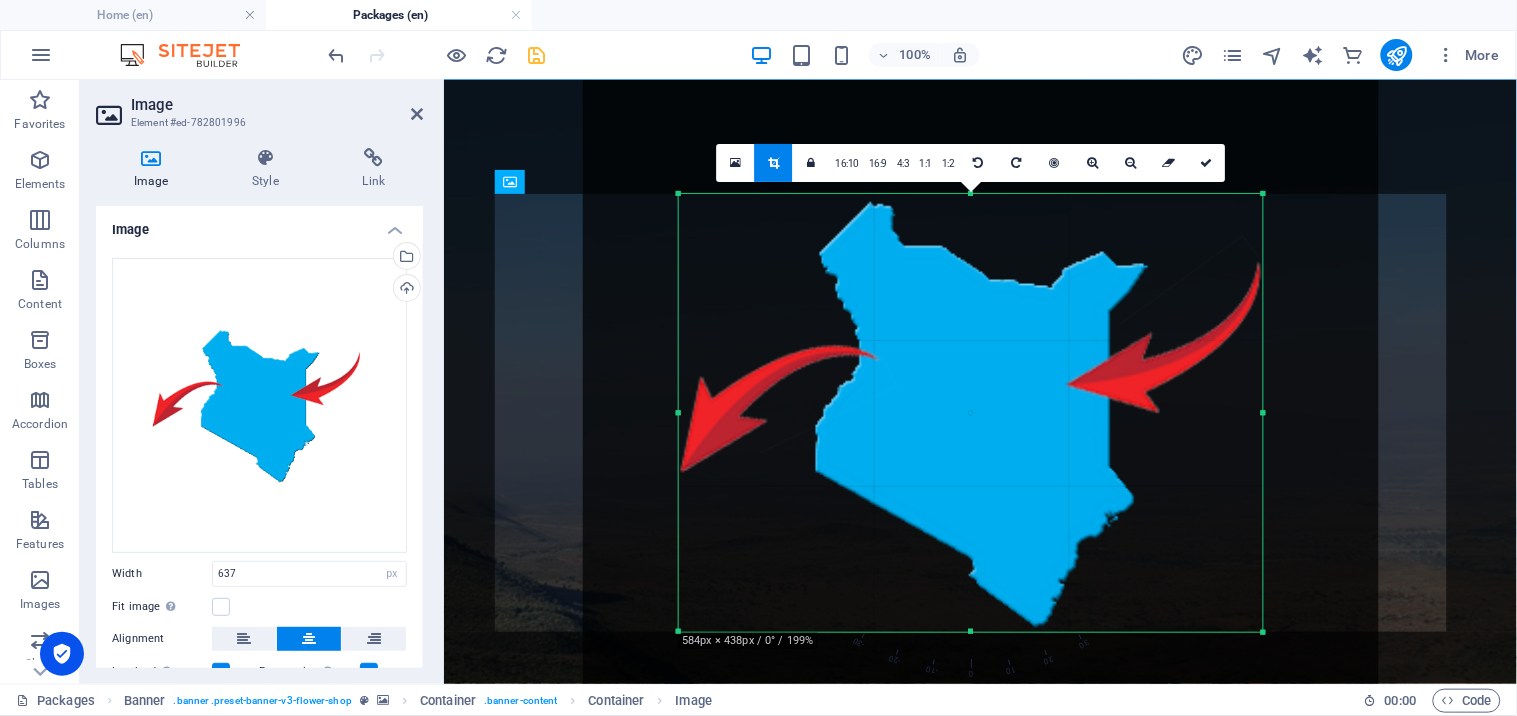 drag, startPoint x: 684, startPoint y: 414, endPoint x: 674, endPoint y: 410, distance: 10.770329 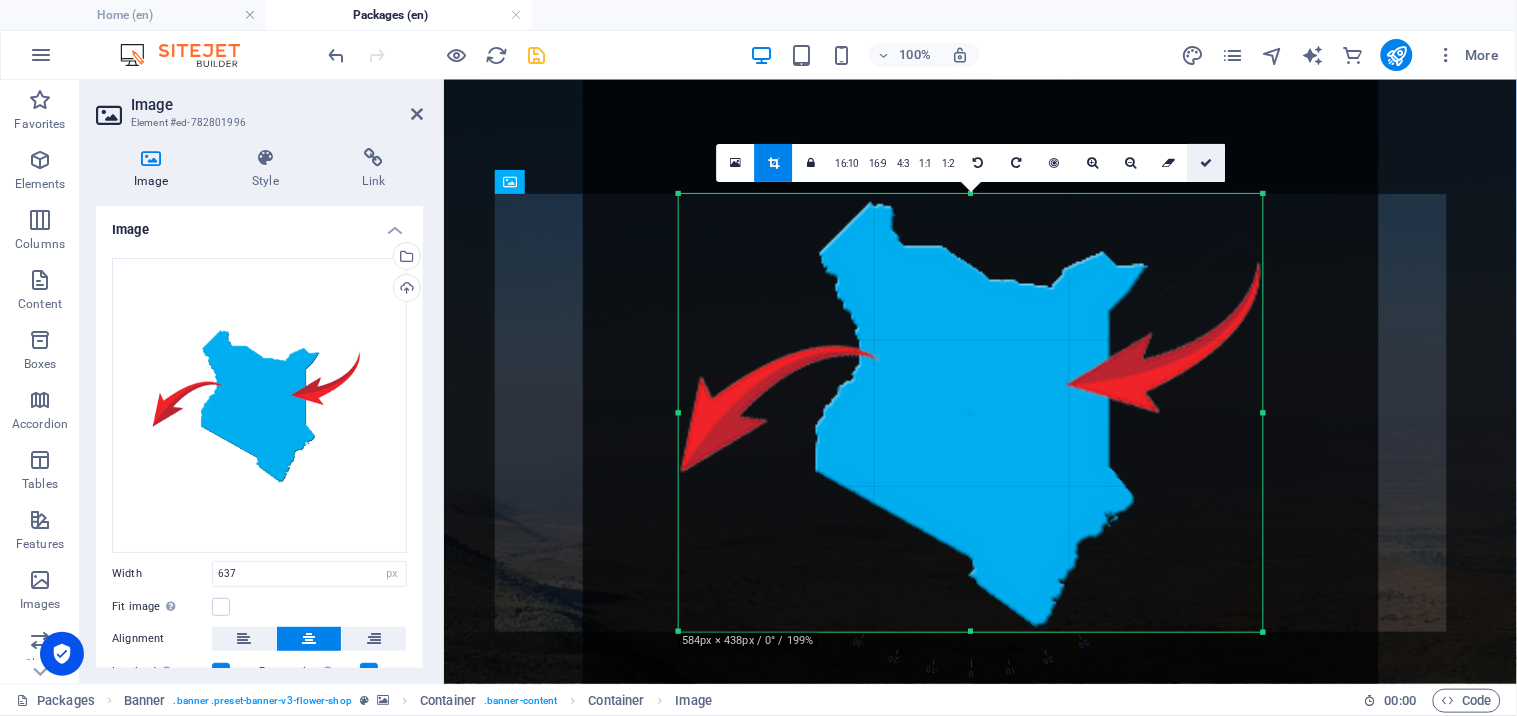 click at bounding box center [1207, 163] 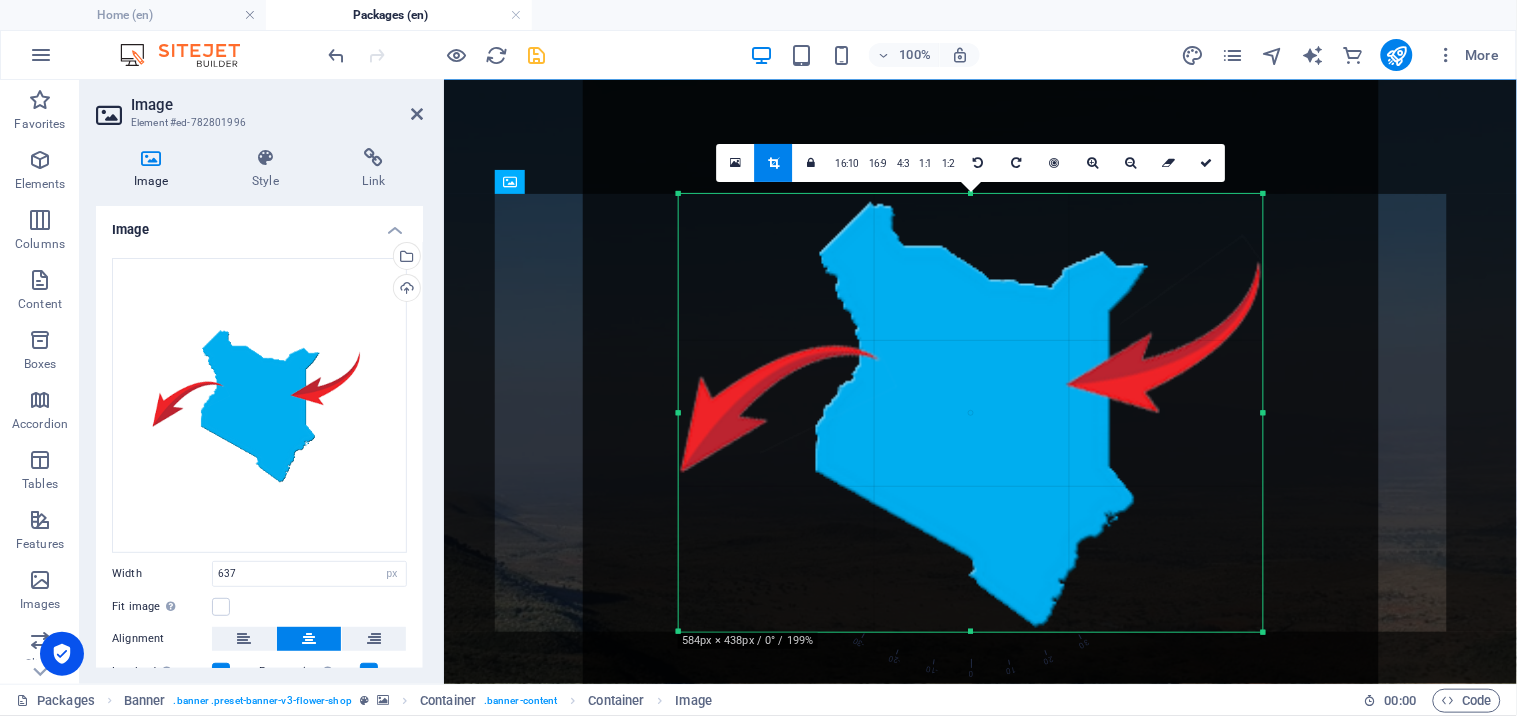 type on "584" 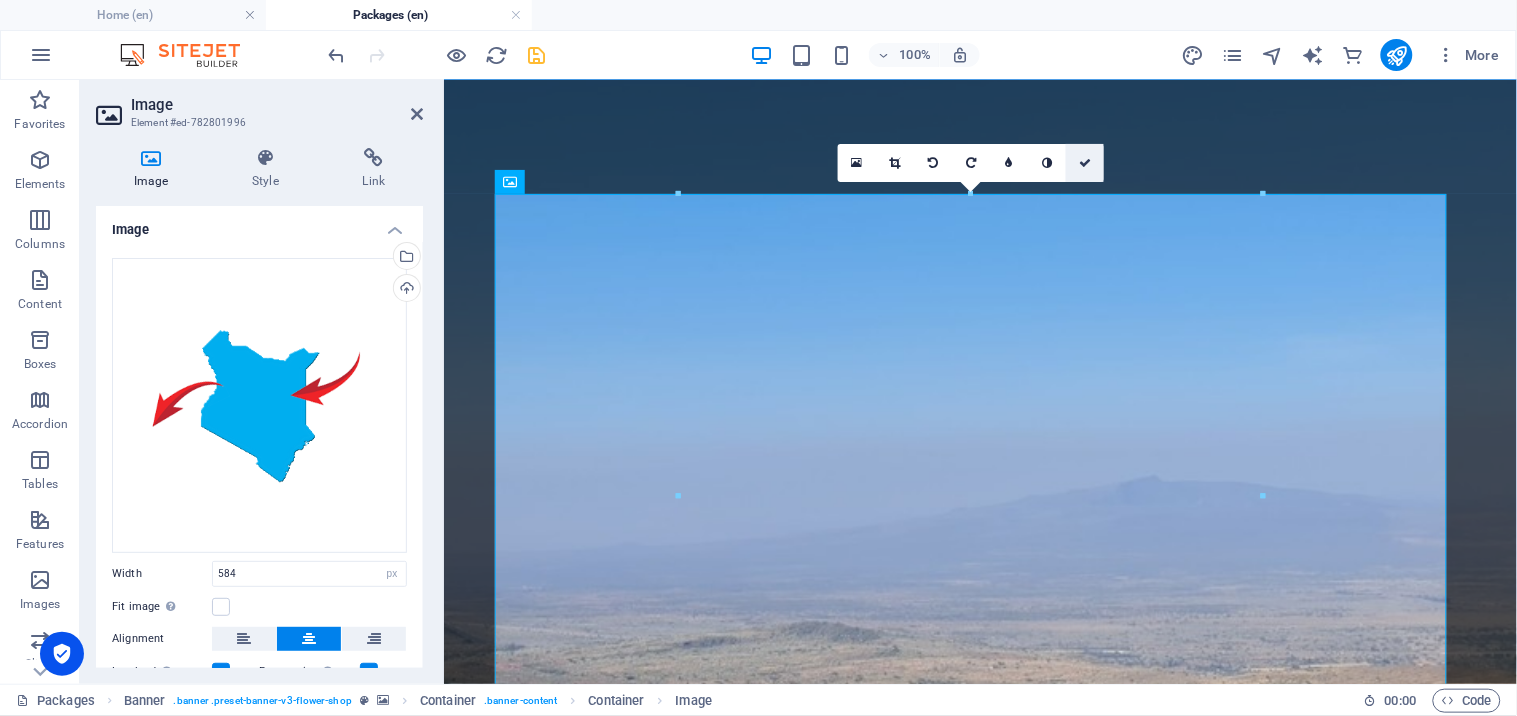 click at bounding box center (1085, 163) 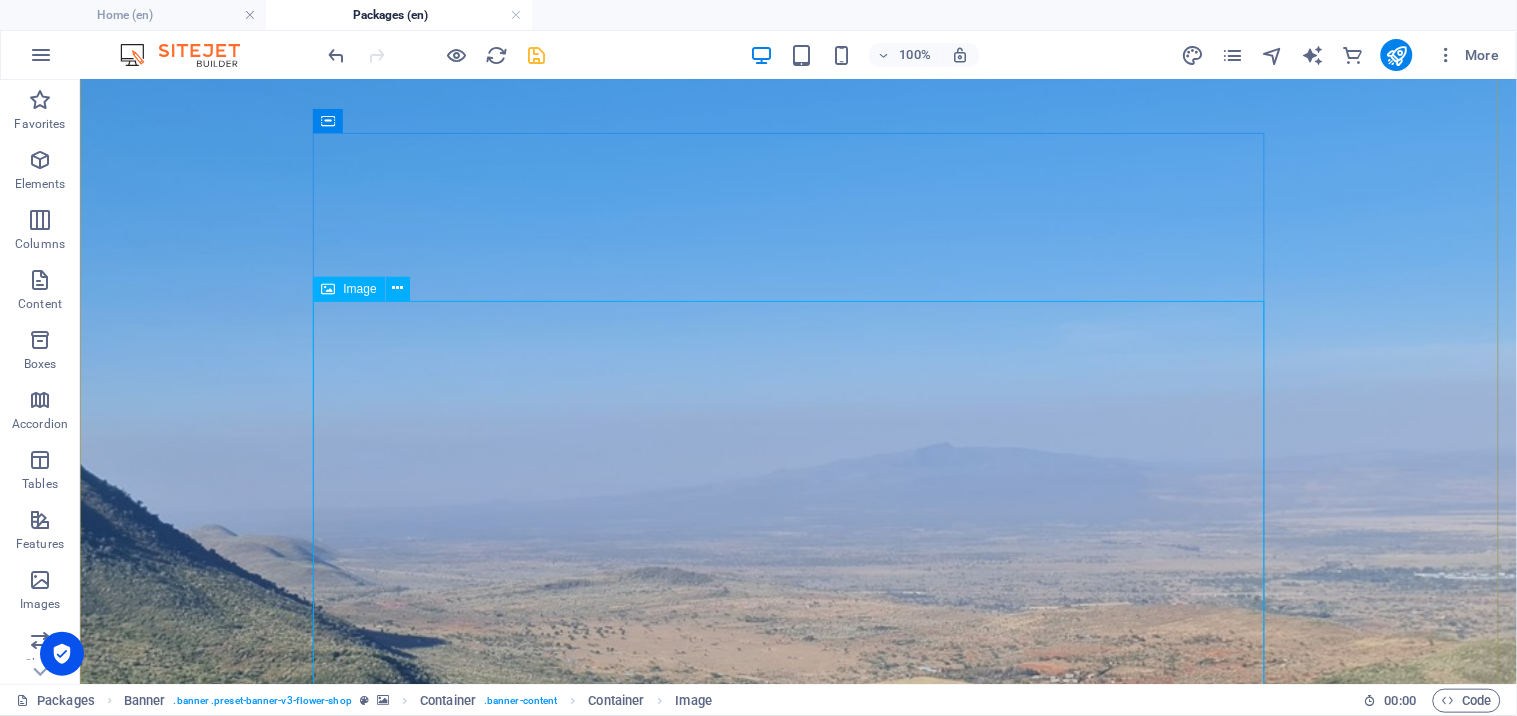 scroll, scrollTop: 147, scrollLeft: 0, axis: vertical 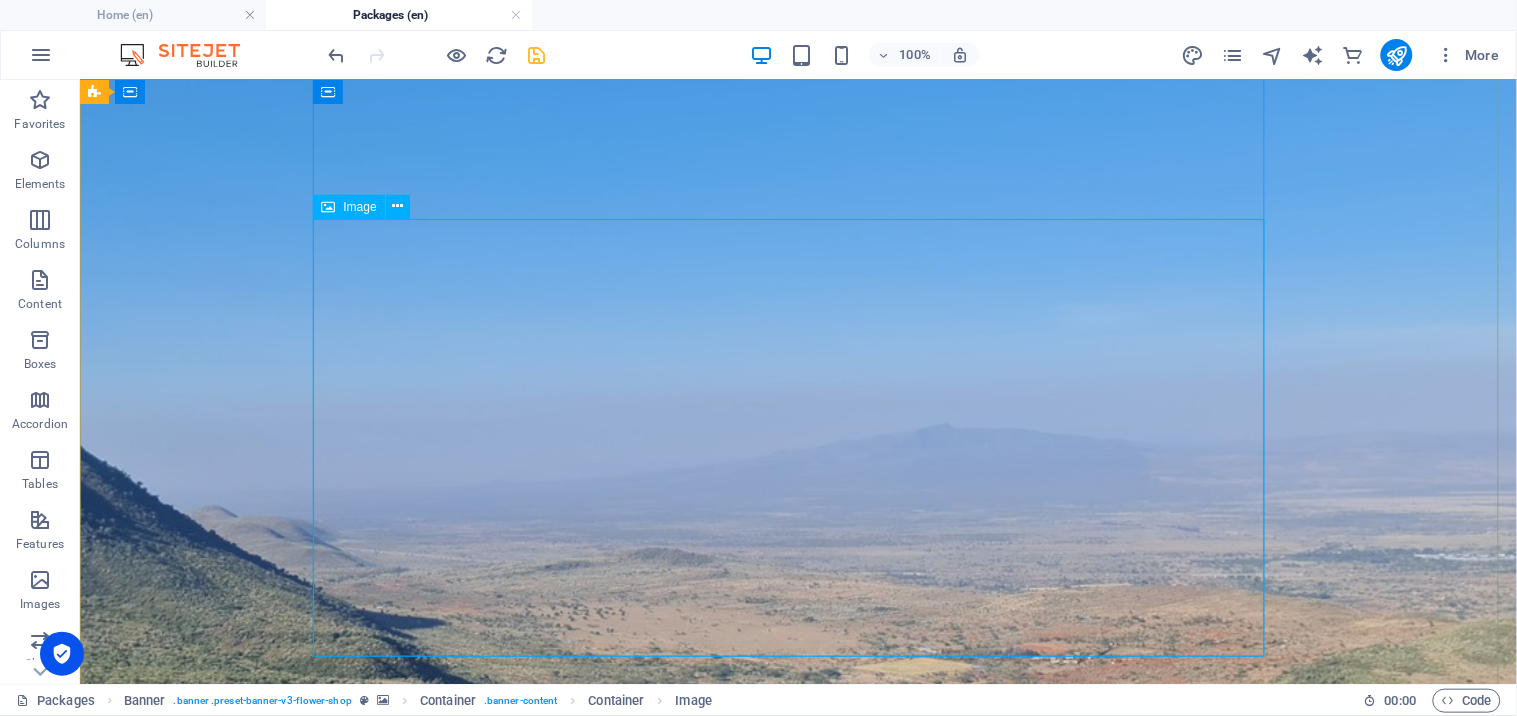 click at bounding box center [798, 1403] 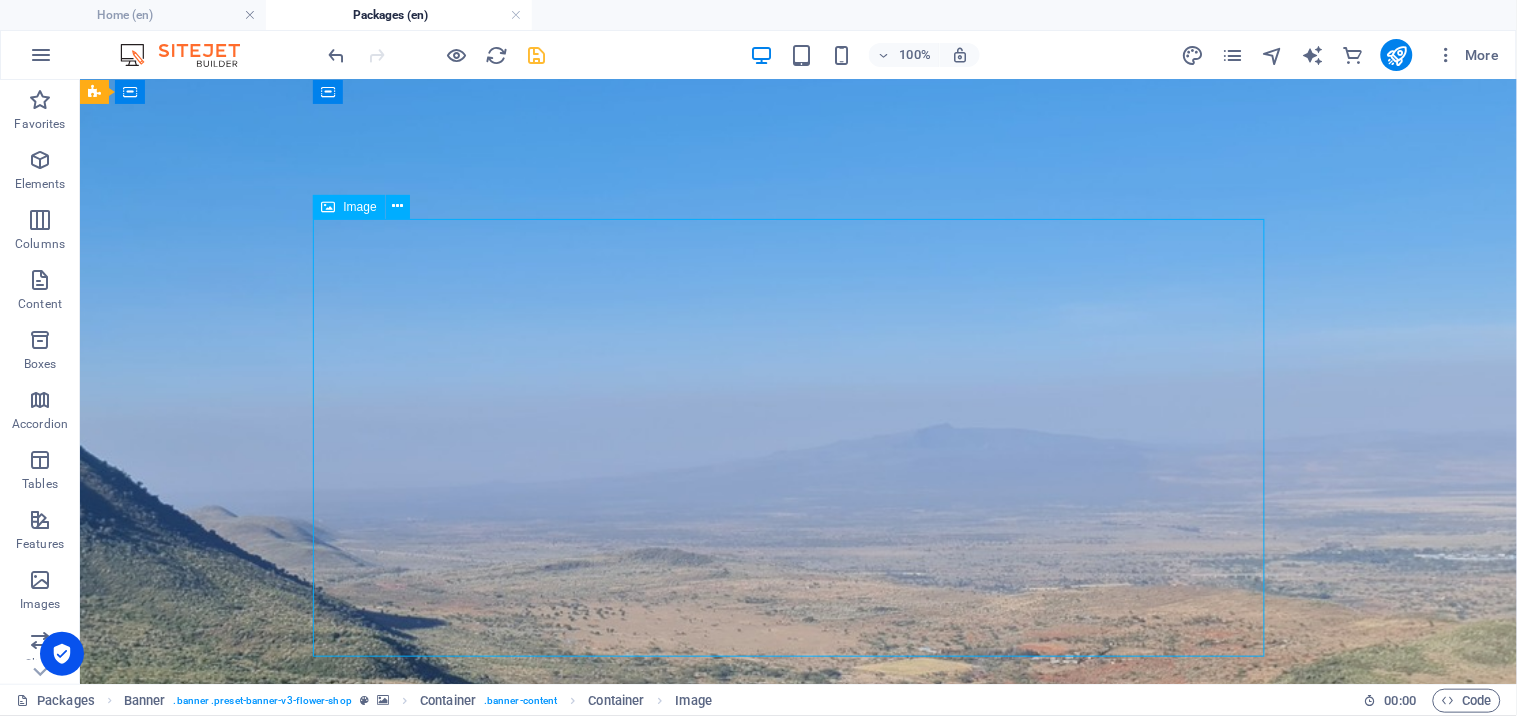click at bounding box center [798, 1403] 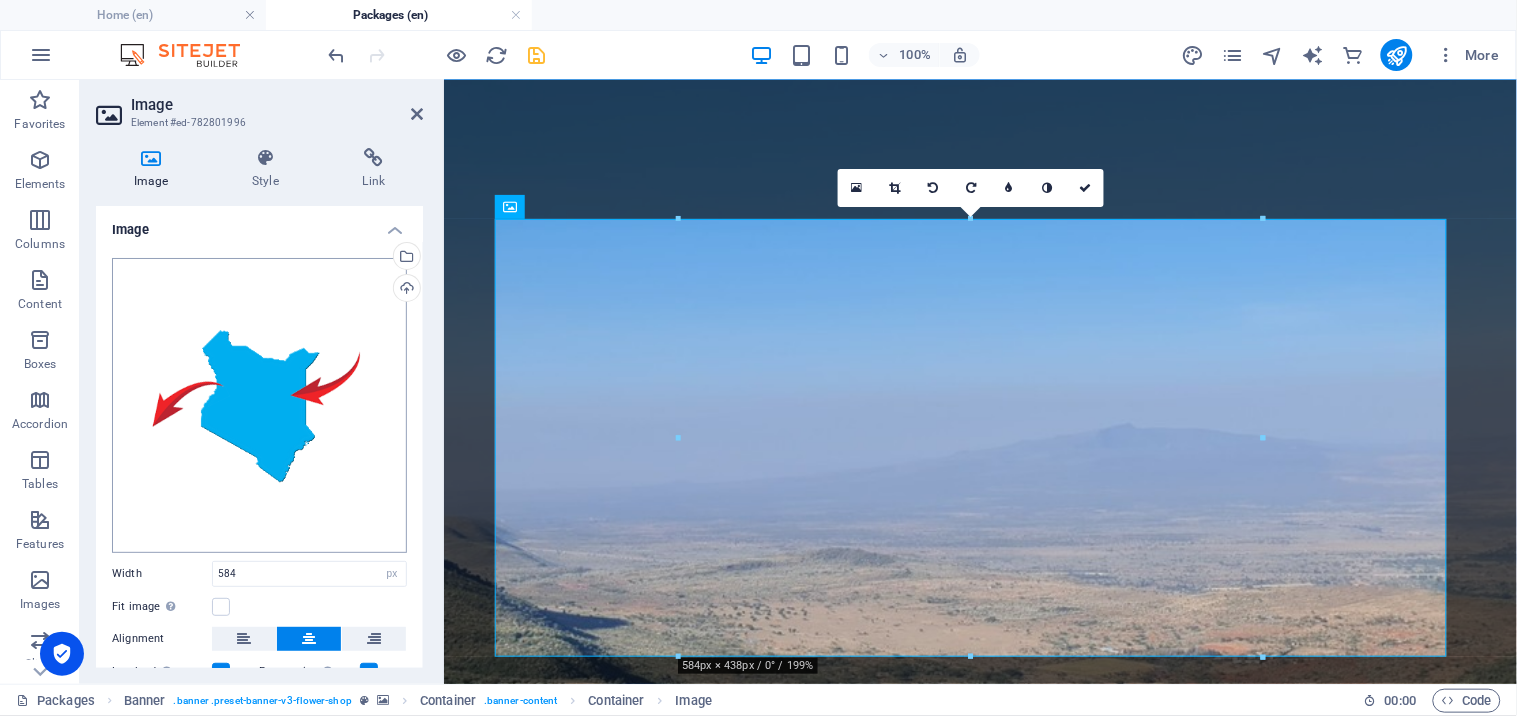 scroll, scrollTop: 143, scrollLeft: 0, axis: vertical 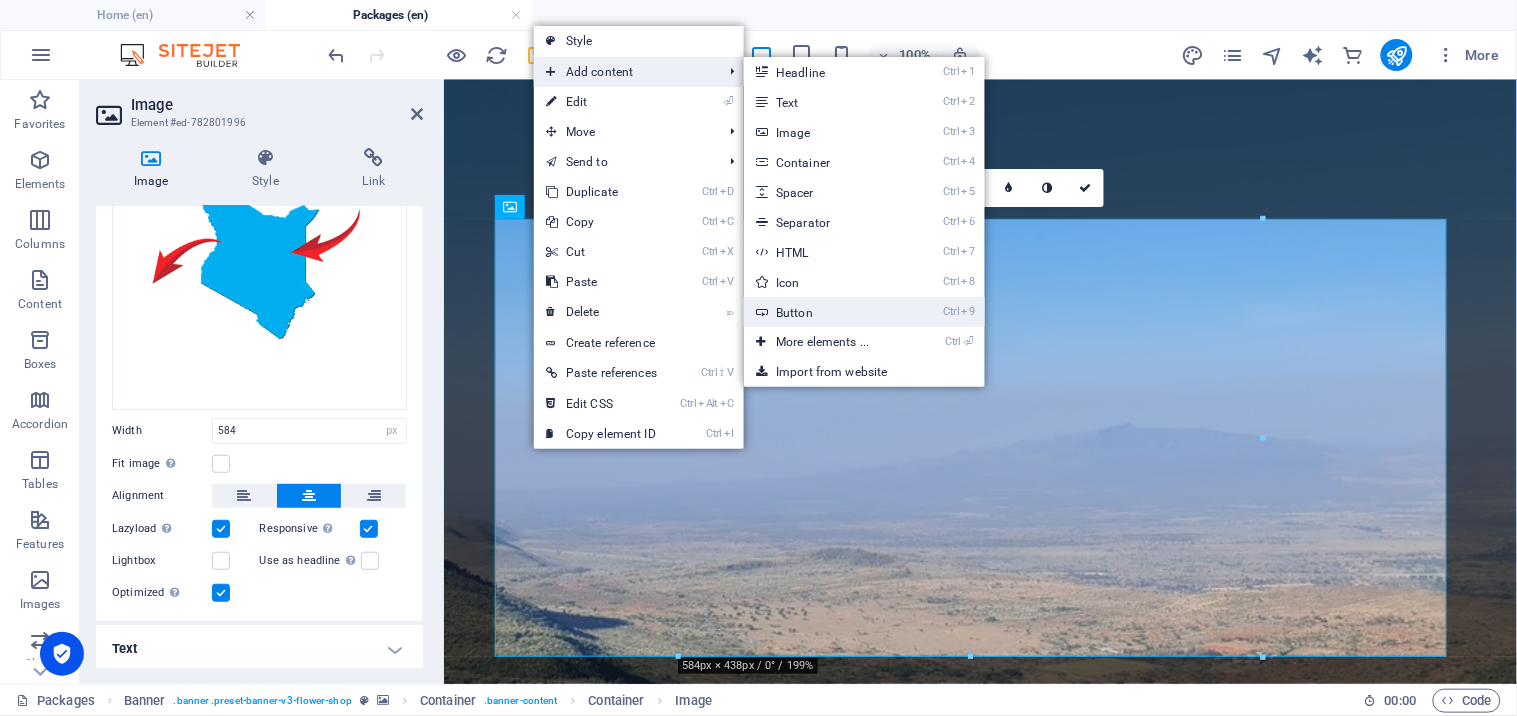 click on "Ctrl 9  Button" at bounding box center [826, 312] 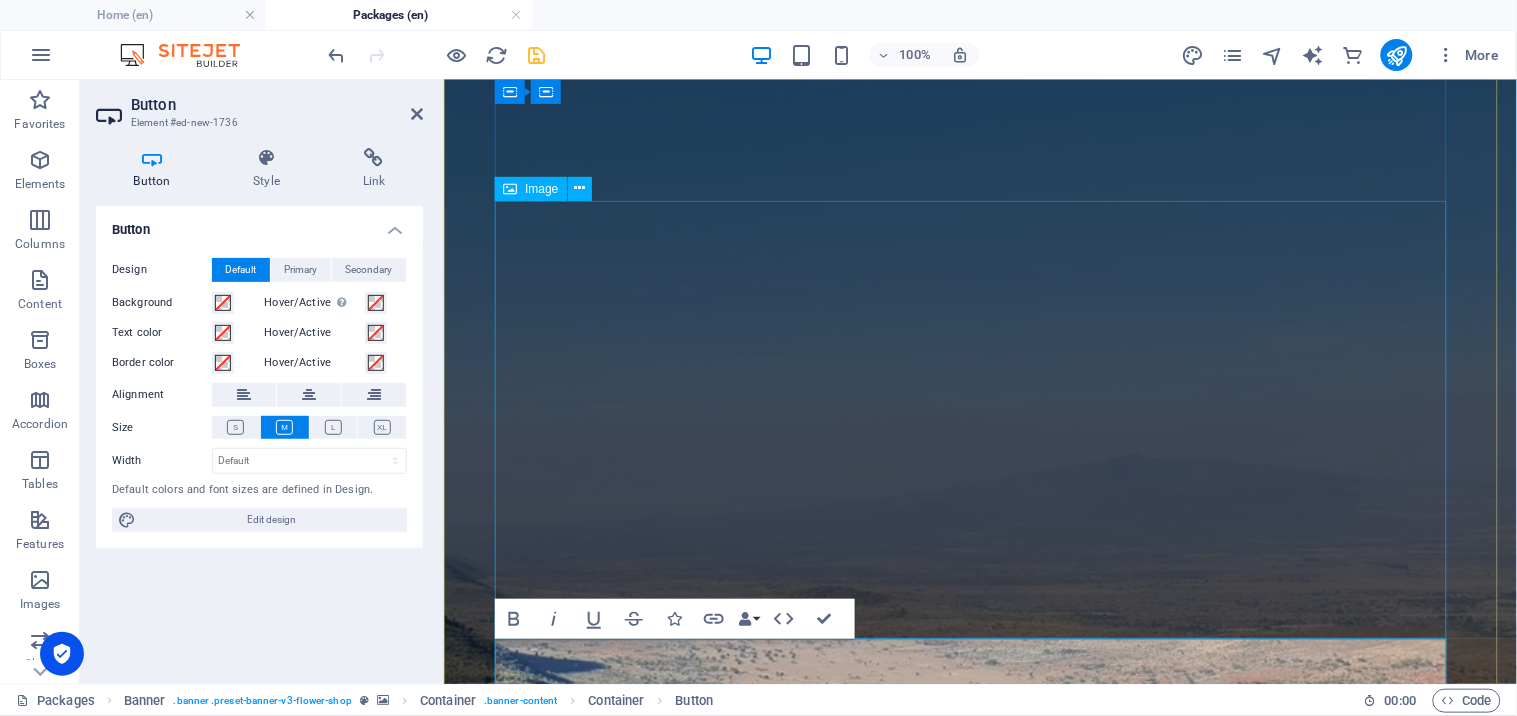 scroll, scrollTop: 165, scrollLeft: 0, axis: vertical 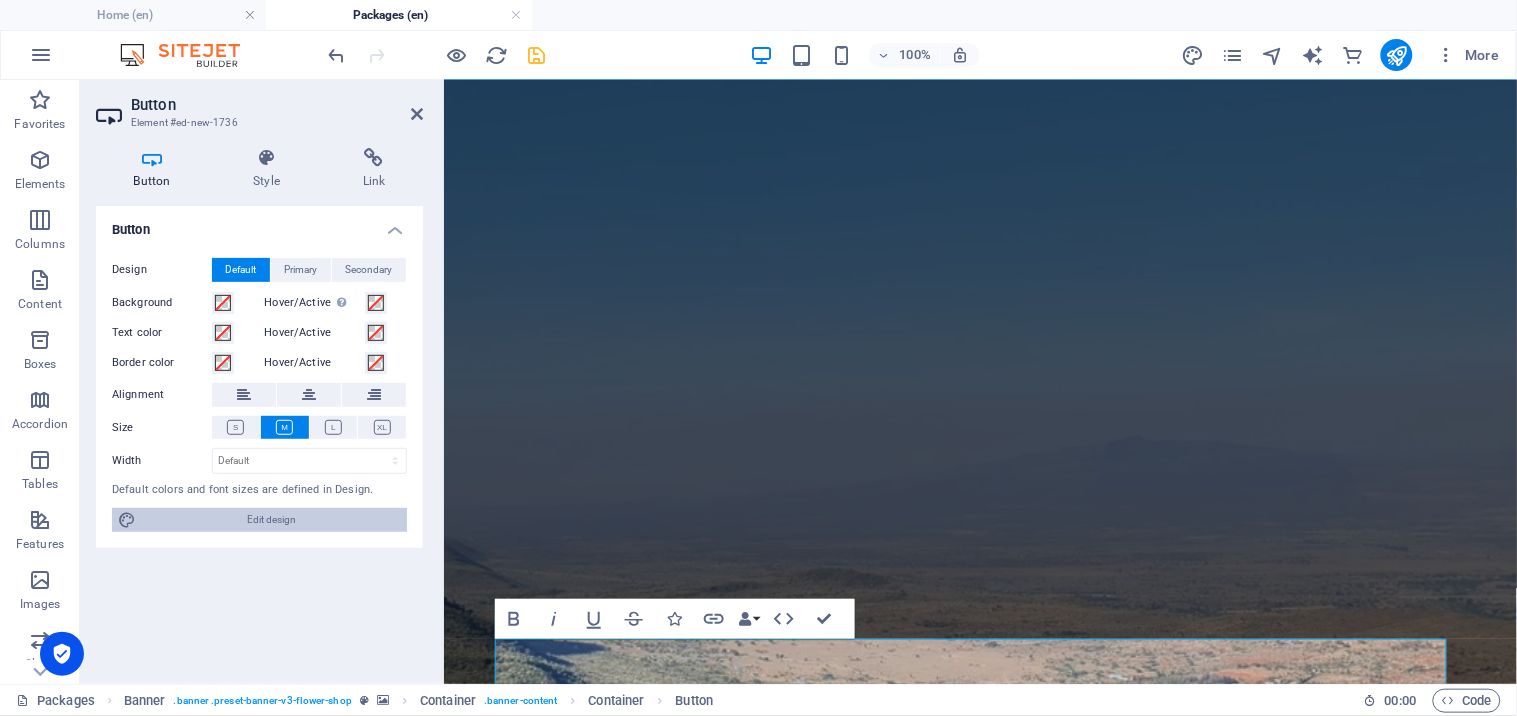 click on "Edit design" at bounding box center (271, 520) 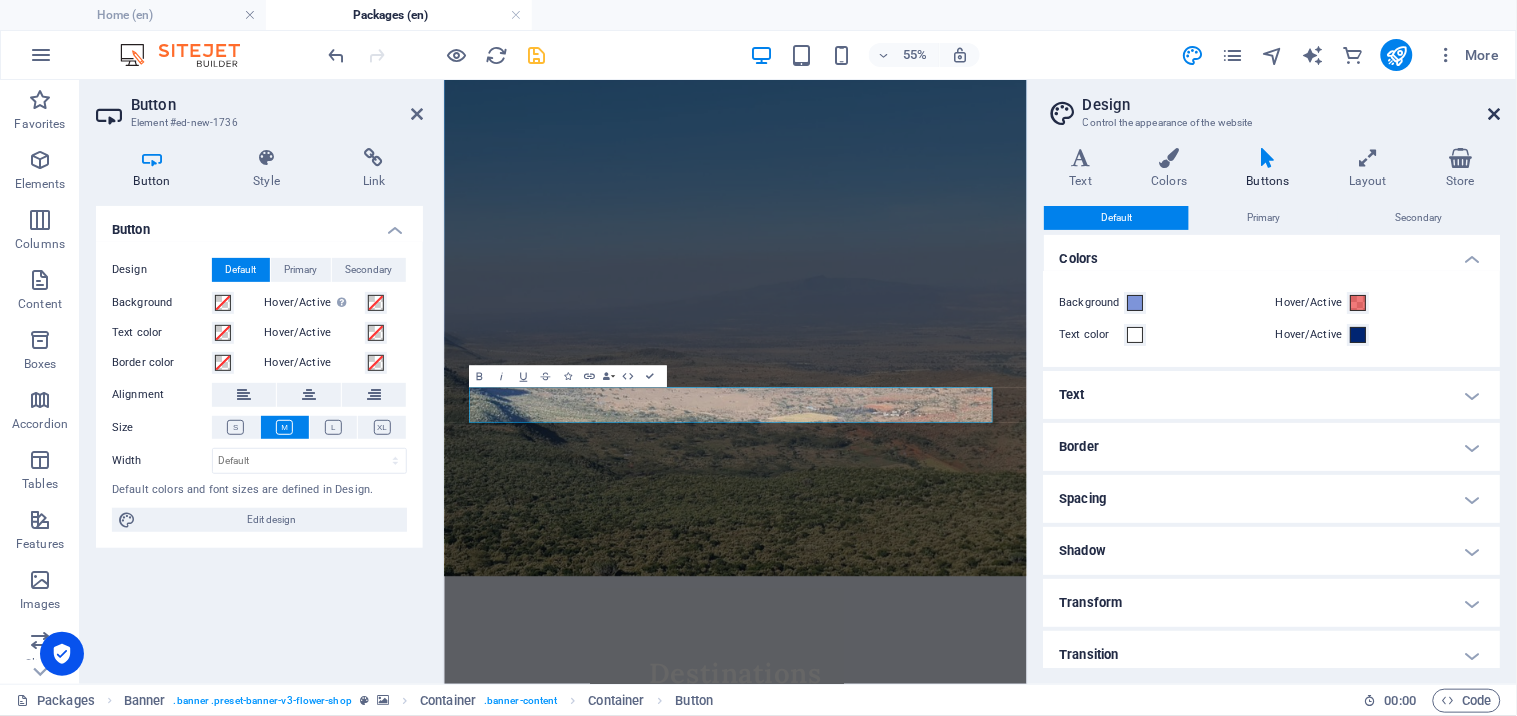 click at bounding box center [1495, 114] 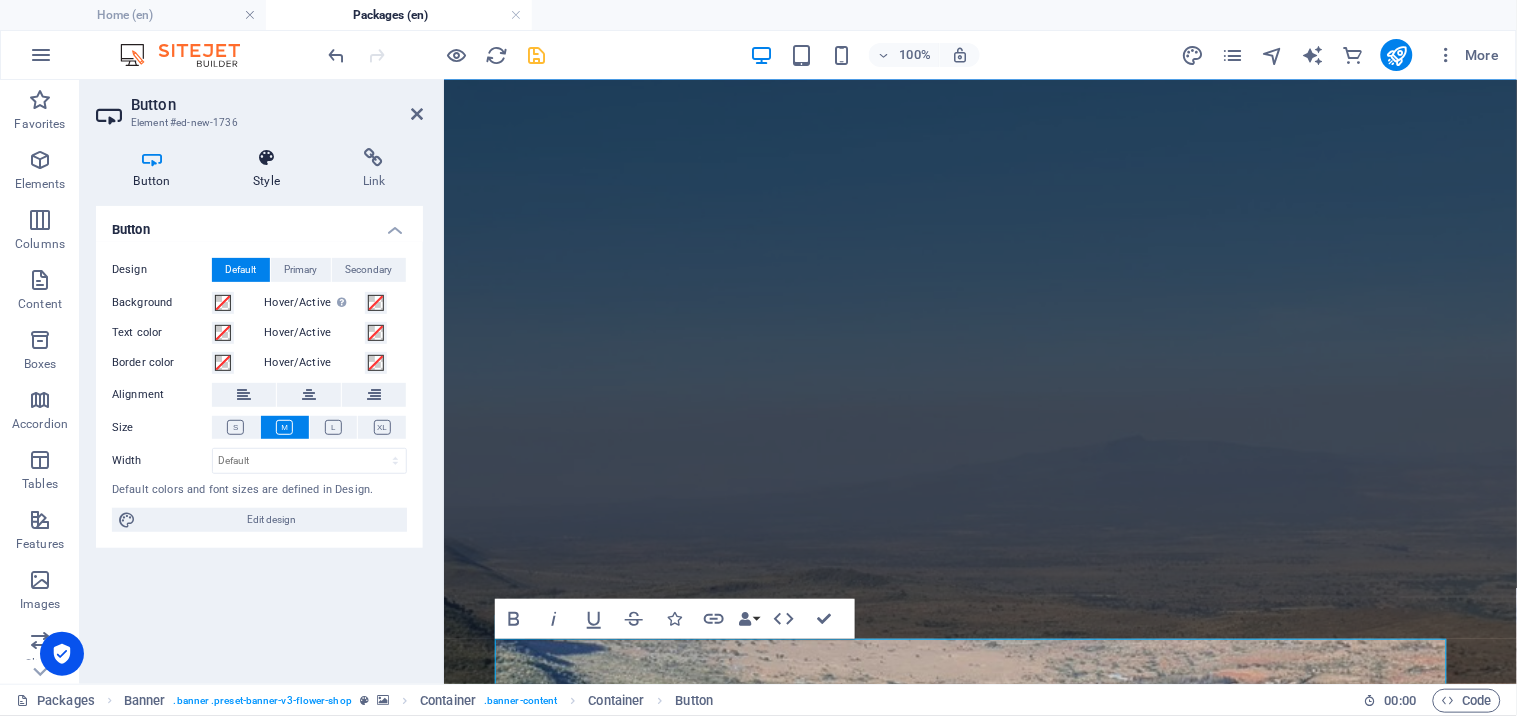 click at bounding box center [267, 158] 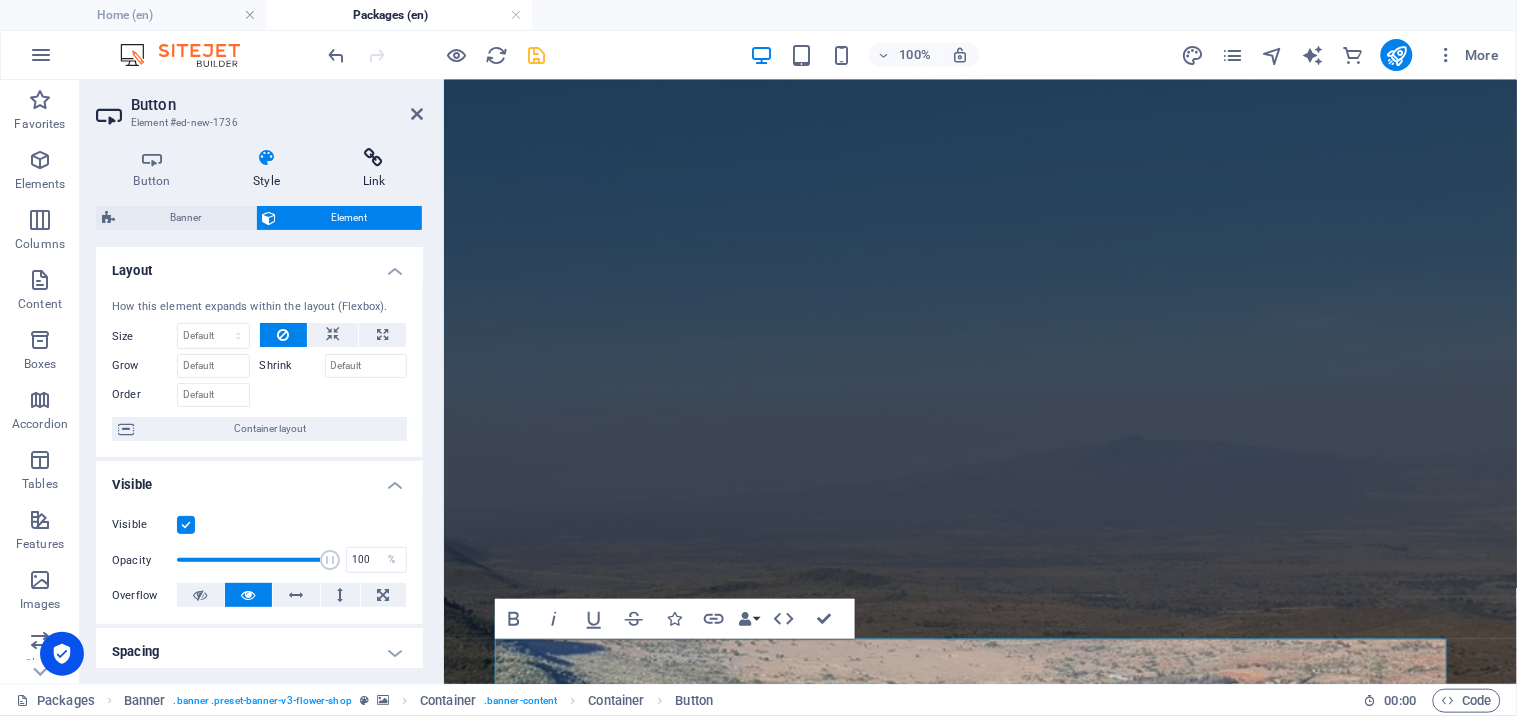 click on "Link" at bounding box center [374, 169] 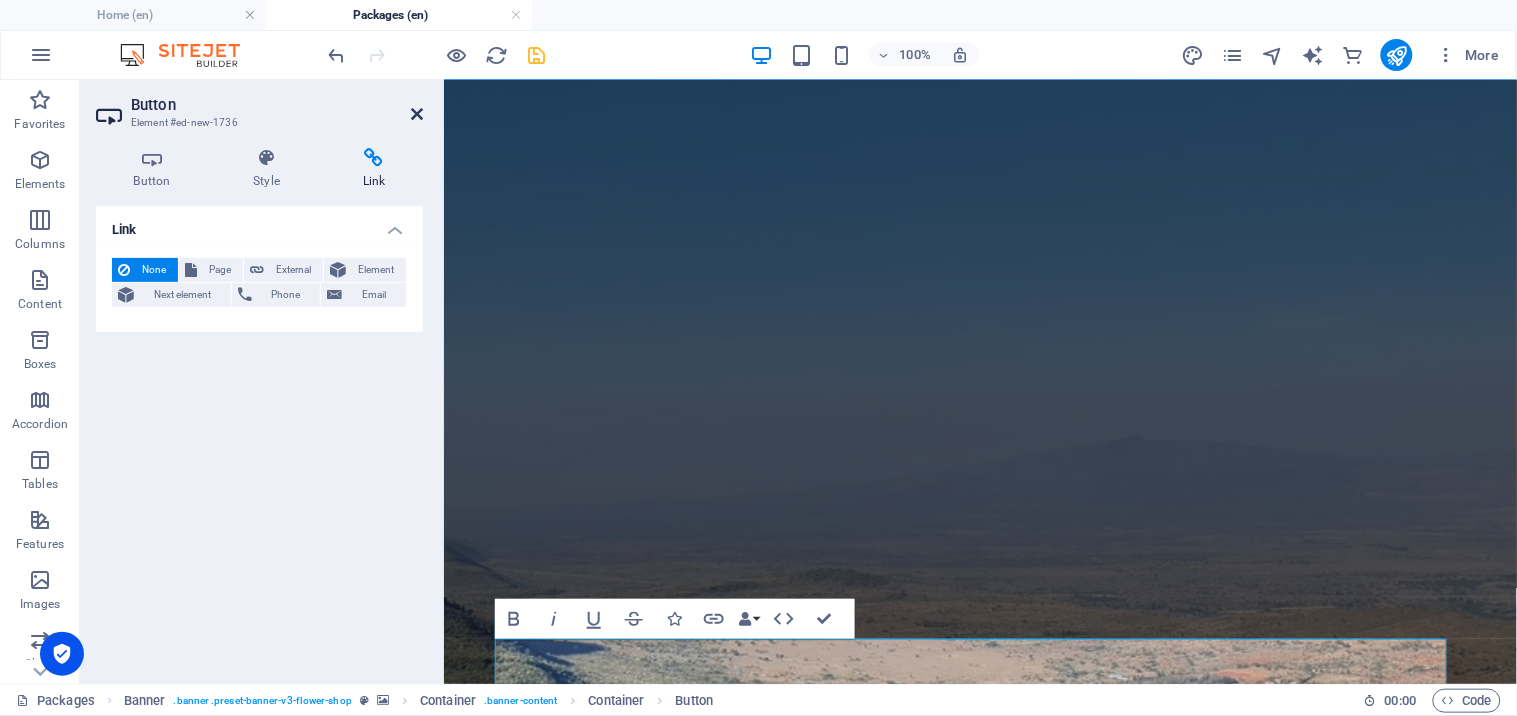 click at bounding box center (417, 114) 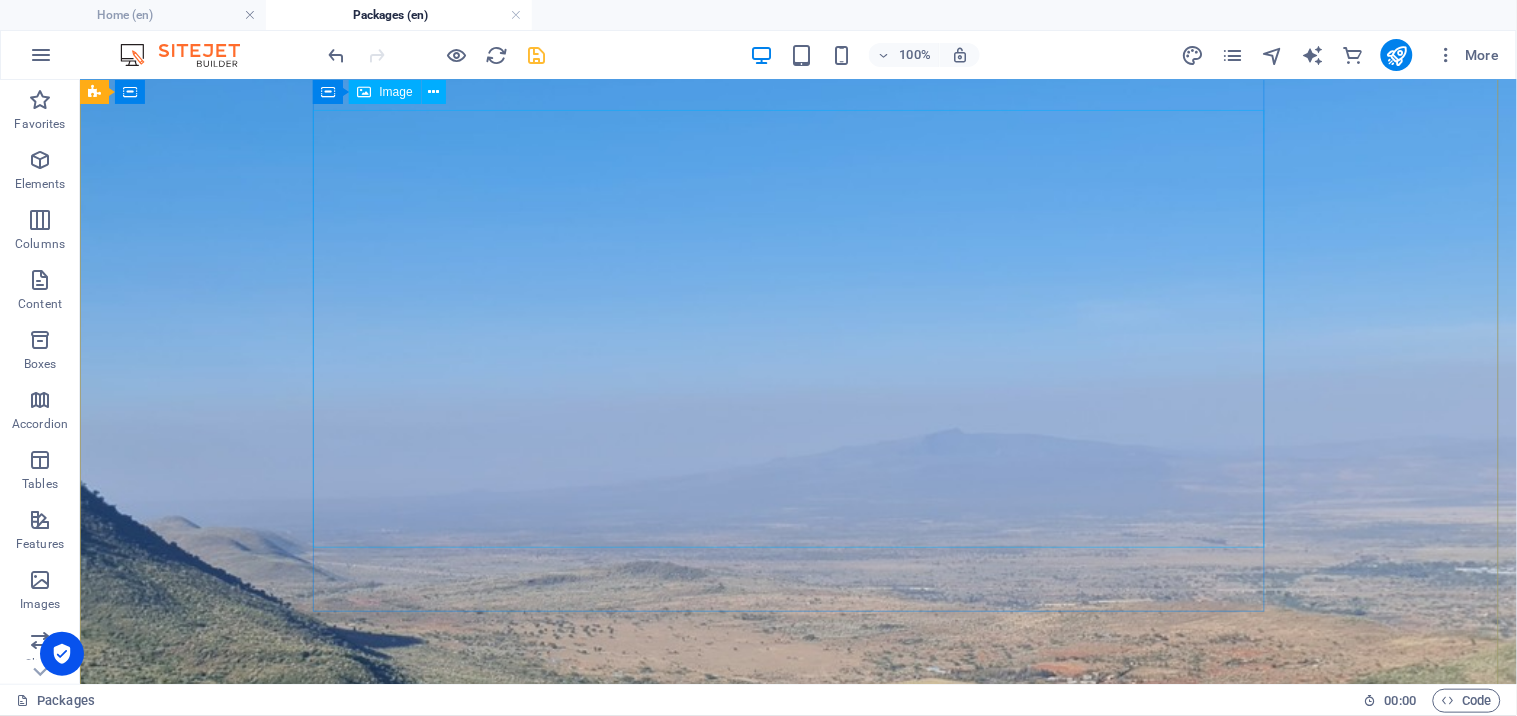 scroll, scrollTop: 147, scrollLeft: 0, axis: vertical 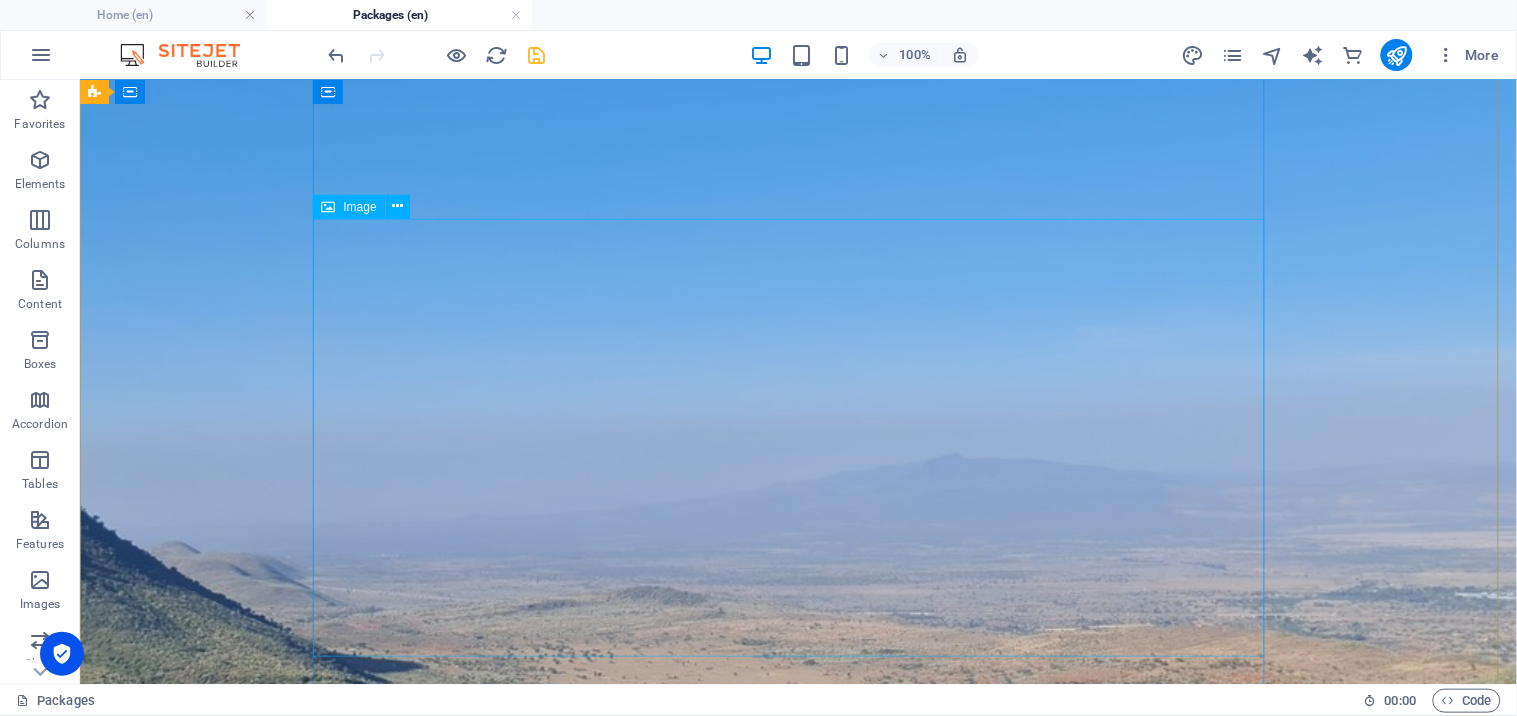click at bounding box center (798, 1467) 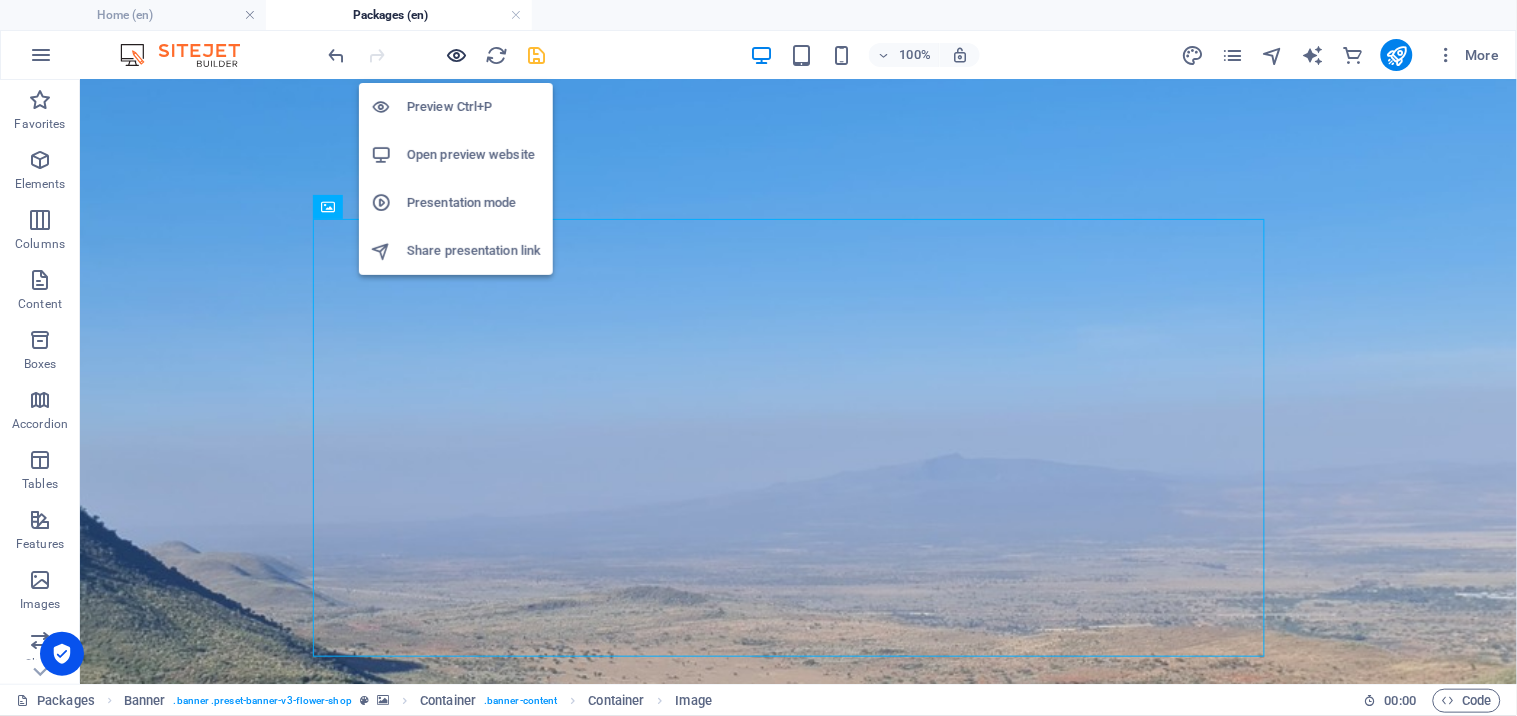 click at bounding box center (457, 55) 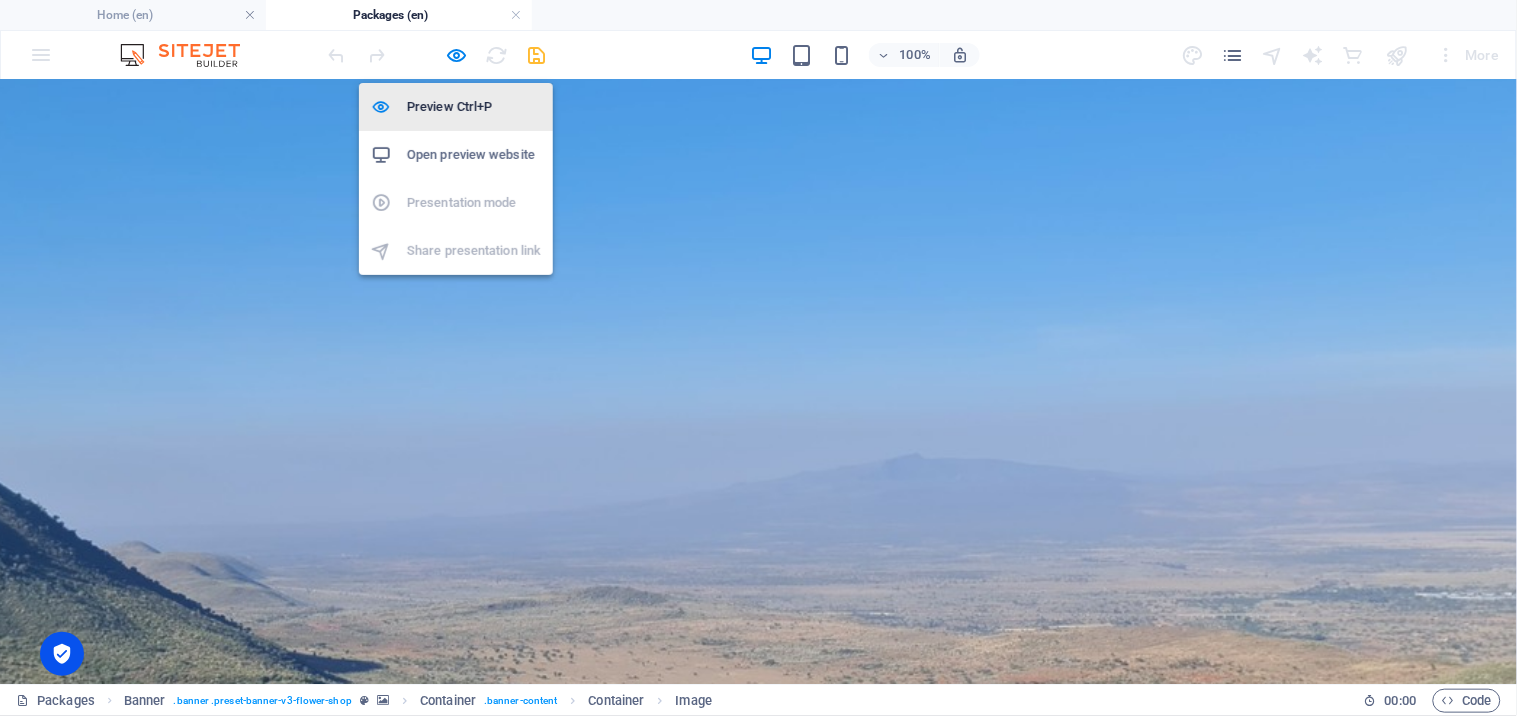 click on "Preview Ctrl+P" at bounding box center (474, 107) 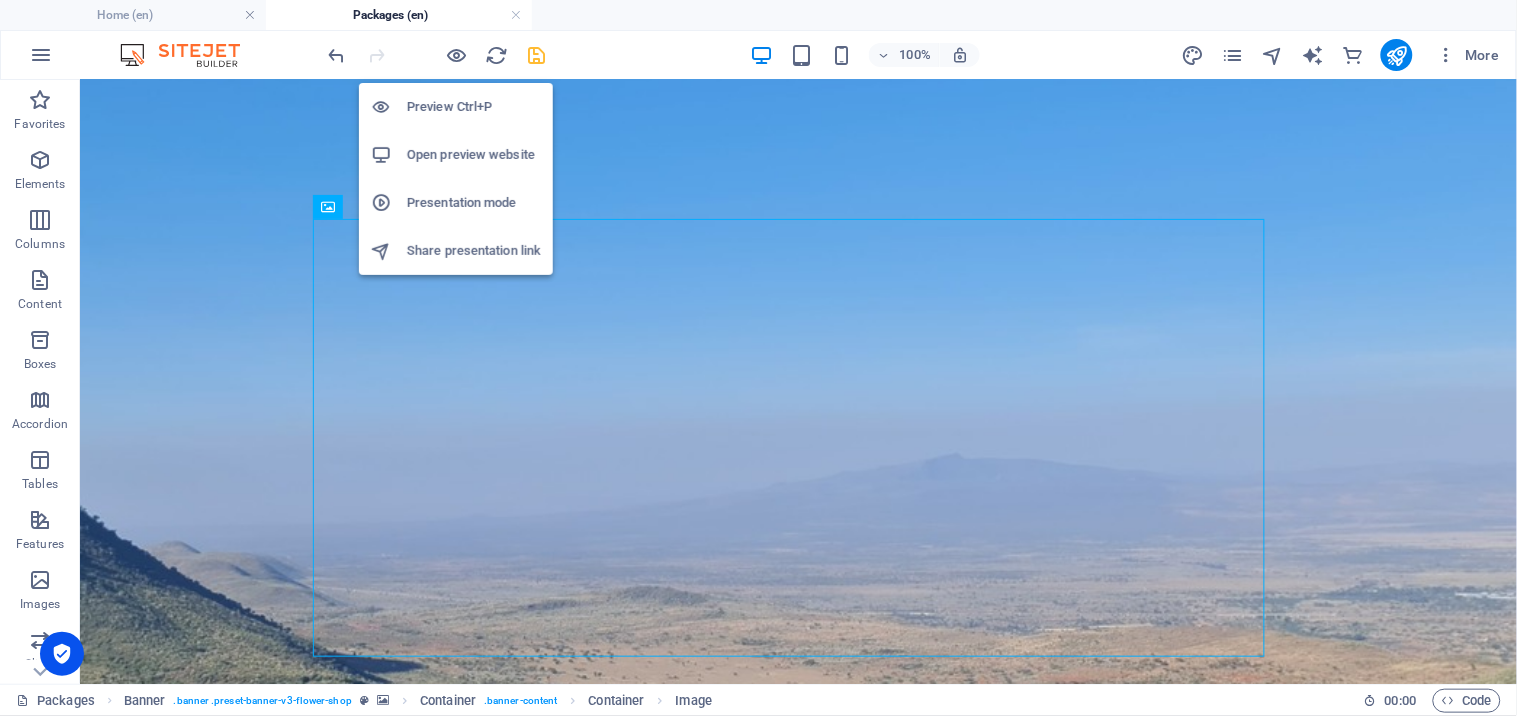 click on "Preview Ctrl+P" at bounding box center [474, 107] 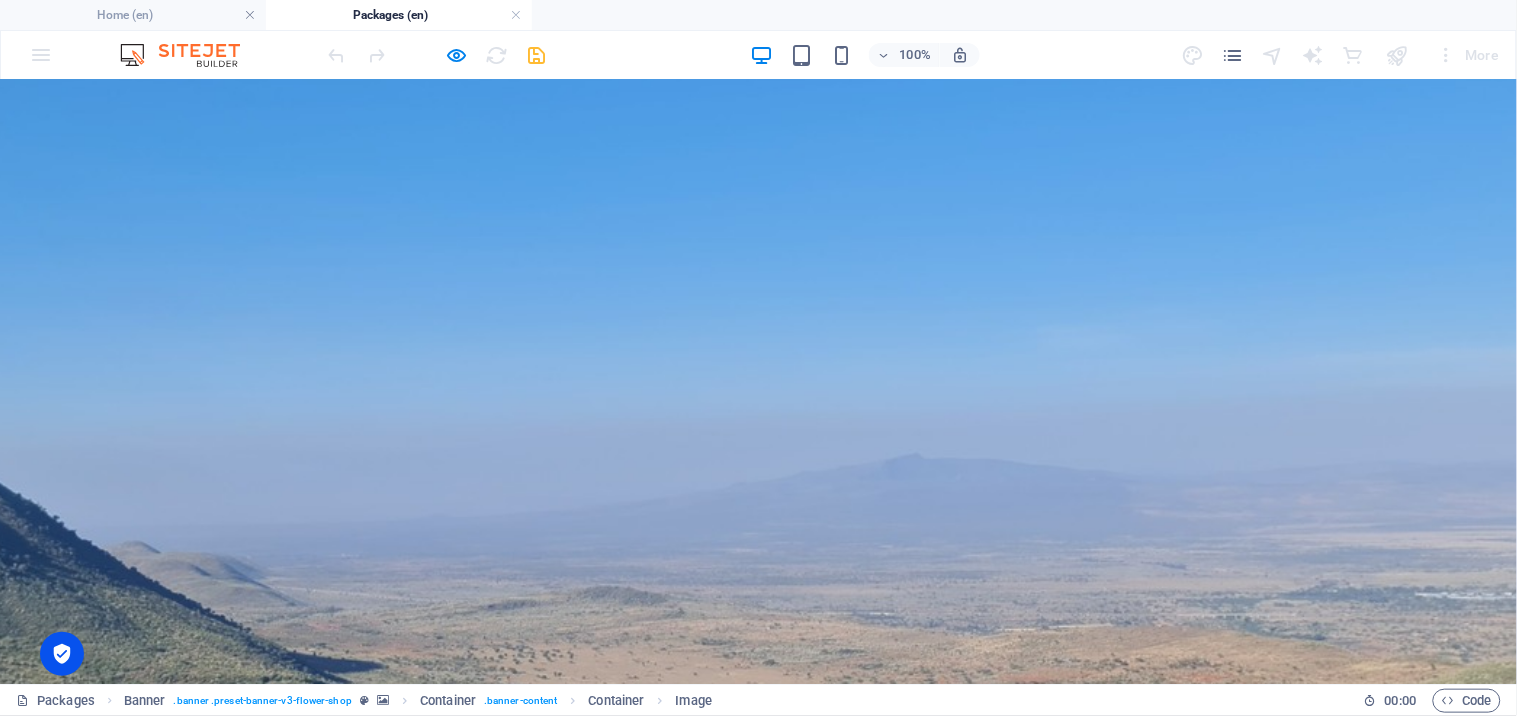 click on "OUTBOUND" at bounding box center [338, 1229] 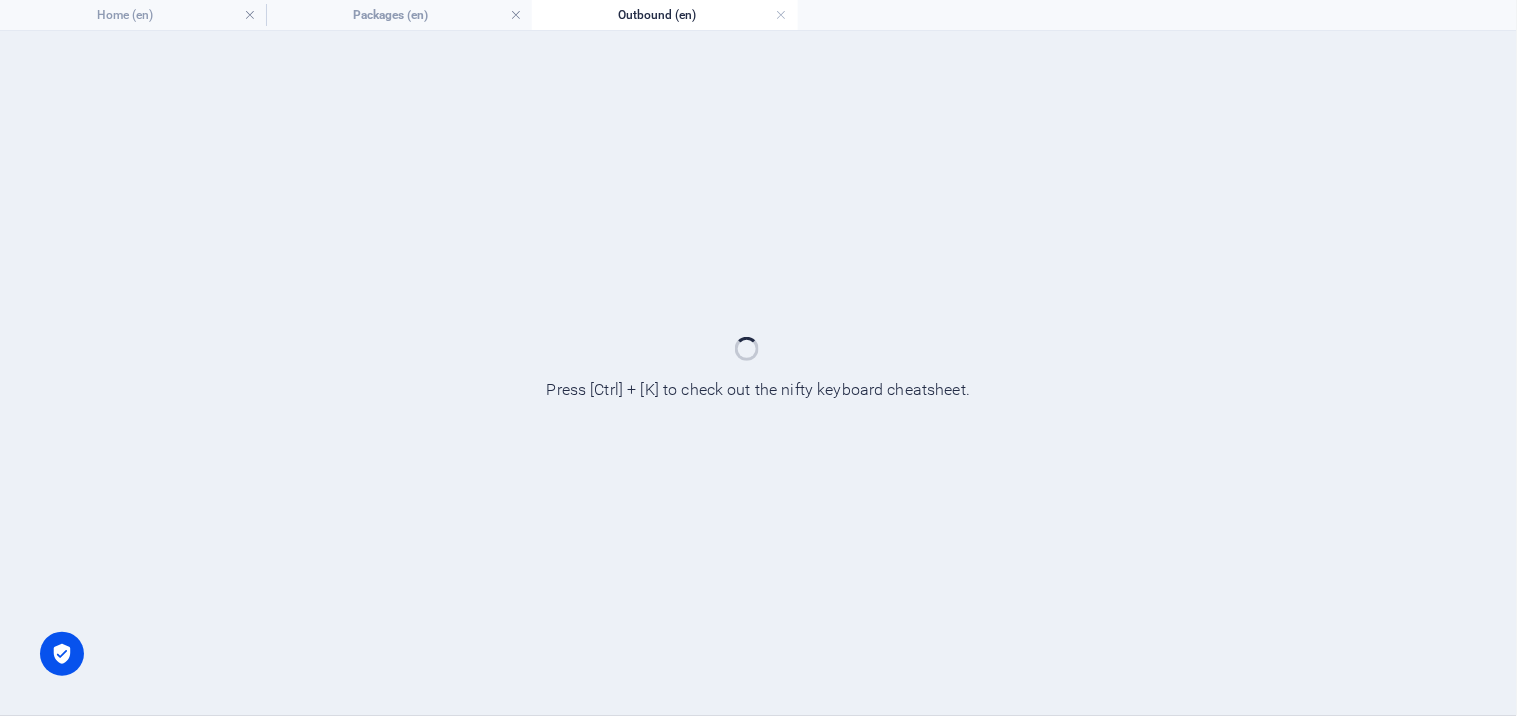 scroll, scrollTop: 0, scrollLeft: 0, axis: both 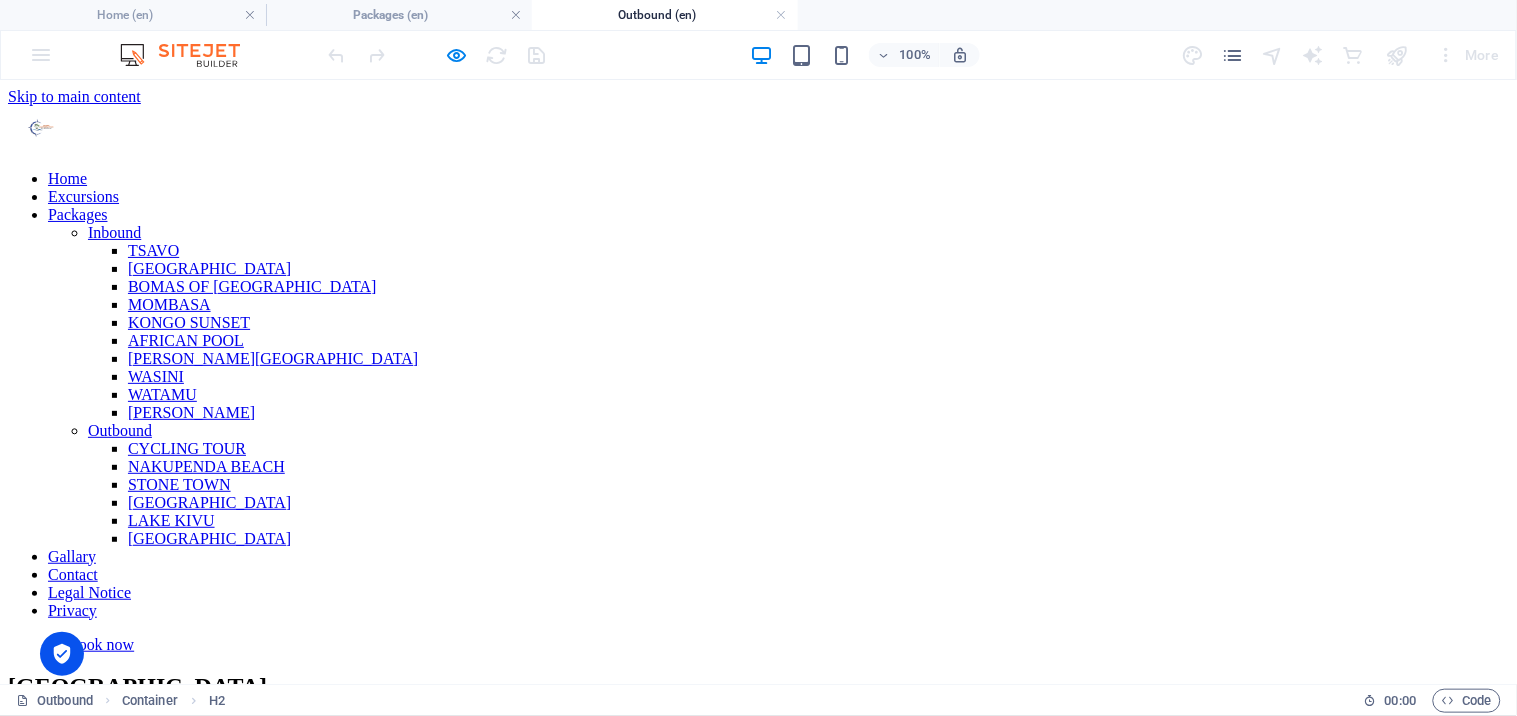 click on "Home Excursions Packages Inbound TSAVO [GEOGRAPHIC_DATA] BOMAS OF [GEOGRAPHIC_DATA] [GEOGRAPHIC_DATA] [GEOGRAPHIC_DATA] [PERSON_NAME][GEOGRAPHIC_DATA] [GEOGRAPHIC_DATA] WATAMU MAASAI MARA Outbound CYCLING TOUR [GEOGRAPHIC_DATA] [GEOGRAPHIC_DATA] [GEOGRAPHIC_DATA] [GEOGRAPHIC_DATA]  Gallary Contact Legal Notice Privacy" at bounding box center [758, 394] 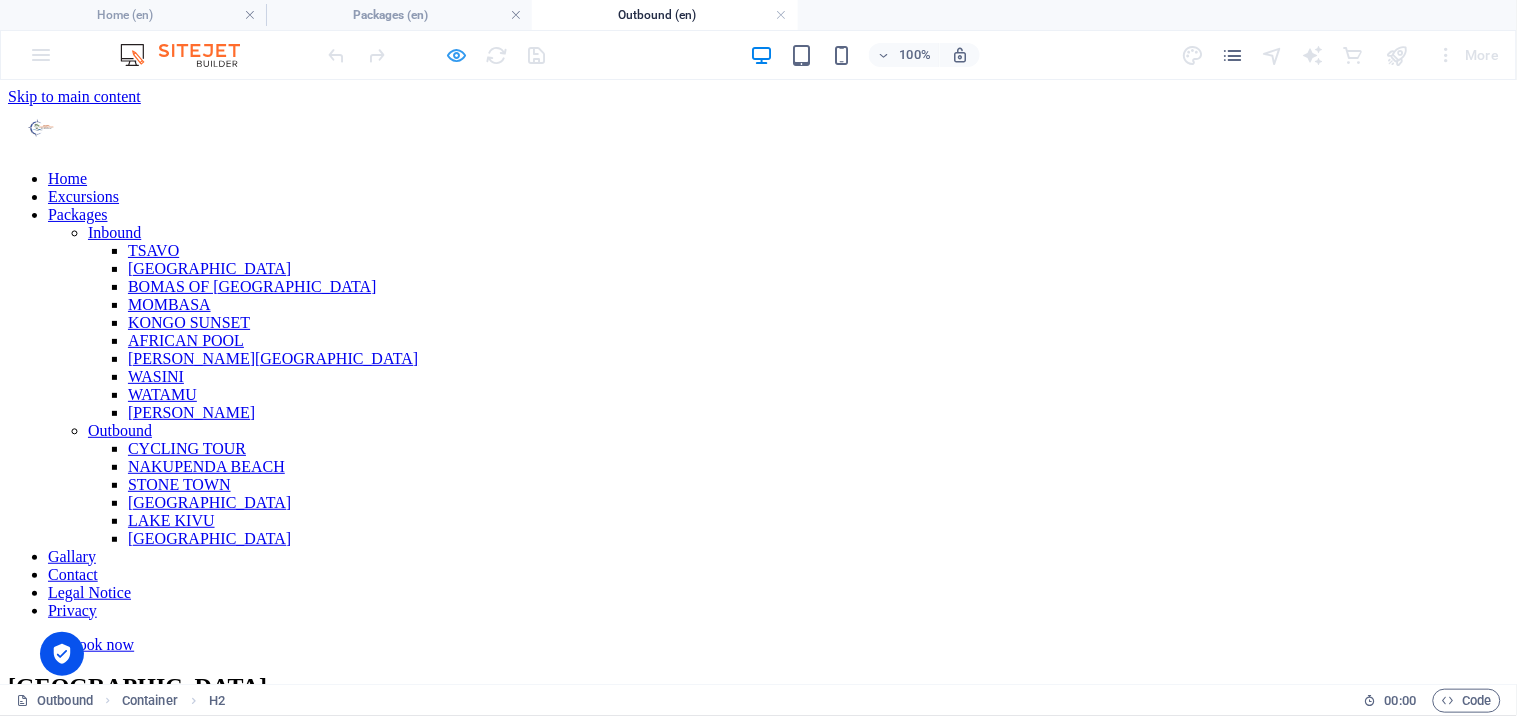 click at bounding box center [457, 55] 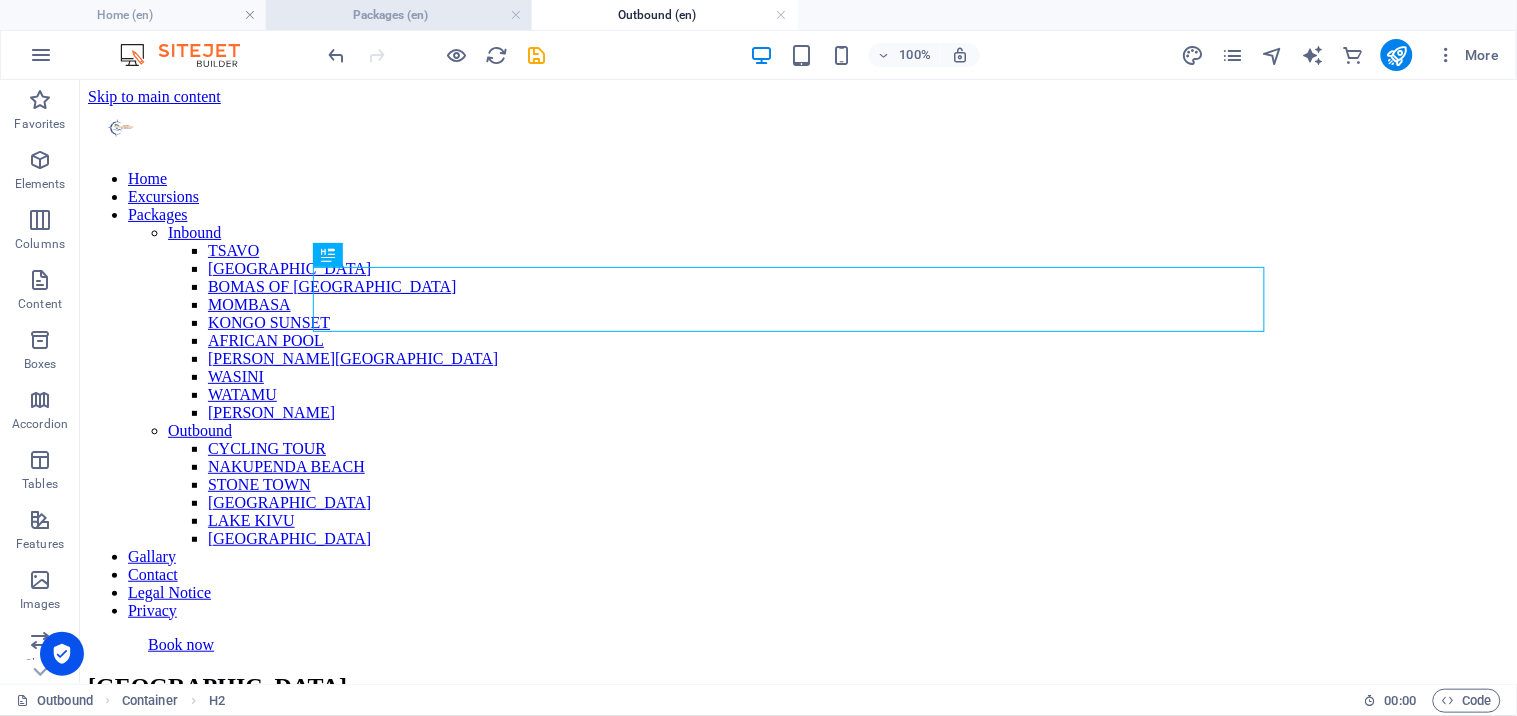 click on "Packages (en)" at bounding box center [399, 15] 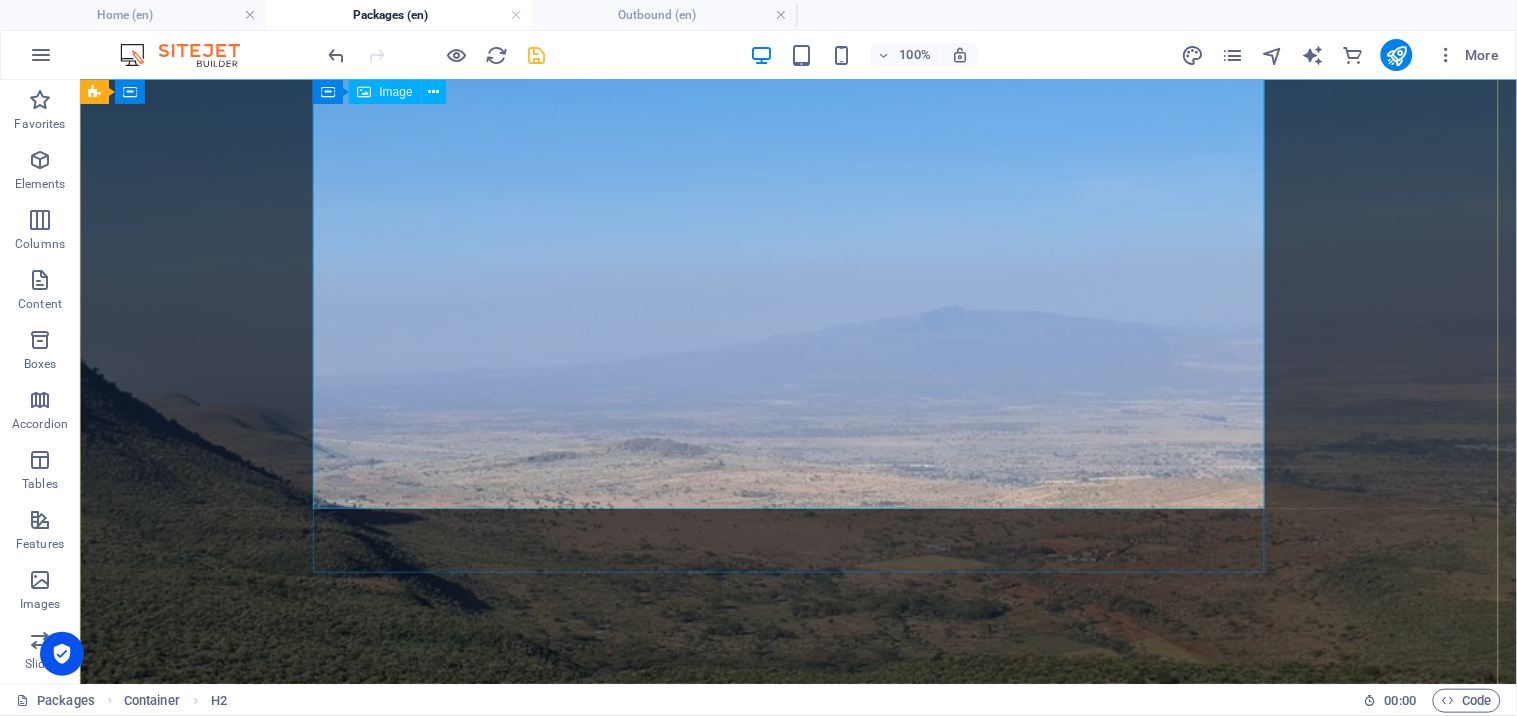 scroll, scrollTop: 147, scrollLeft: 0, axis: vertical 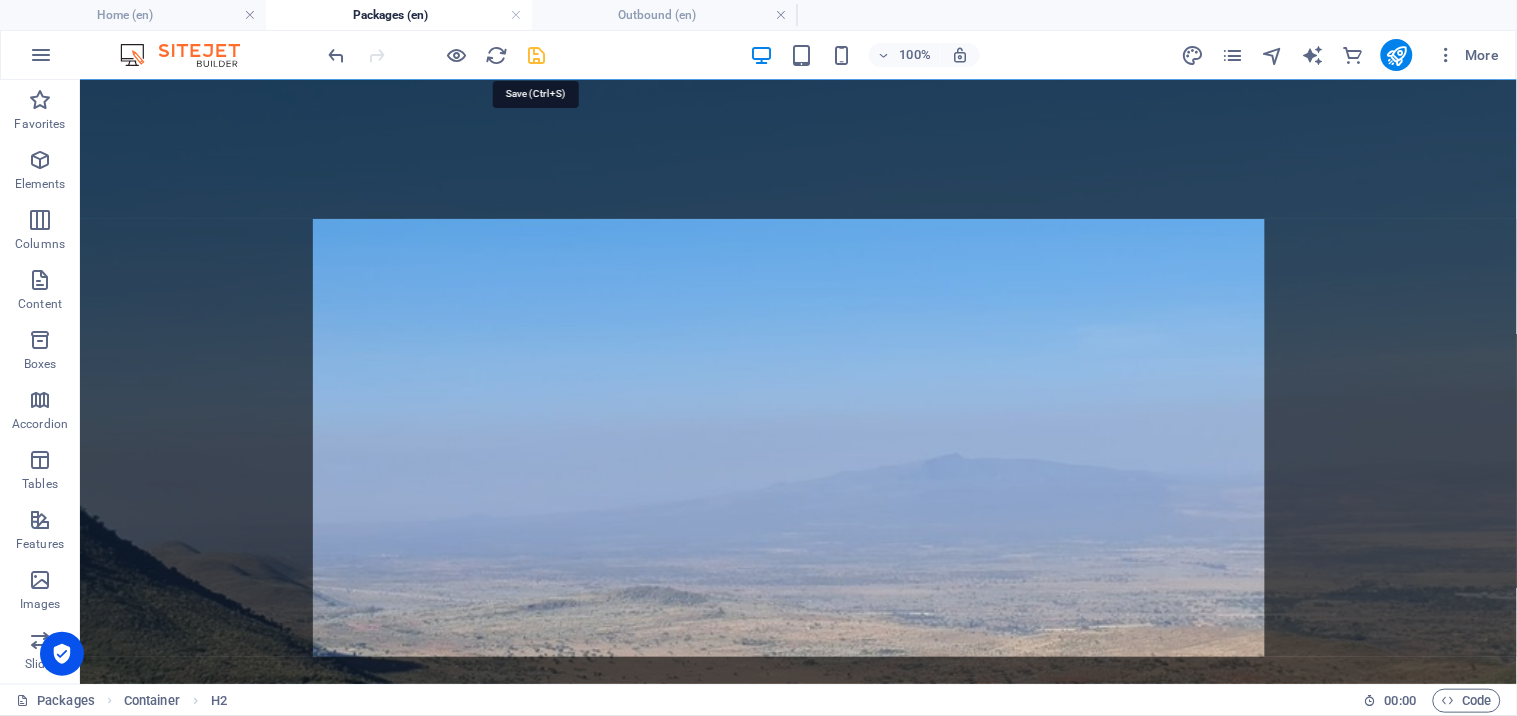 click at bounding box center (537, 55) 